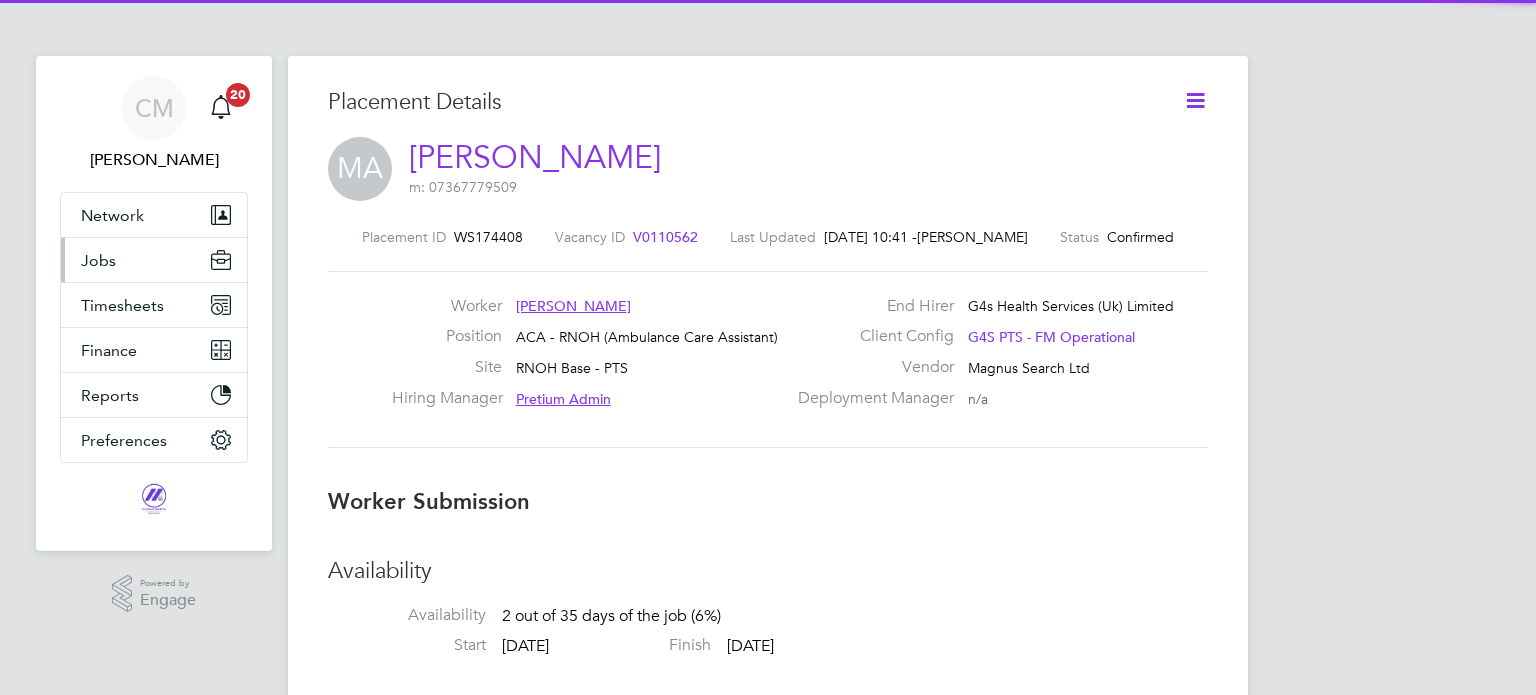 scroll, scrollTop: 0, scrollLeft: 0, axis: both 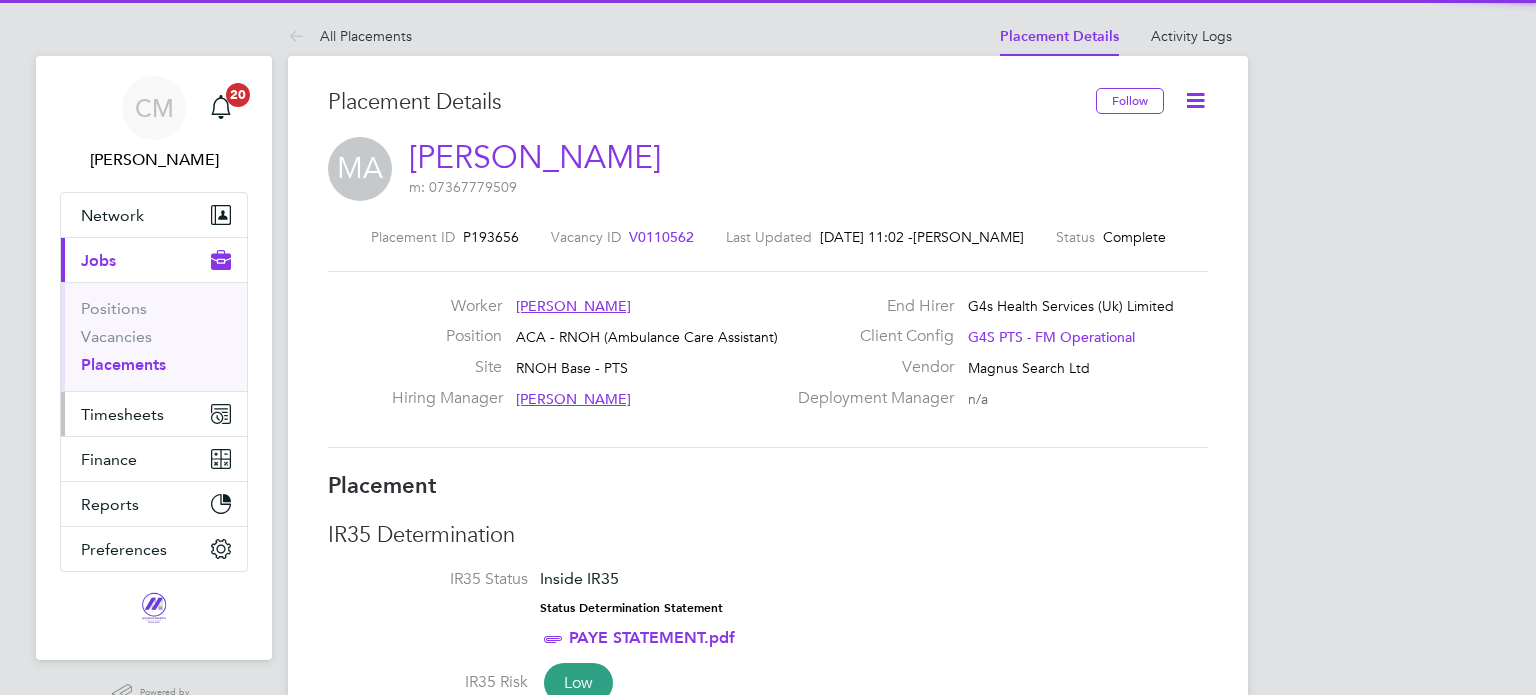 click on "Timesheets" at bounding box center [122, 414] 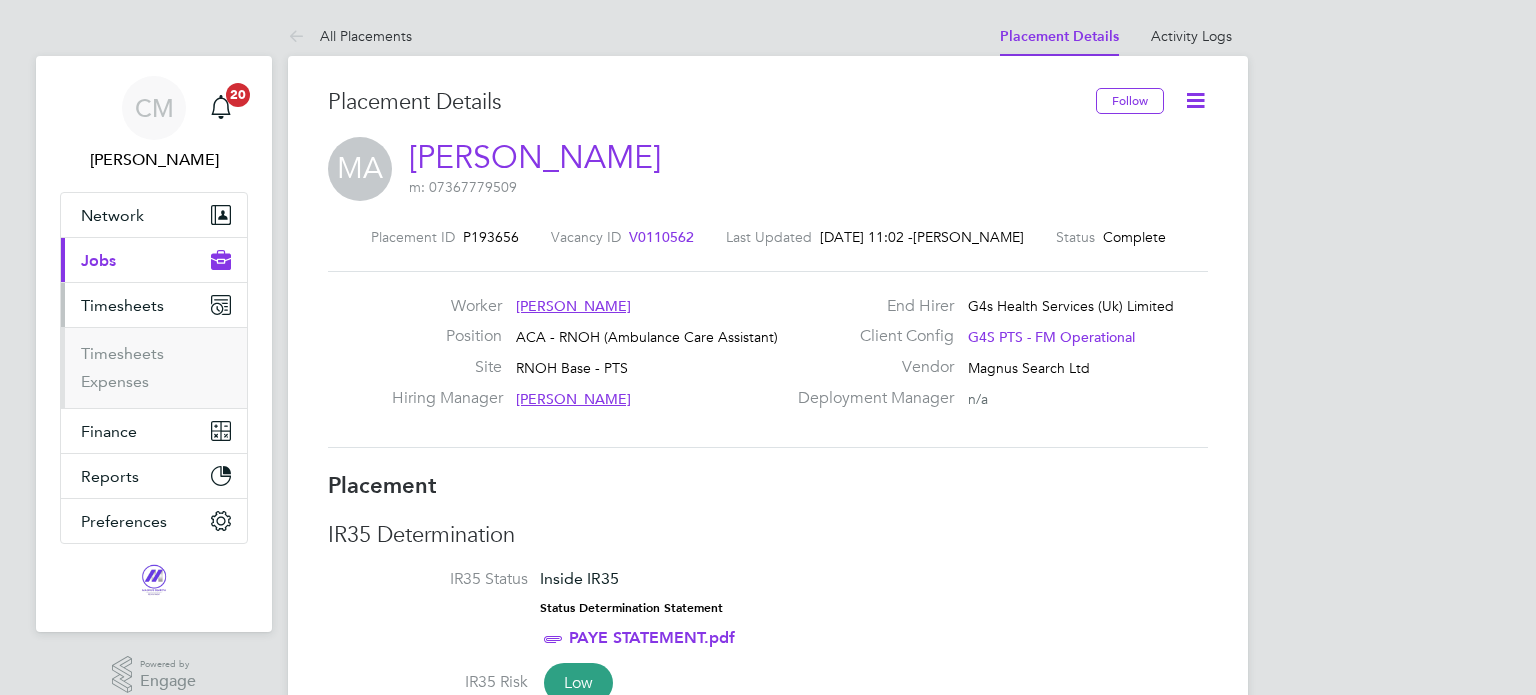 click on "Timesheets" at bounding box center [156, 358] 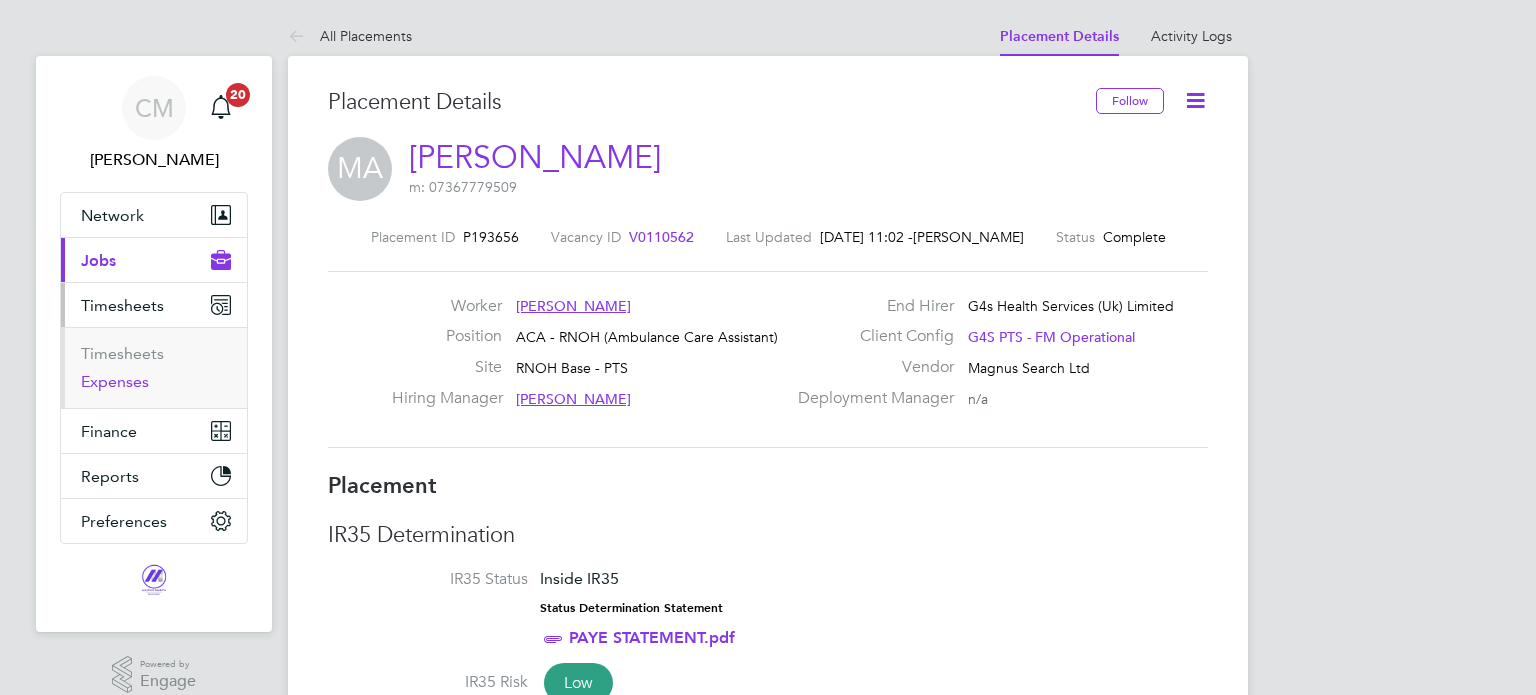 click on "Expenses" at bounding box center [115, 381] 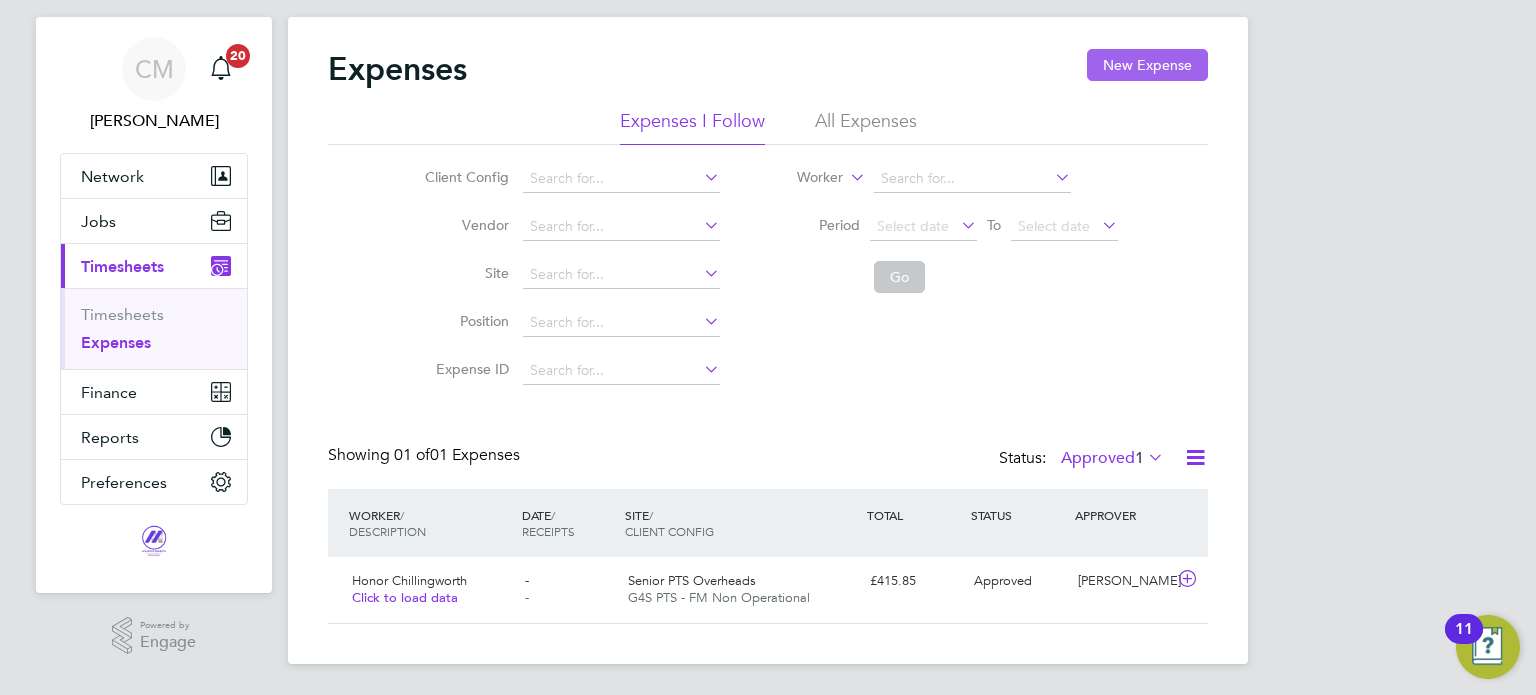 click on "New Expense" 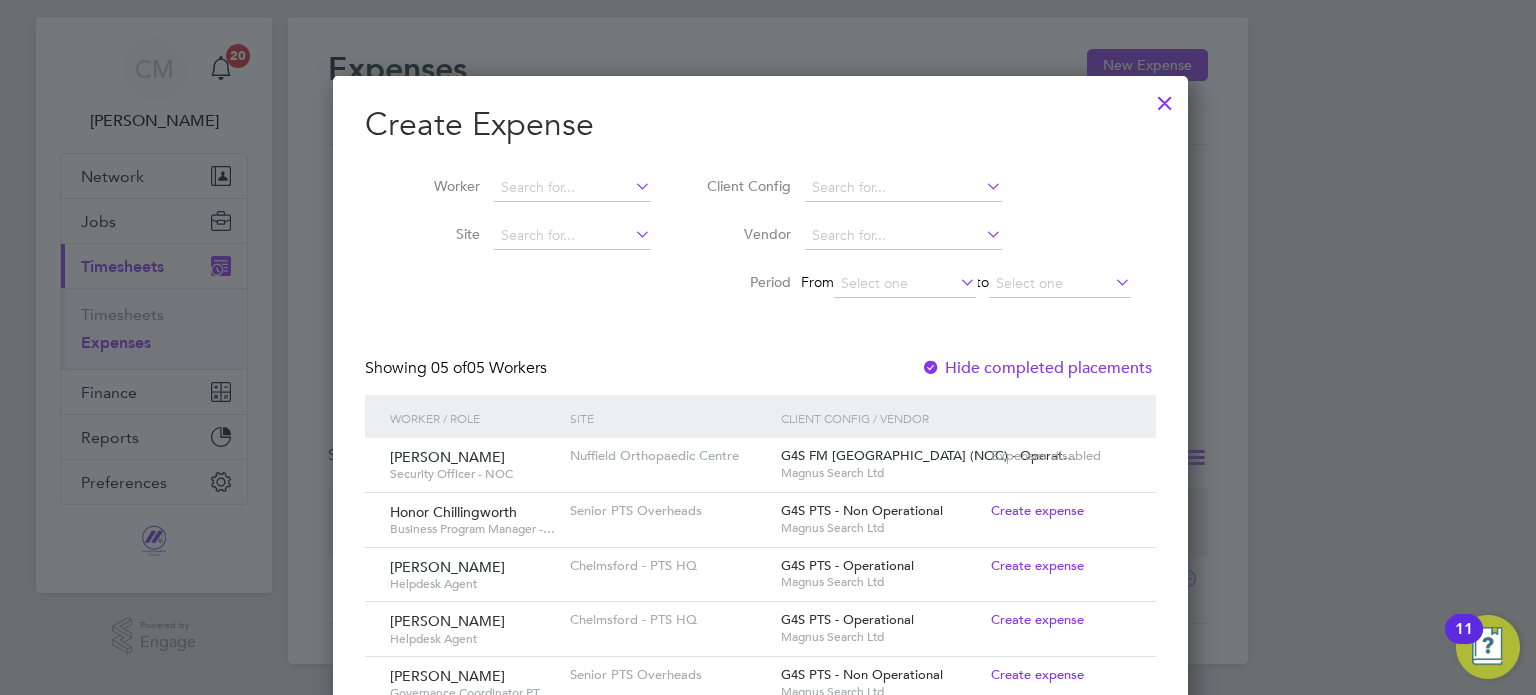 click at bounding box center [1165, 98] 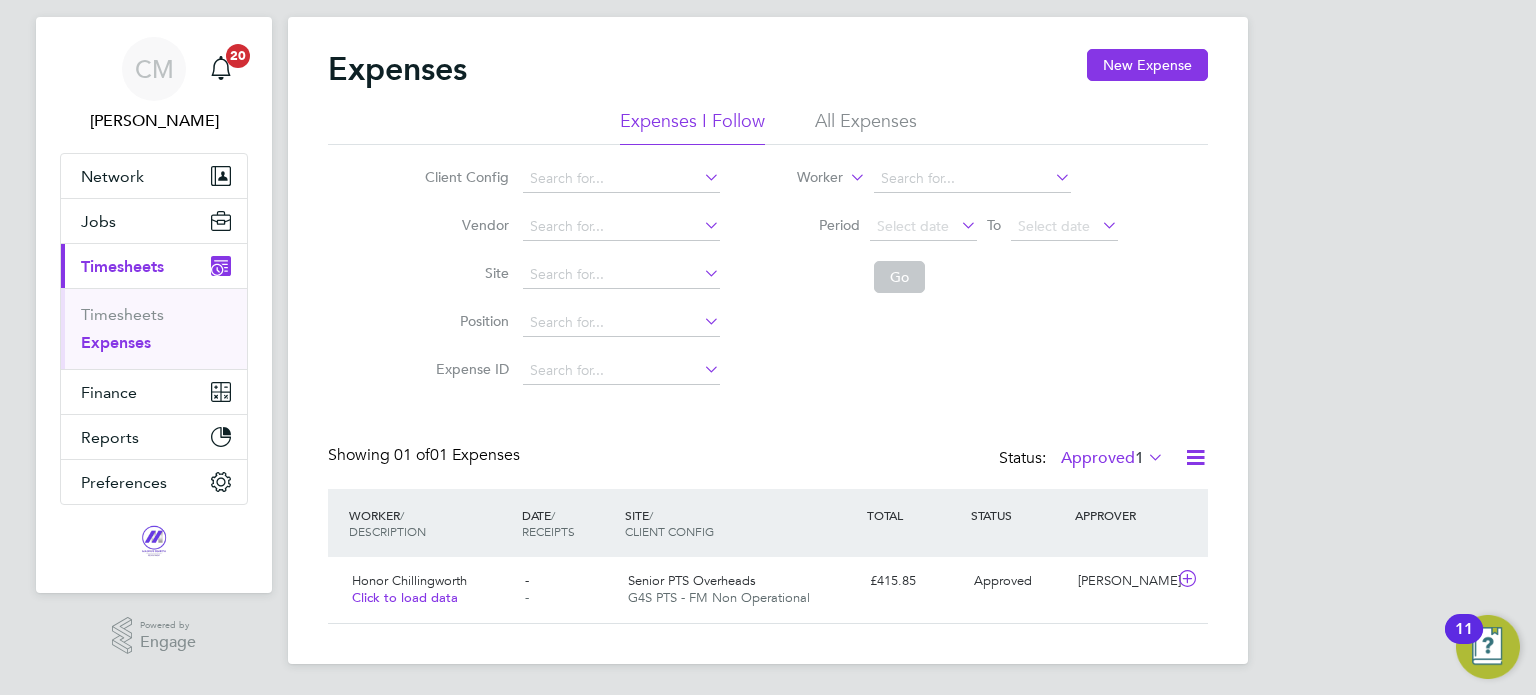 click on "Expenses New Expense" 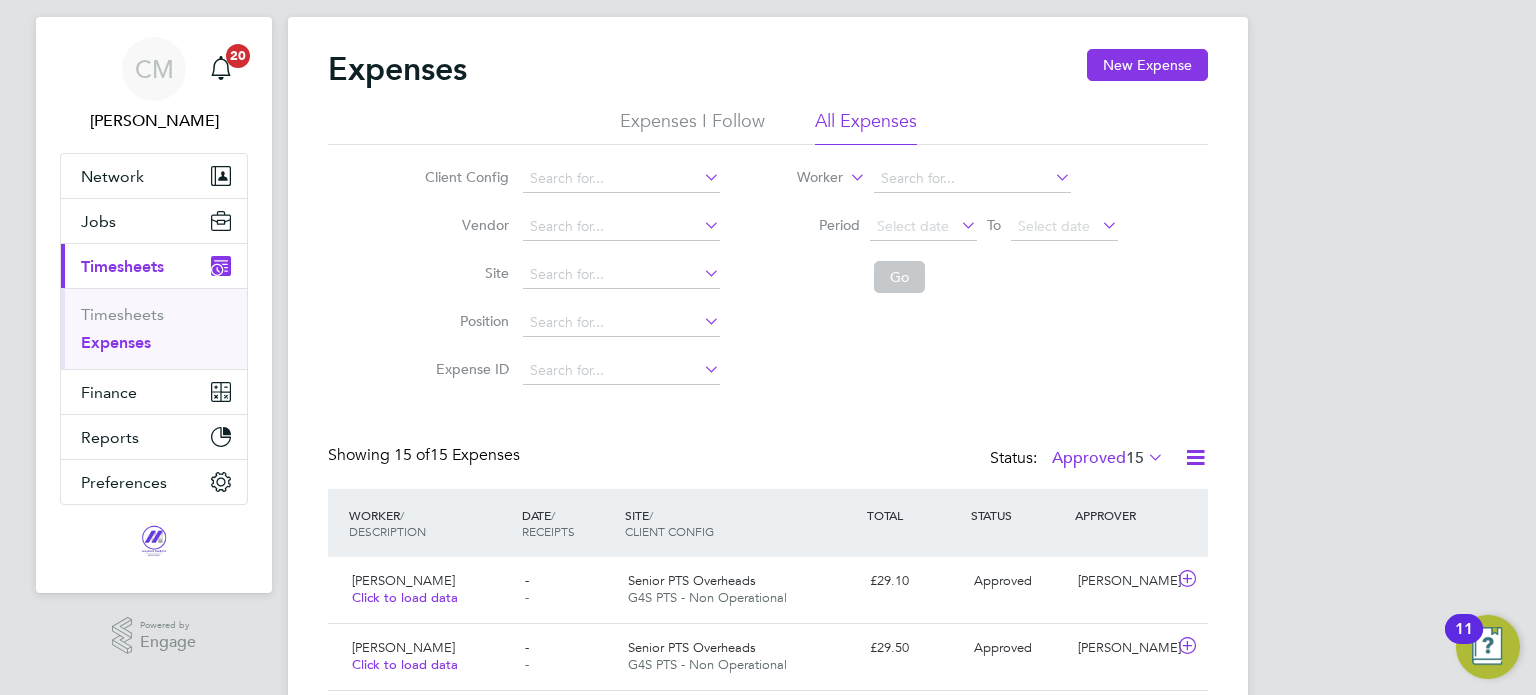 click on "Approved  15" 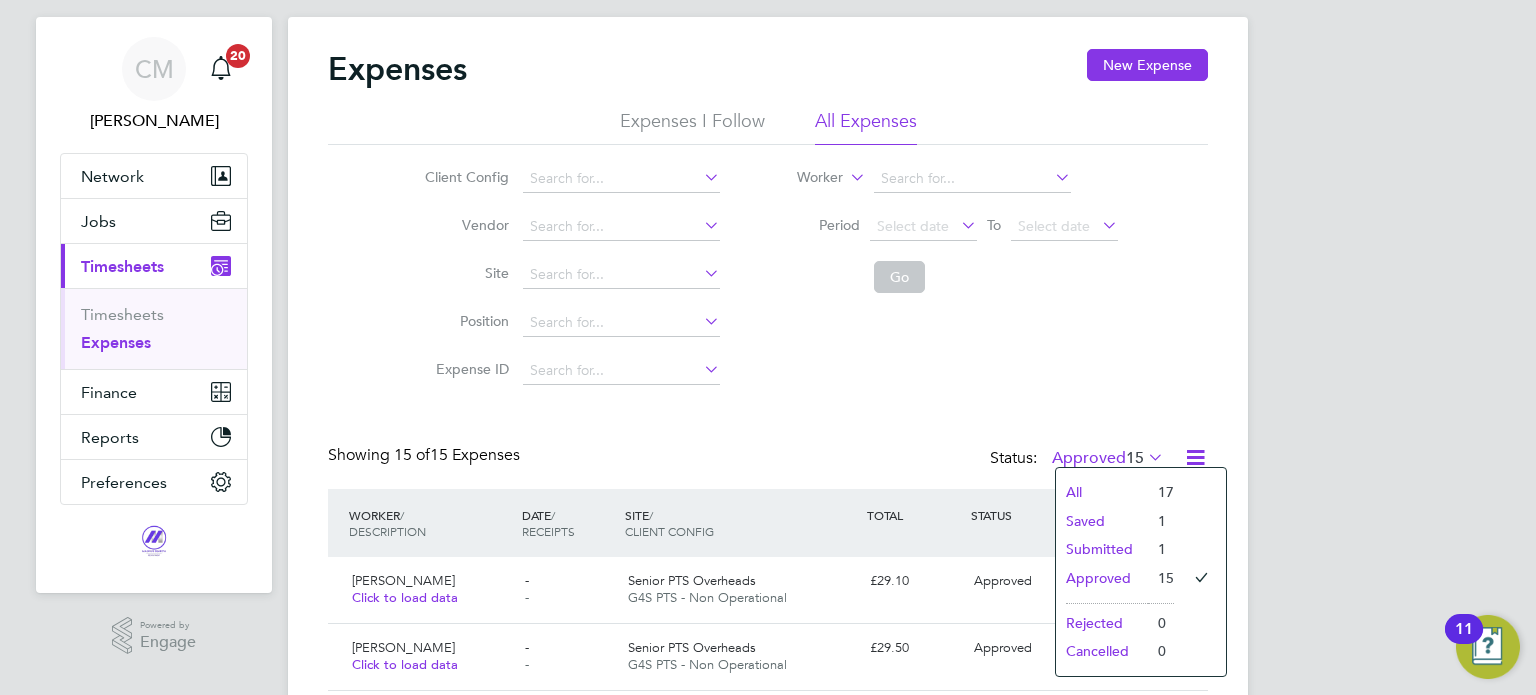 click on "Submitted" 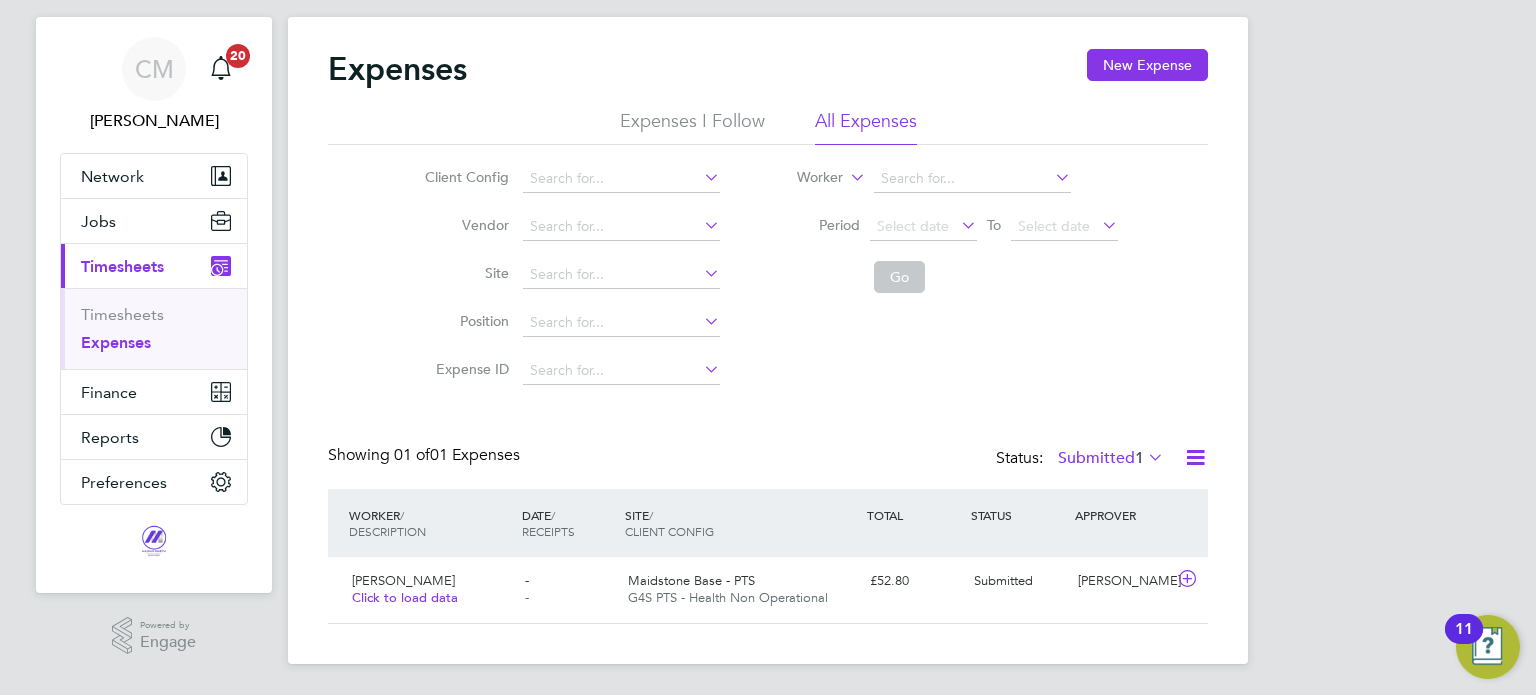 click on "Expenses New Expense Expenses I Follow All Expenses Client Config   Vendor   Site   Position   Expense ID   Worker     Period
Select date
To
Select date
Go Showing   01 of  01 Expenses Status:  Submitted  1  WORKER  / DESCRIPTION DATE  / RECEIPTS SITE  / CLIENT CONFIG TOTAL STATUS APPROVER Deborah Pearson   Click to load data -   - Maidstone Base - PTS G4S PTS - Health Non Operational £52.80 Submitted Nichola Beaver Show   more" 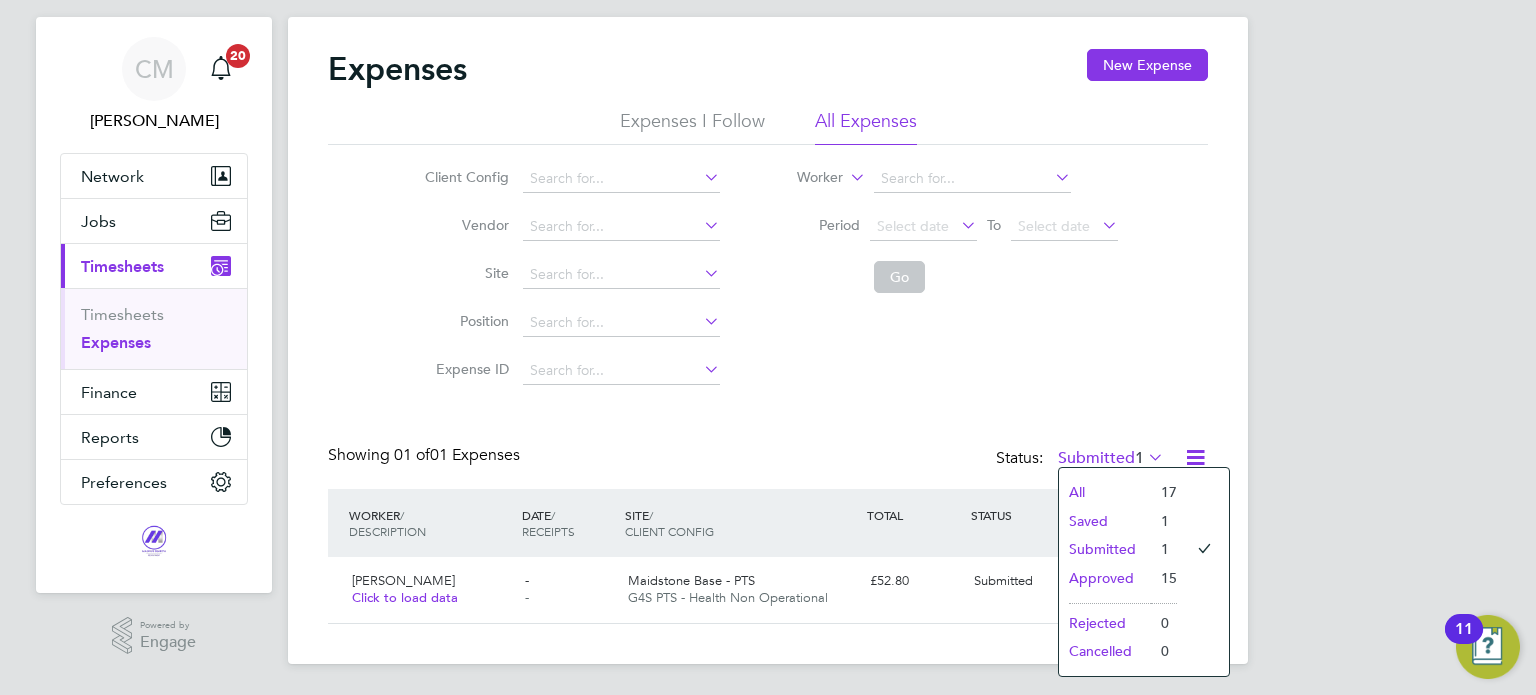 click on "Approved" 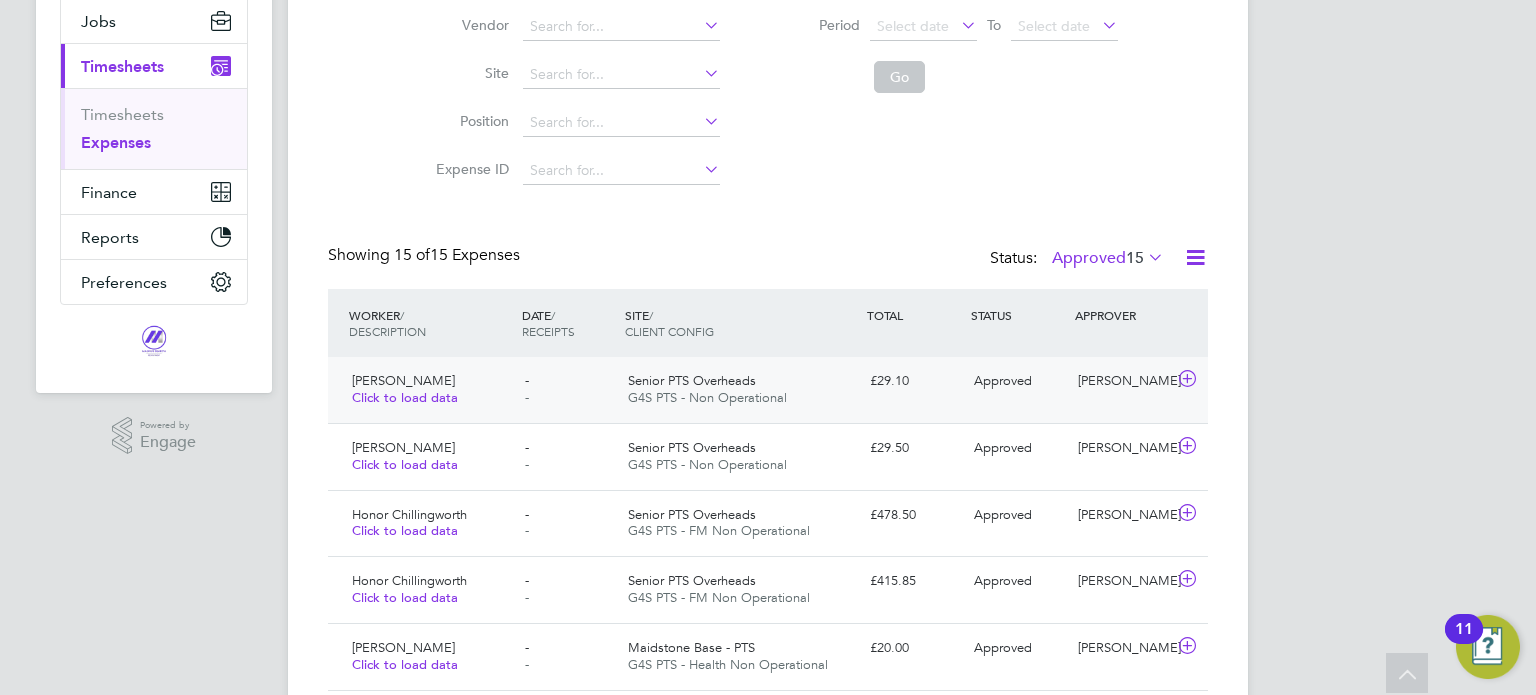 click on "Danielle Sellers" 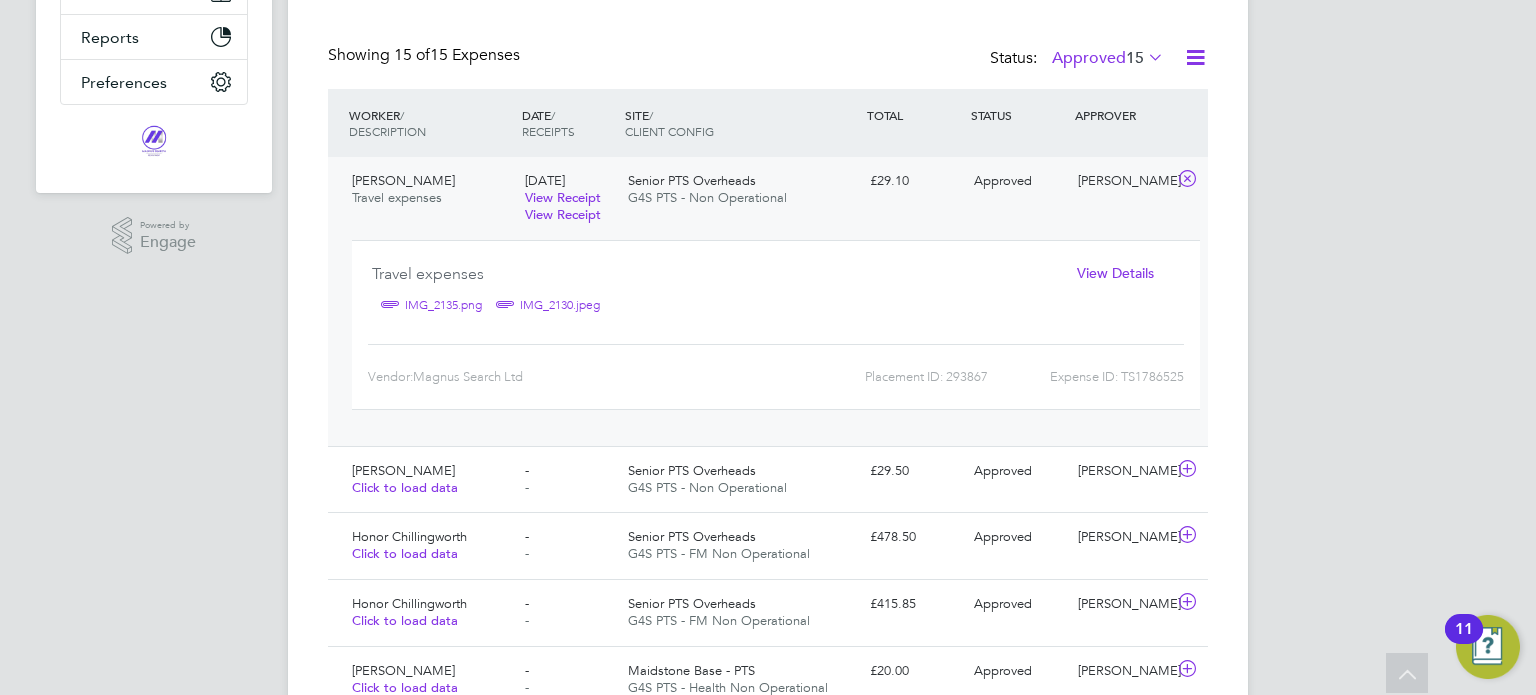 click on "WORKER  / DESCRIPTION" 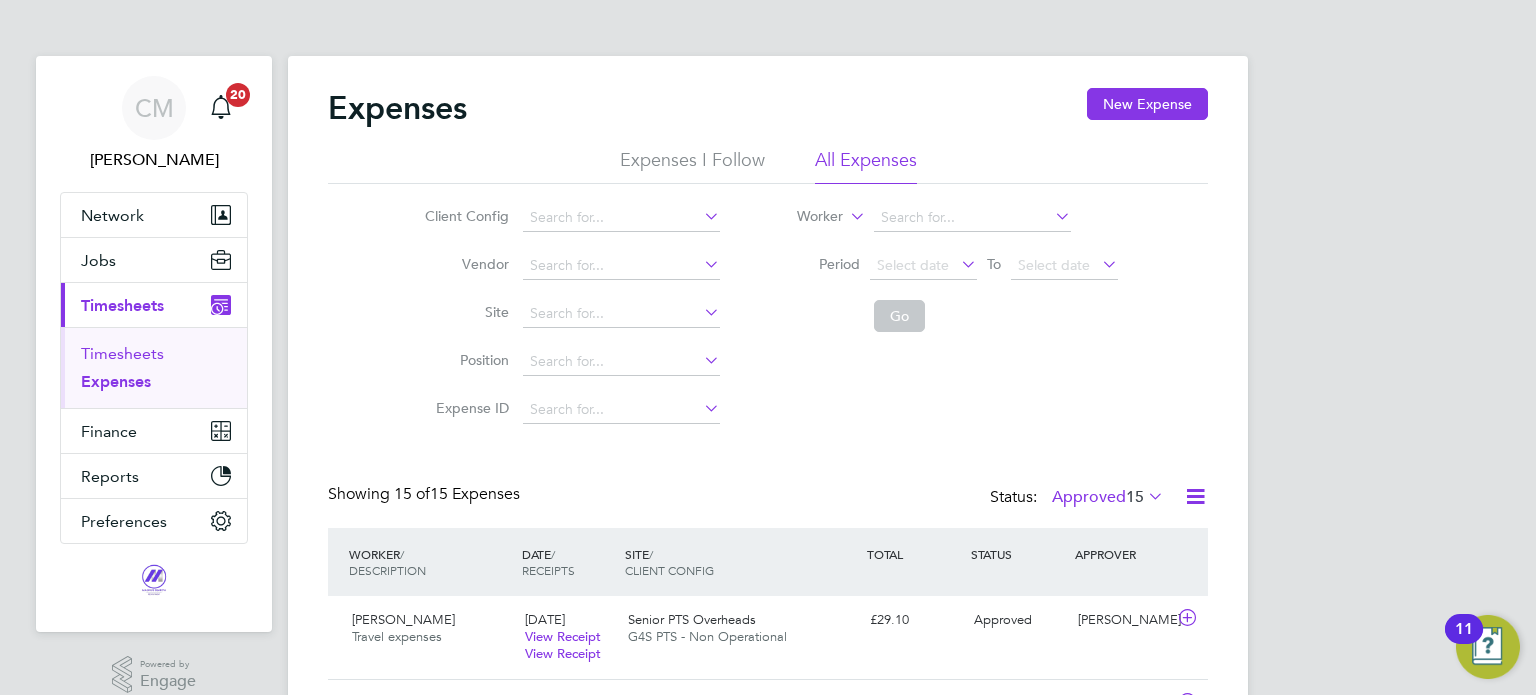 click on "Timesheets" at bounding box center [122, 353] 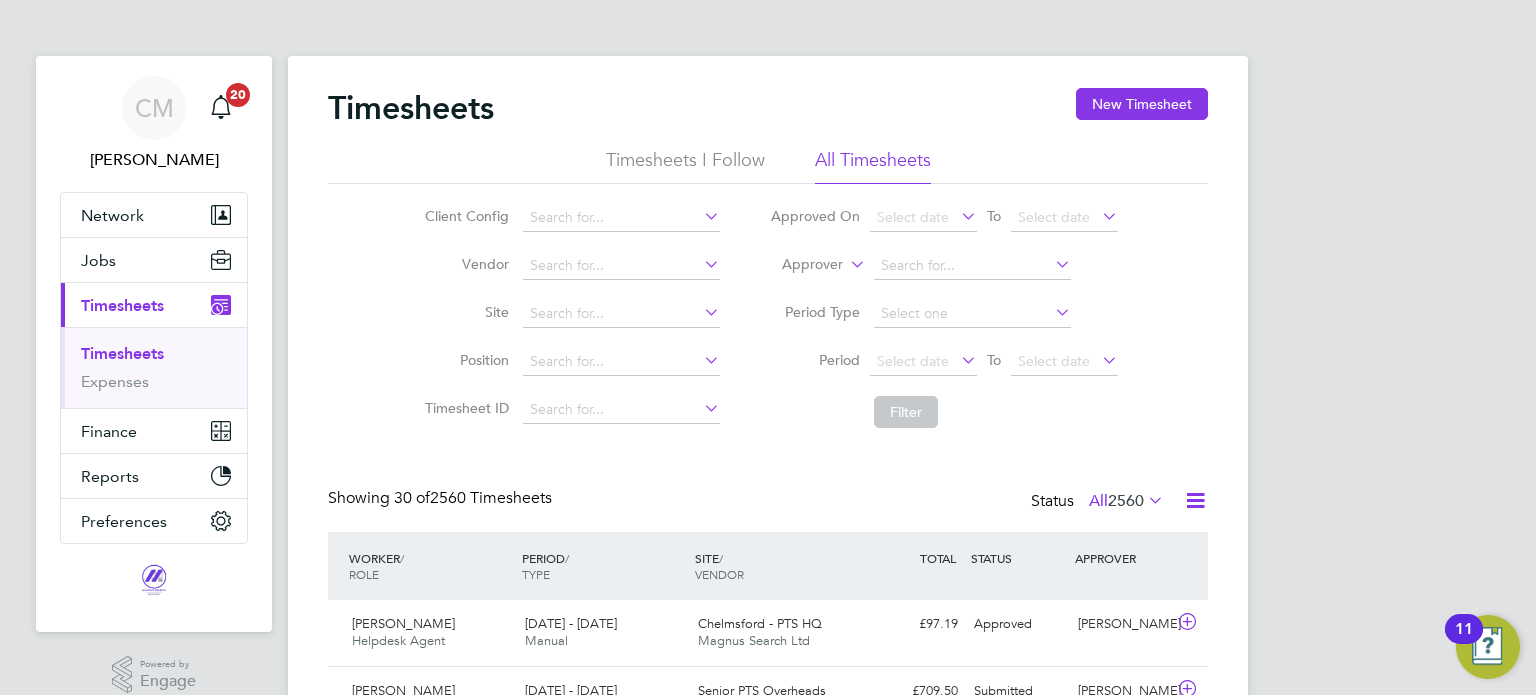 click on "All  2560" 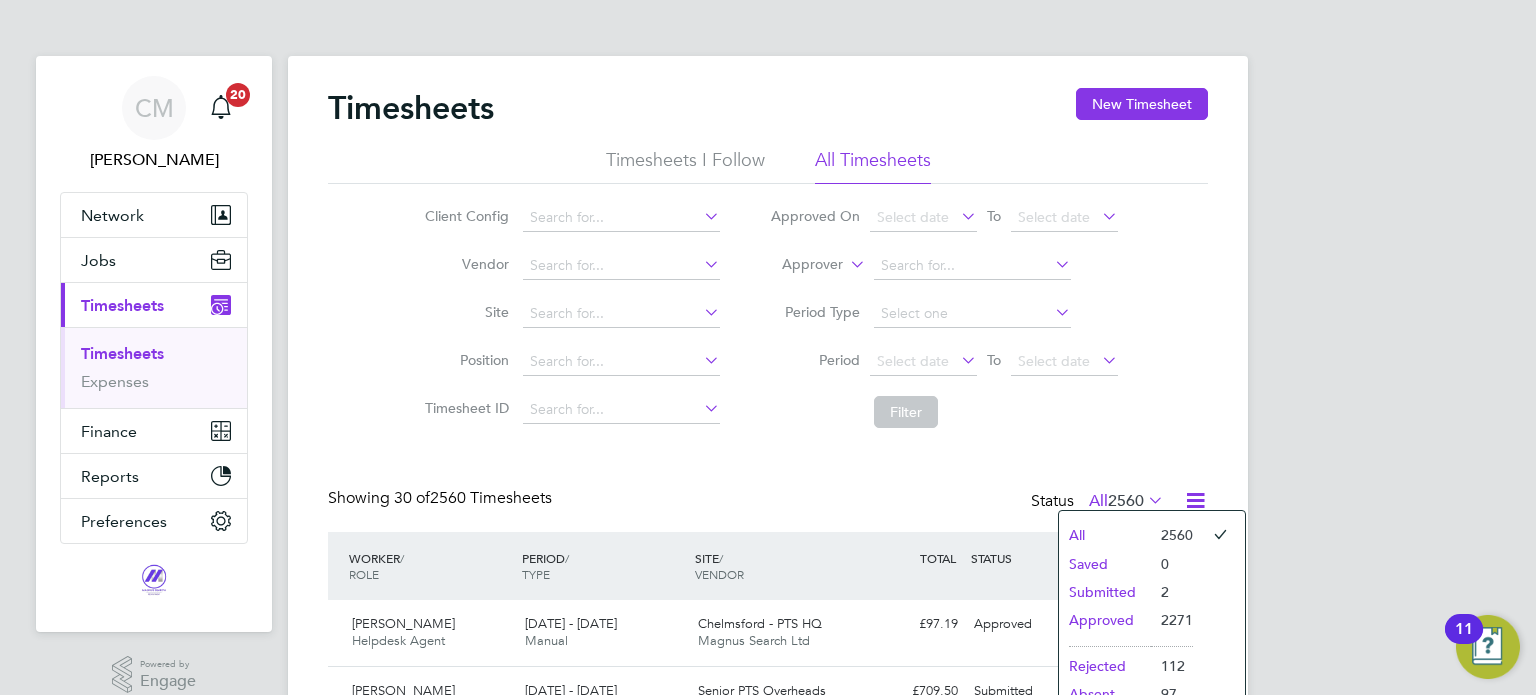 click on "Saved" 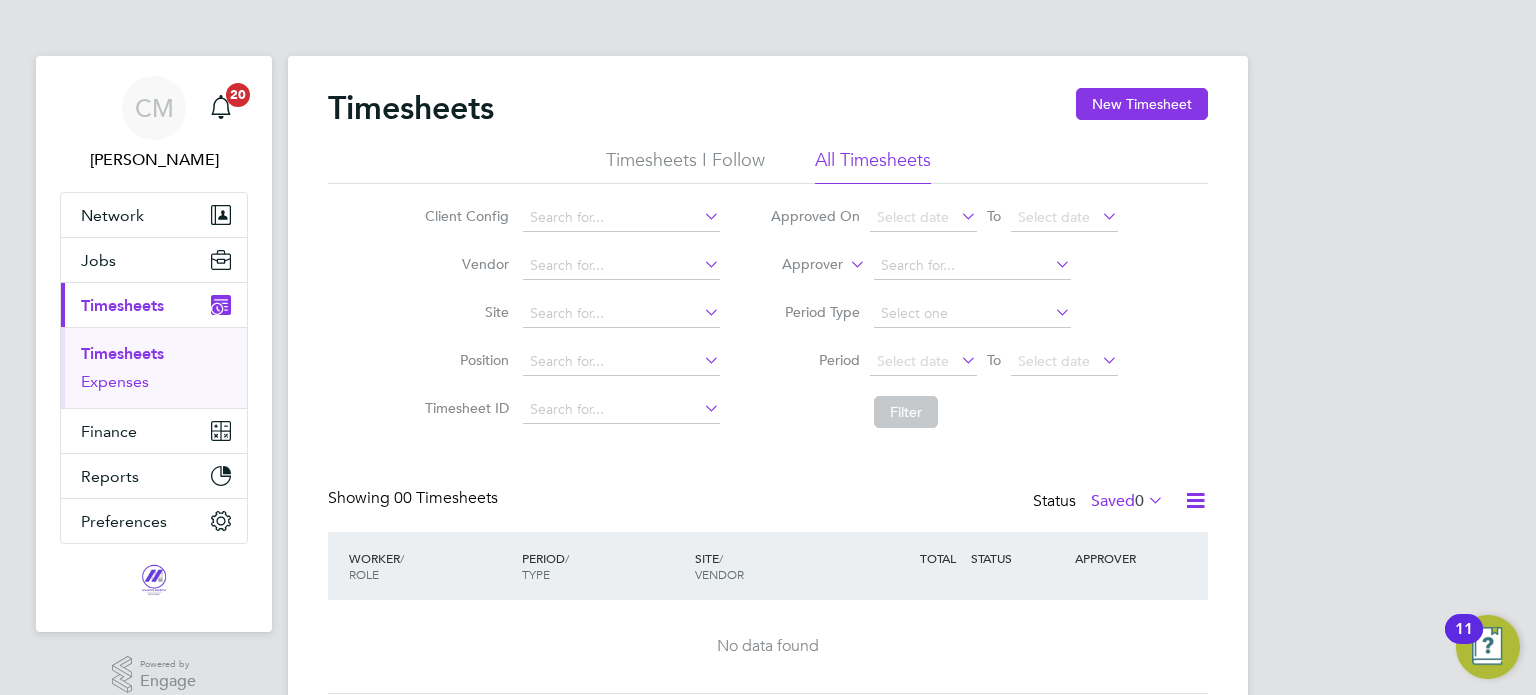 click on "Expenses" at bounding box center [115, 381] 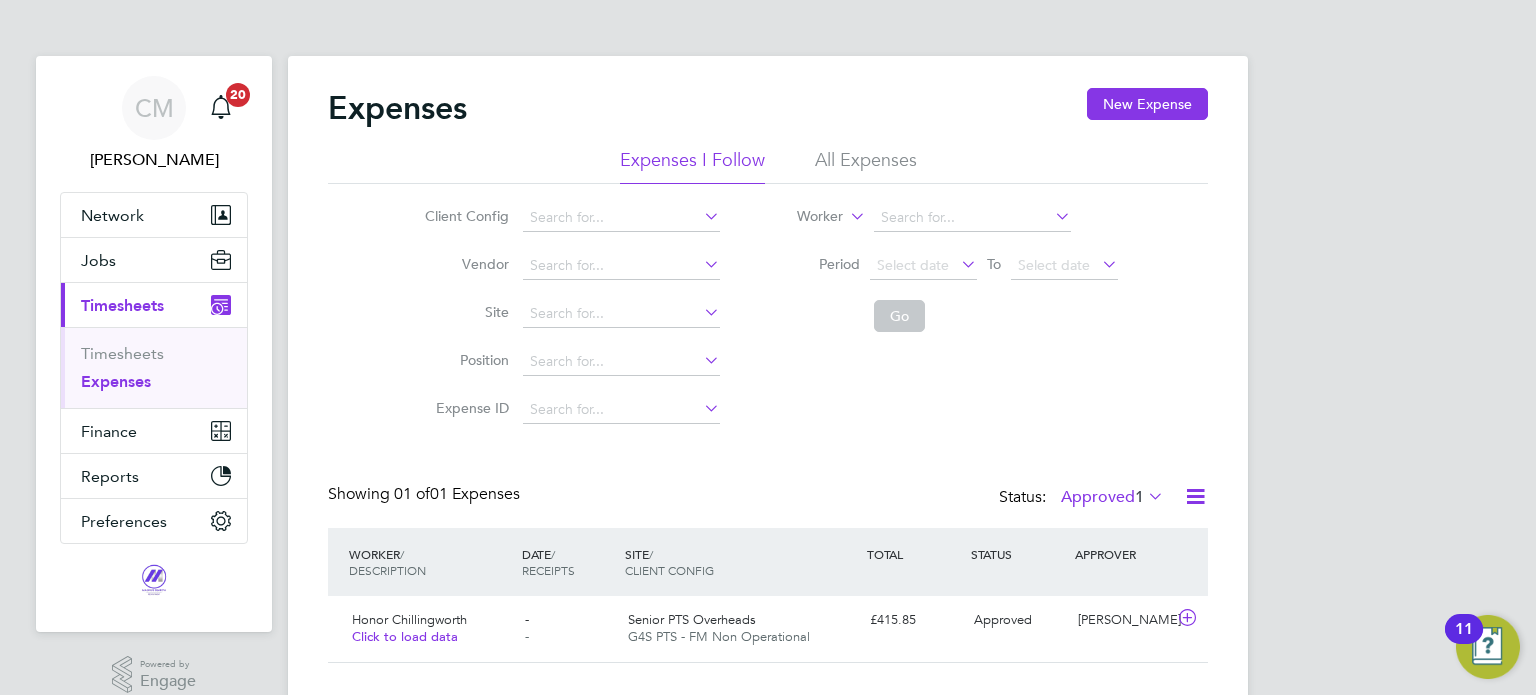 click on "Approved  1" 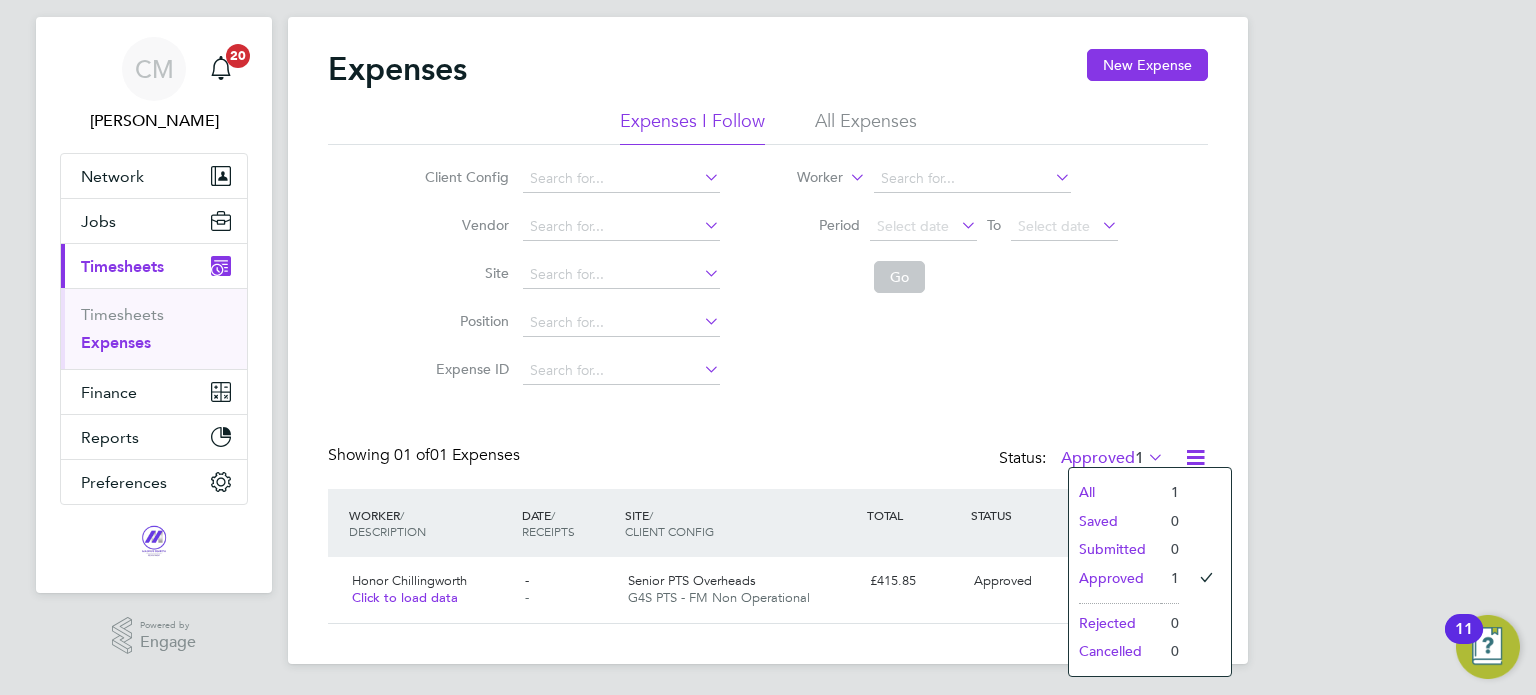 click on "Expenses I Follow All Expenses" 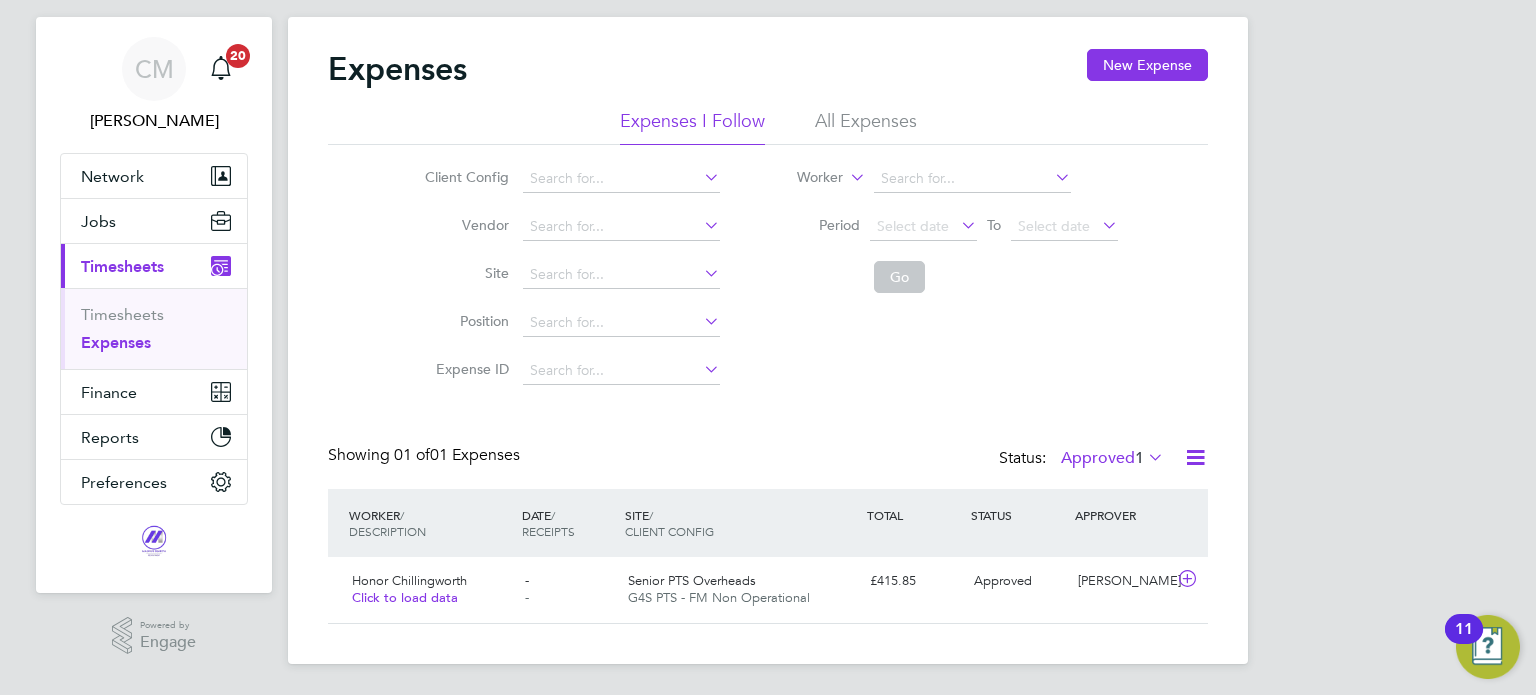 click on "All Expenses" 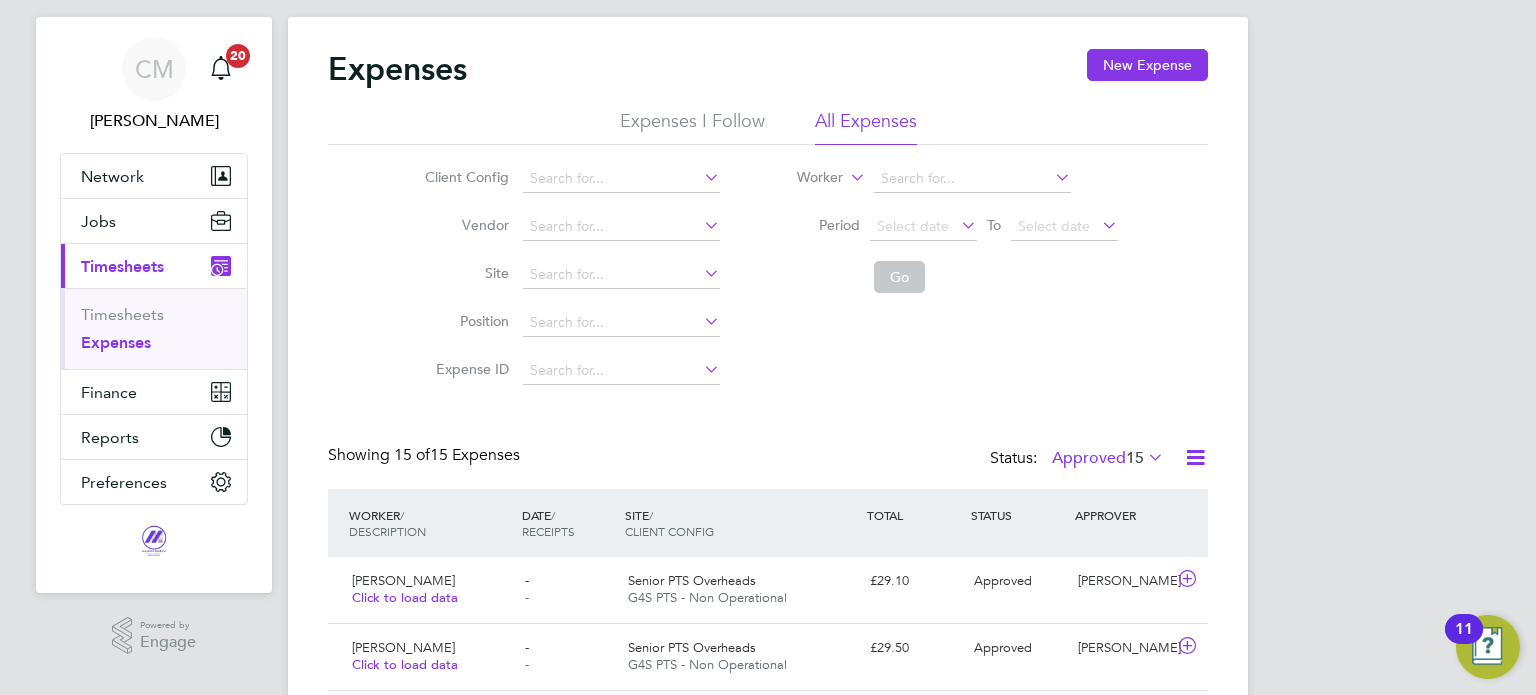 click on "Approved  15" 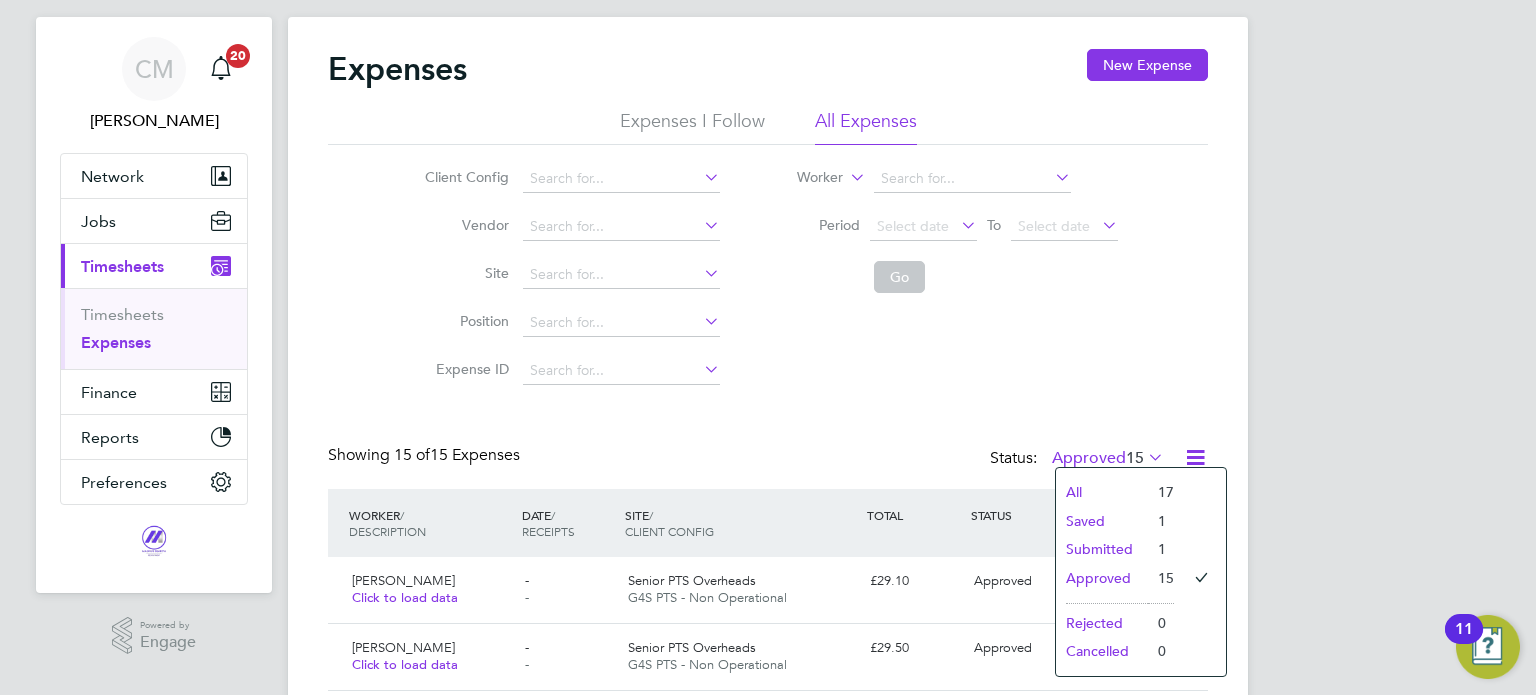 click on "Saved" 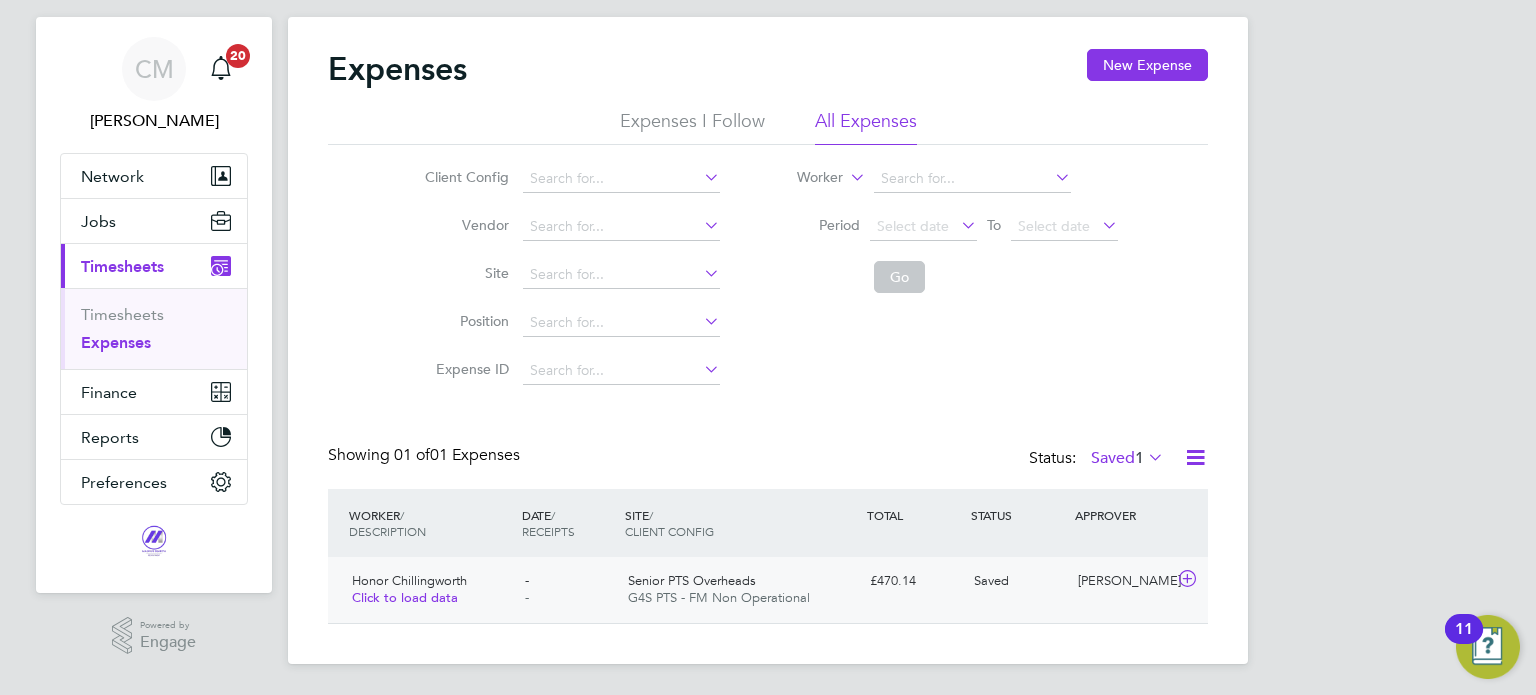 click on "Click to load data" 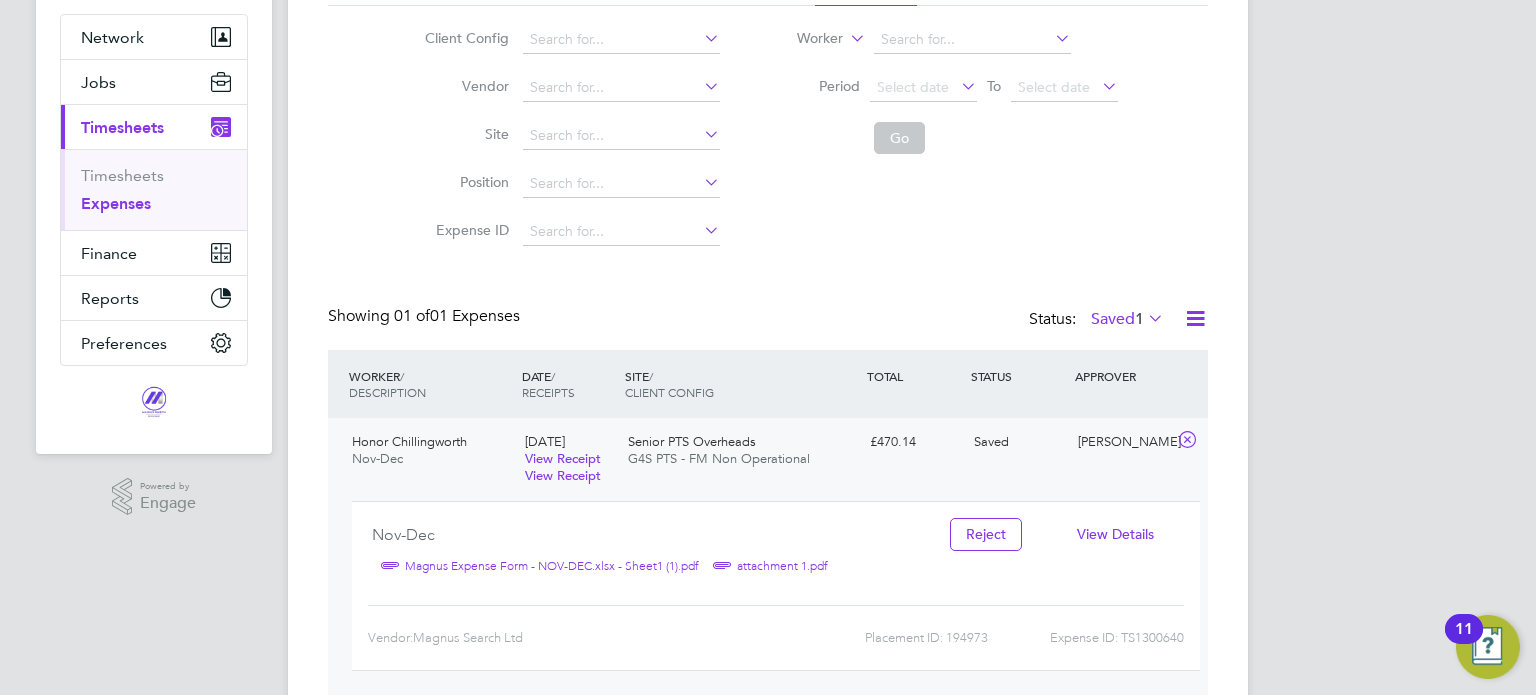 scroll, scrollTop: 261, scrollLeft: 0, axis: vertical 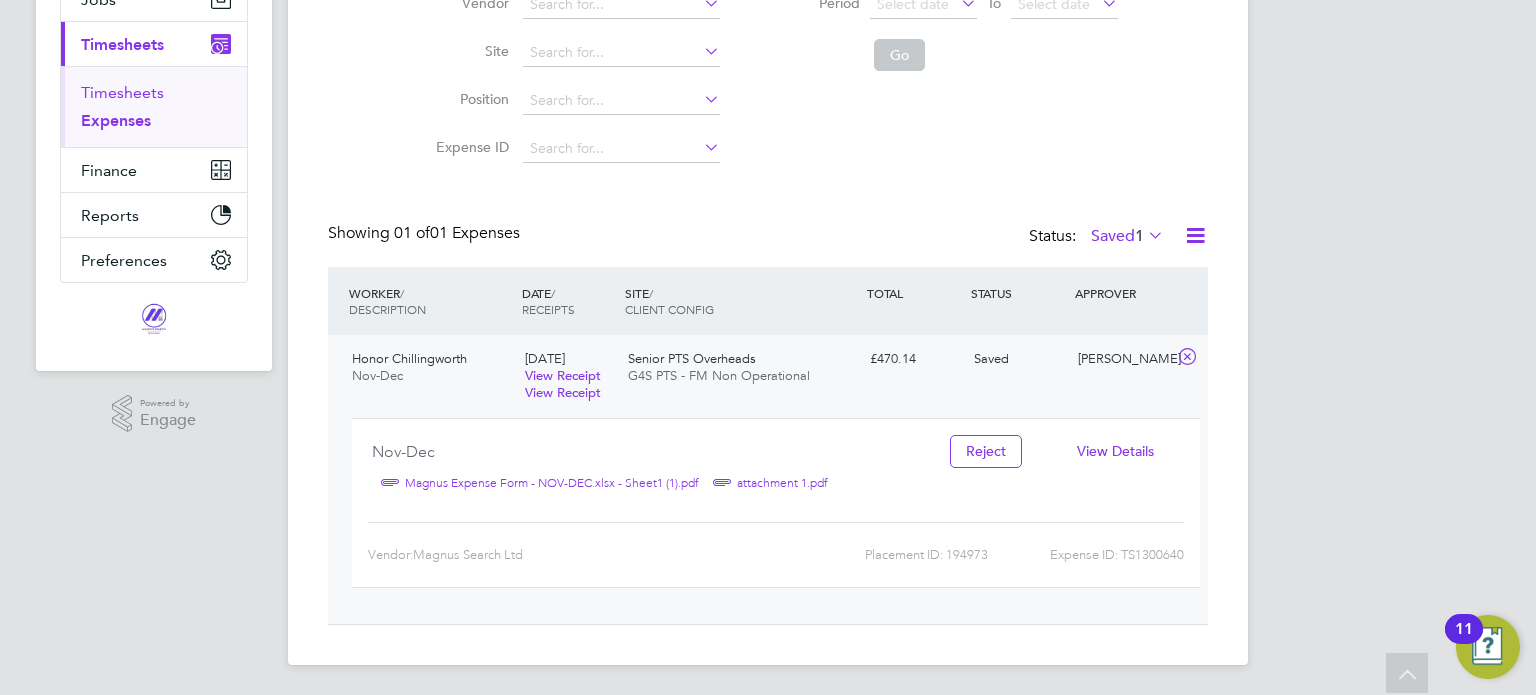 click on "Timesheets" at bounding box center [122, 92] 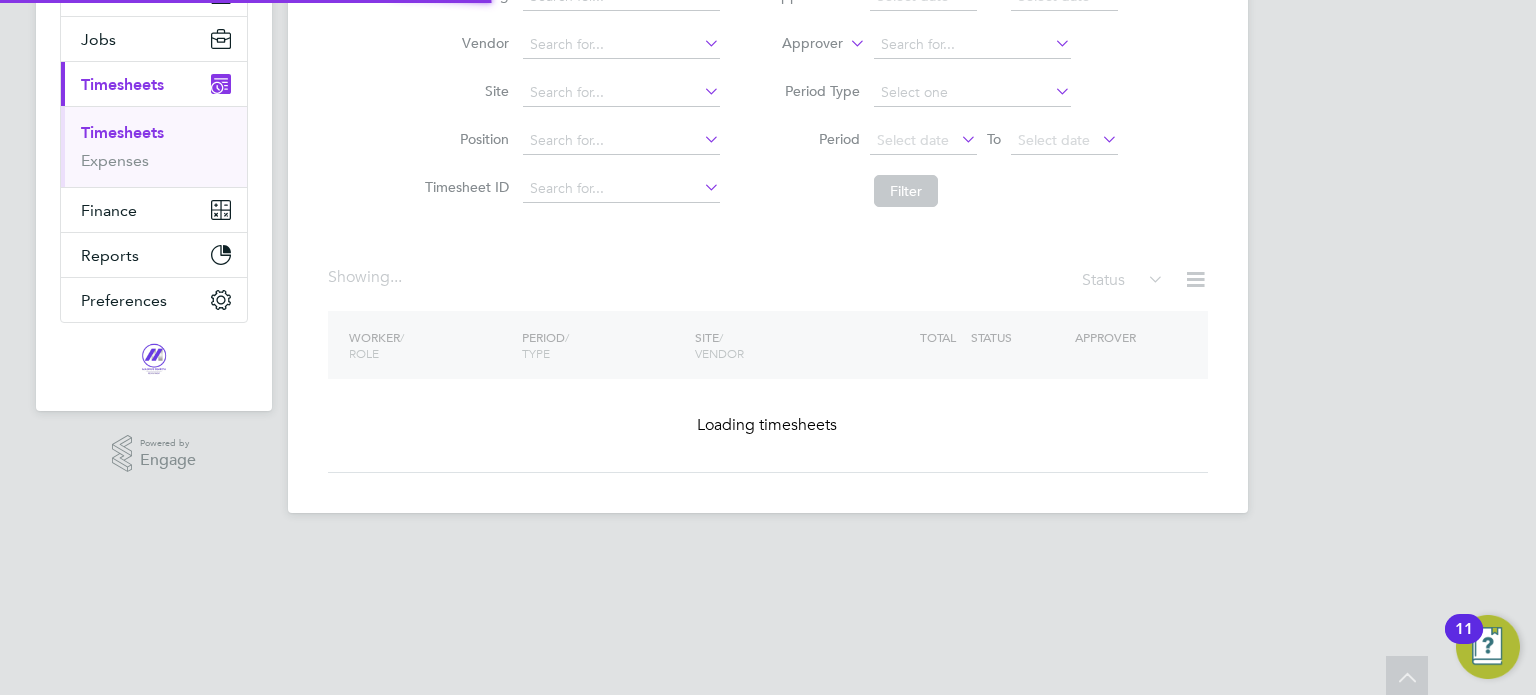 scroll, scrollTop: 0, scrollLeft: 0, axis: both 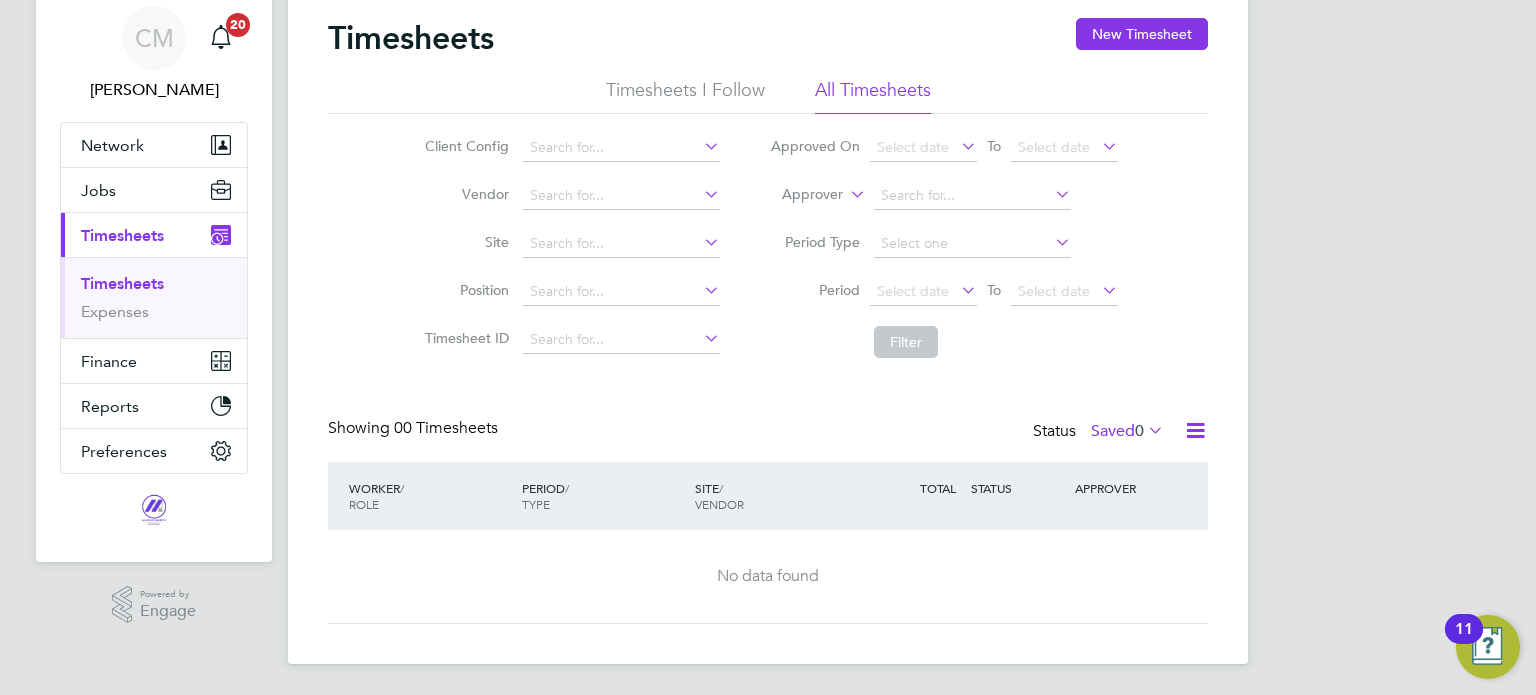 click on "Timesheets" at bounding box center [156, 288] 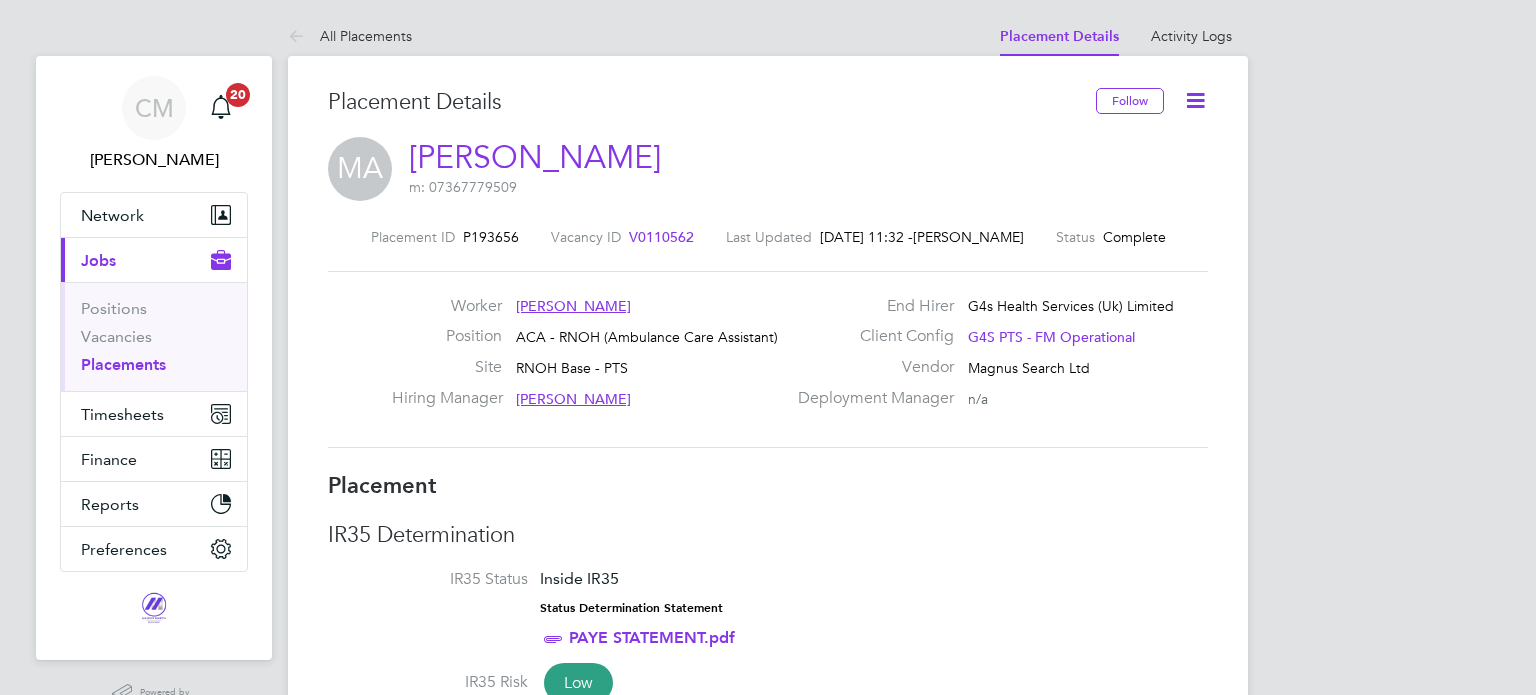 scroll, scrollTop: 0, scrollLeft: 0, axis: both 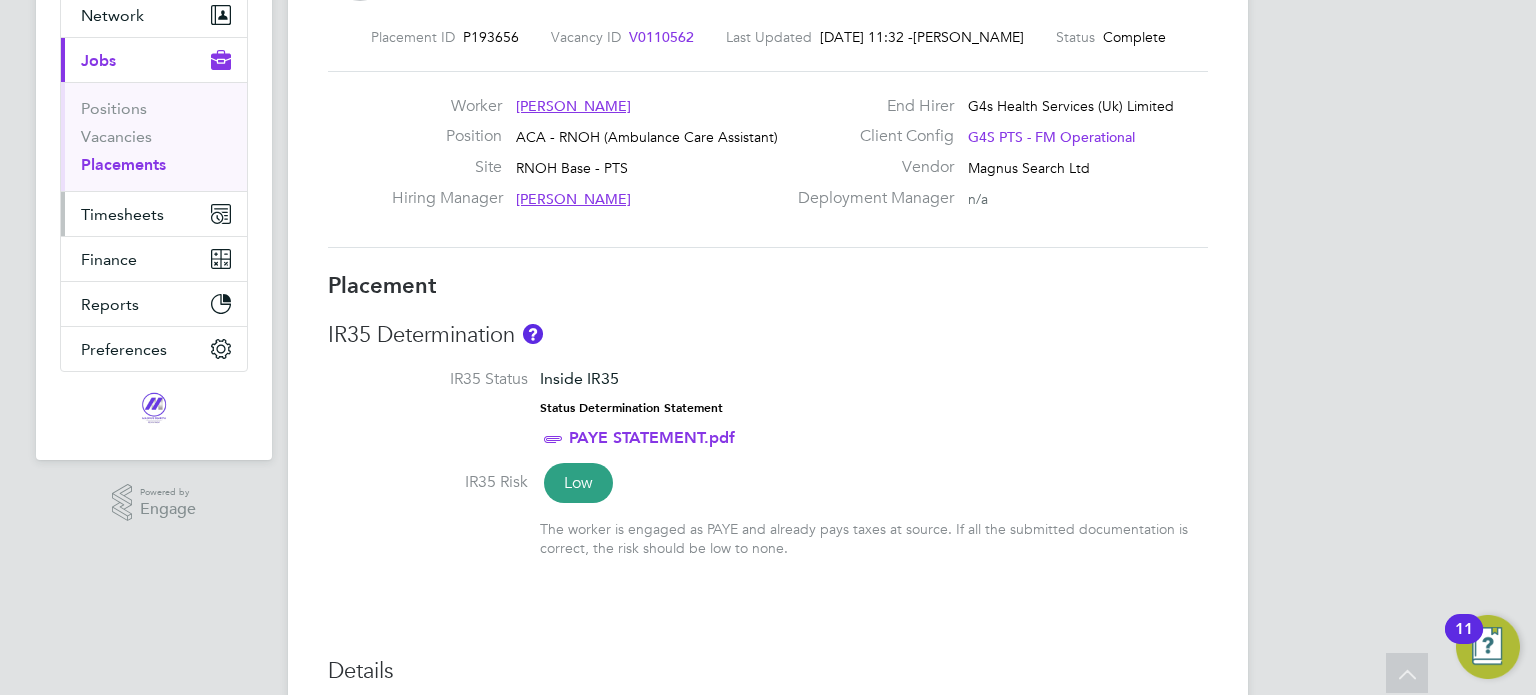 click on "Timesheets" at bounding box center [154, 214] 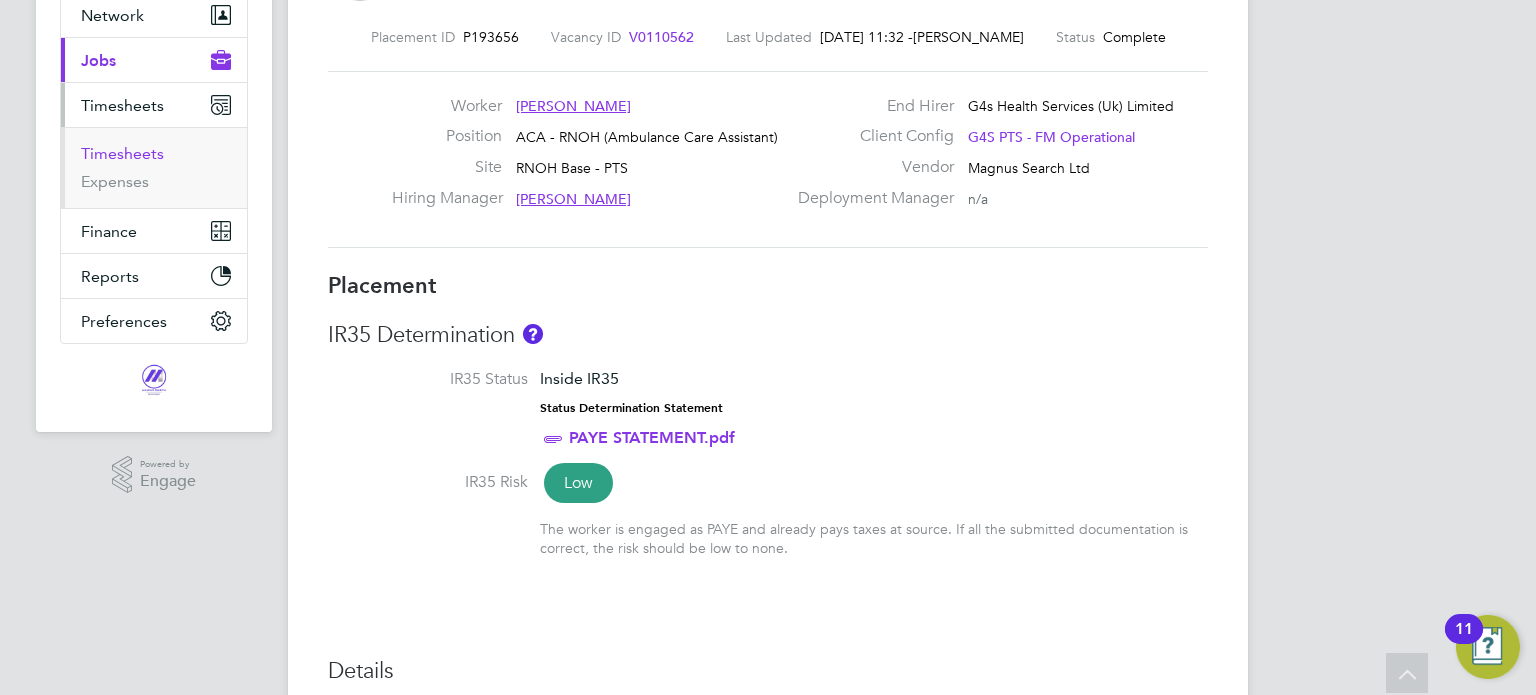 click on "Timesheets" at bounding box center [122, 153] 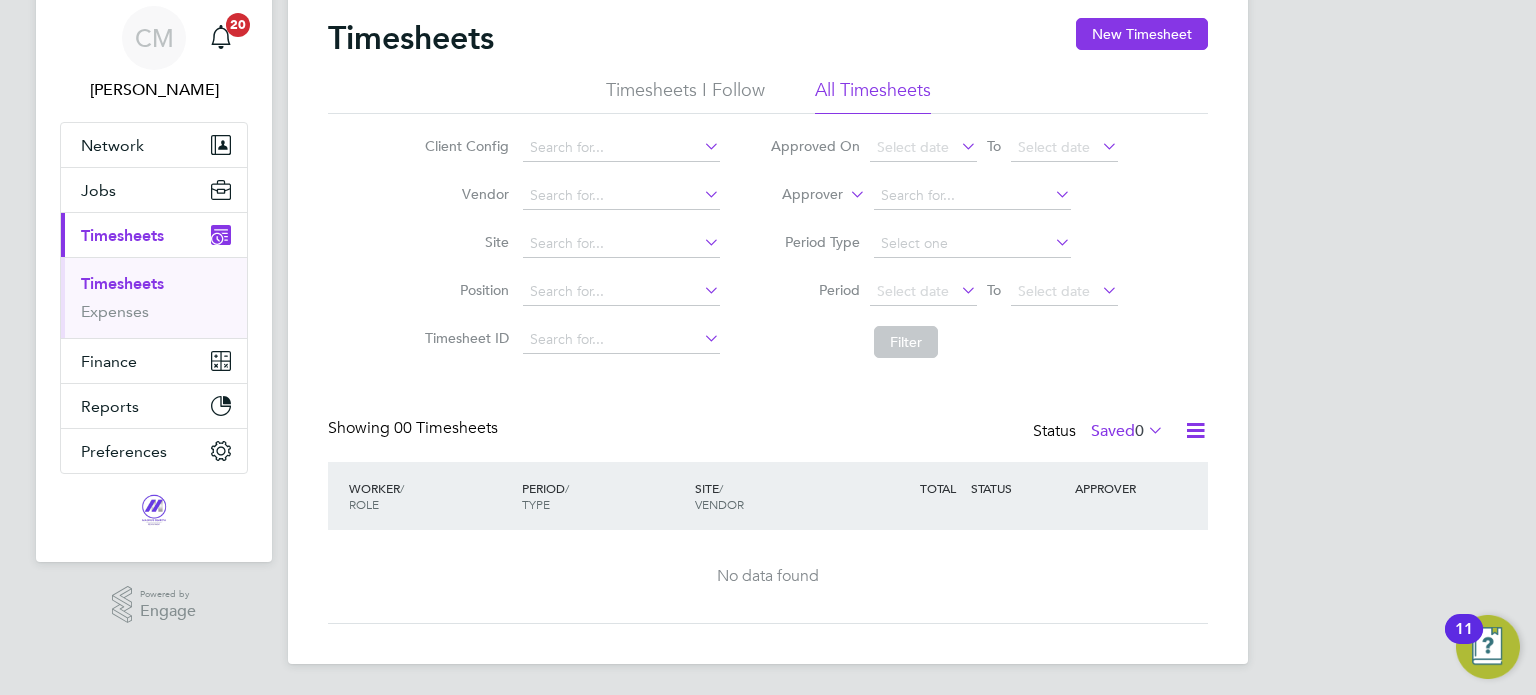 click on "Timesheets I Follow" 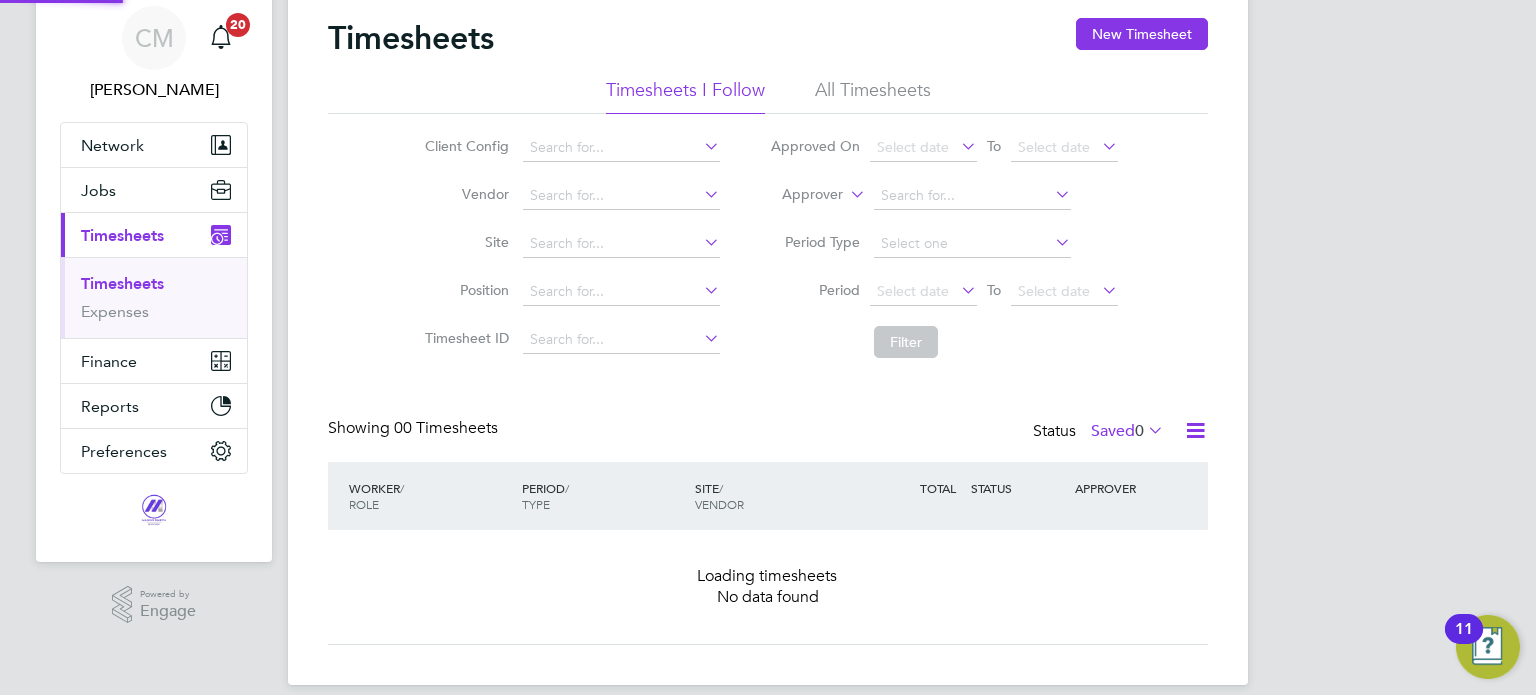 click on "Timesheets I Follow All Timesheets" 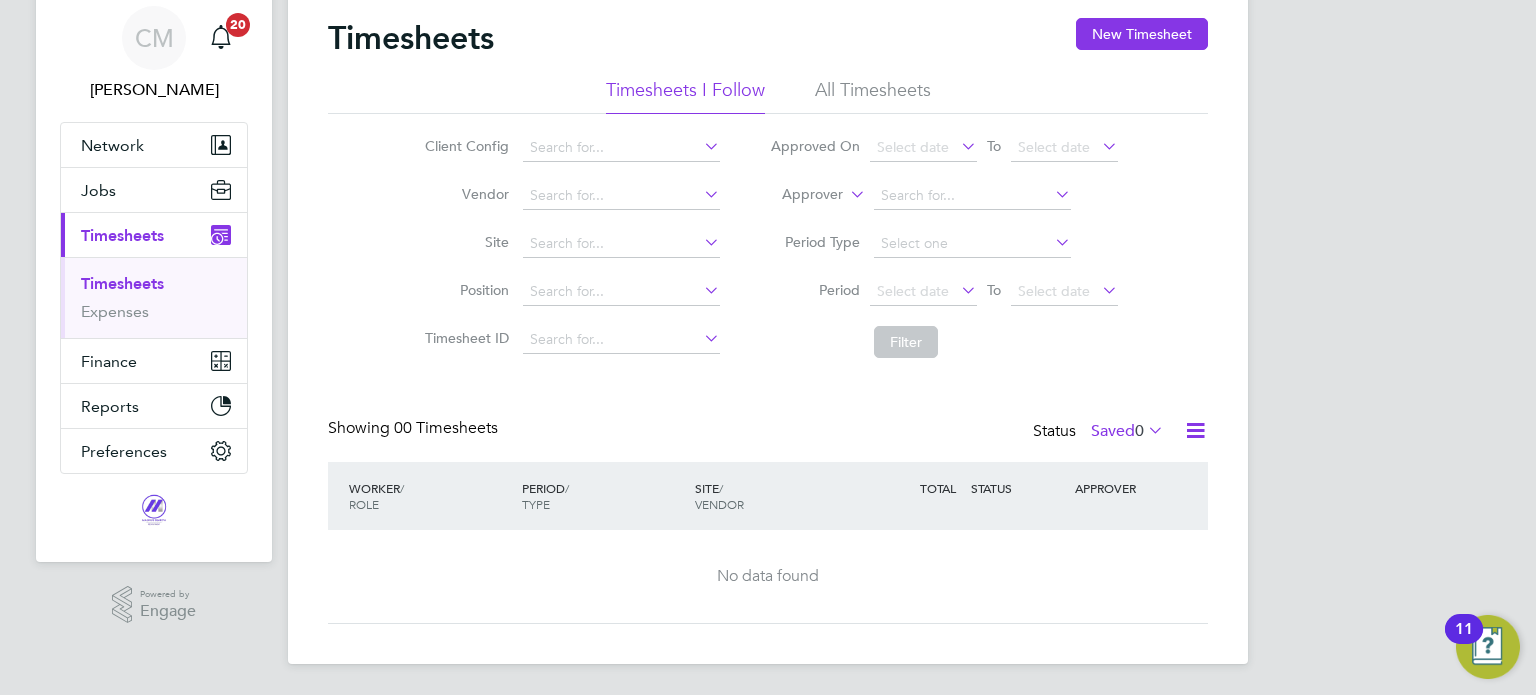 click on "Timesheets New Timesheet" 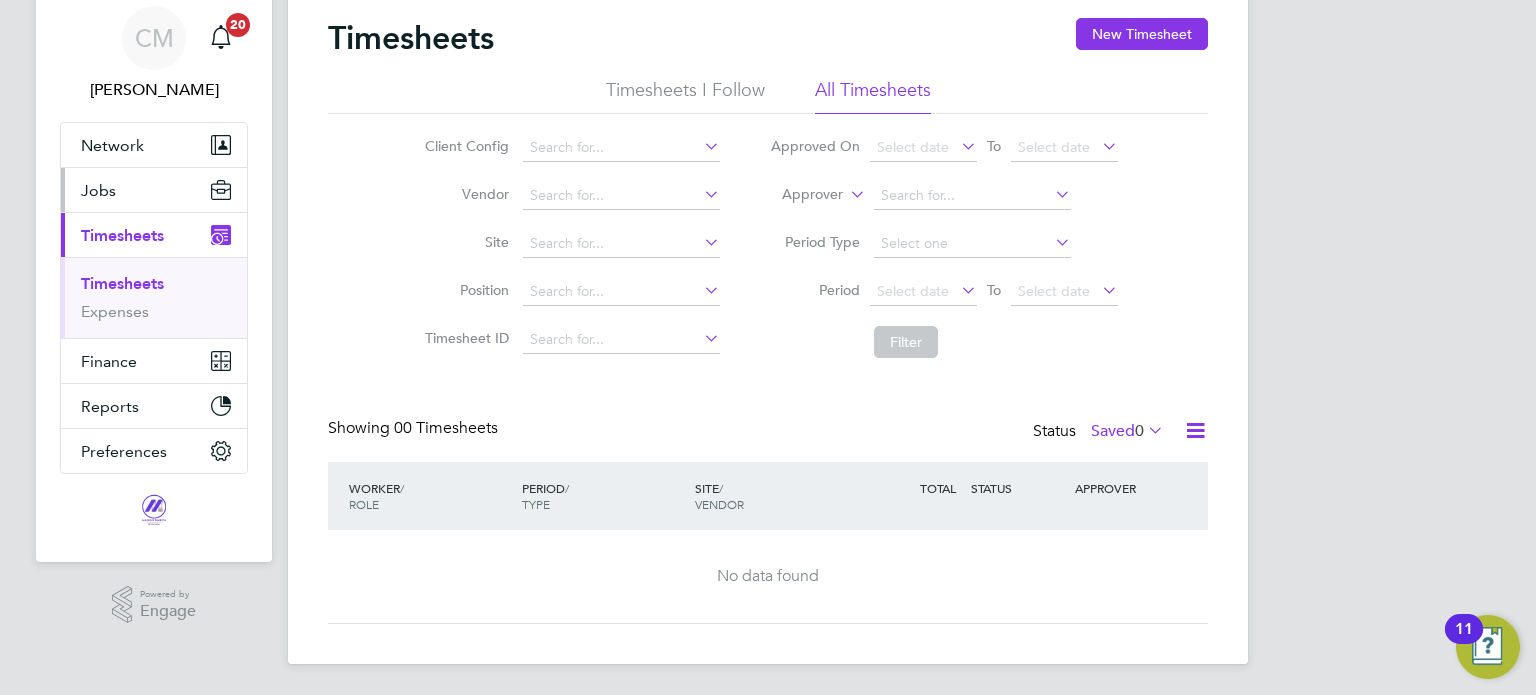 click on "Jobs" at bounding box center [154, 190] 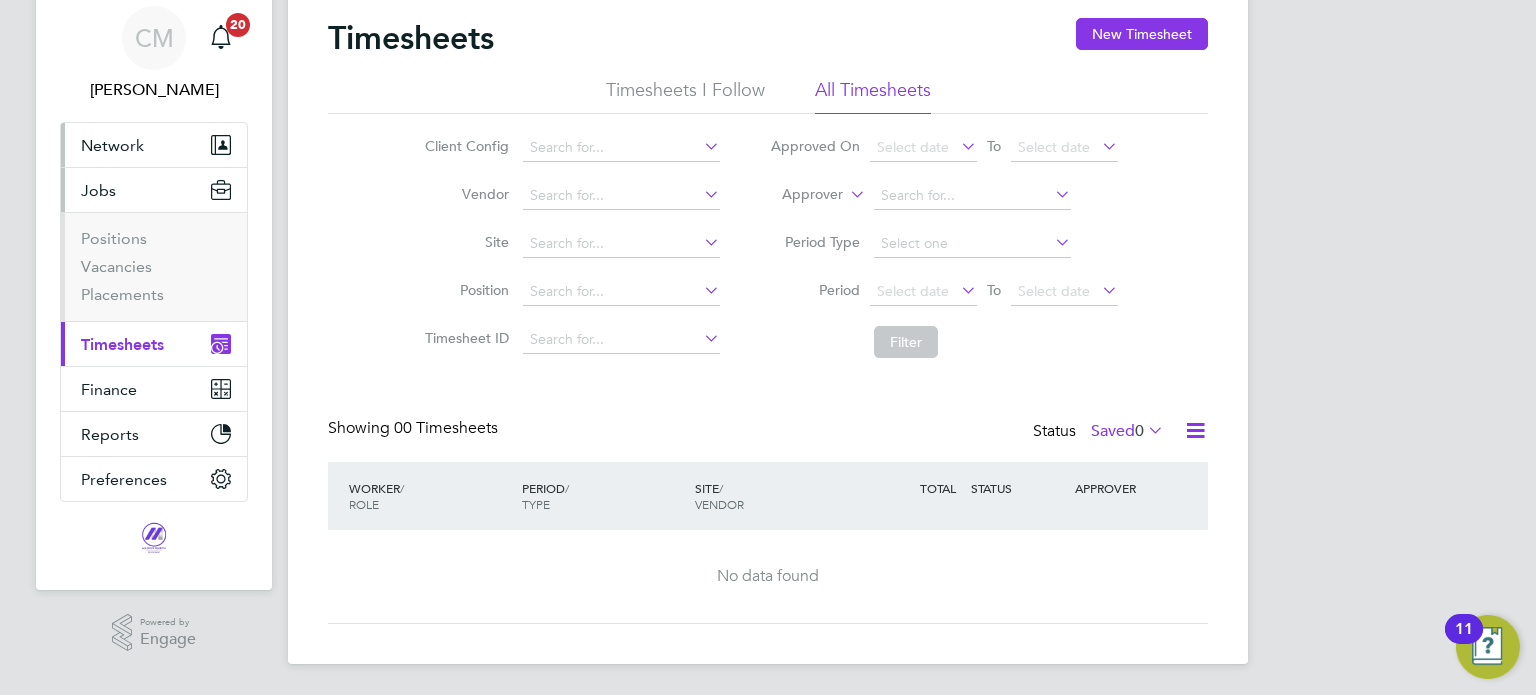 click on "Network" at bounding box center (112, 145) 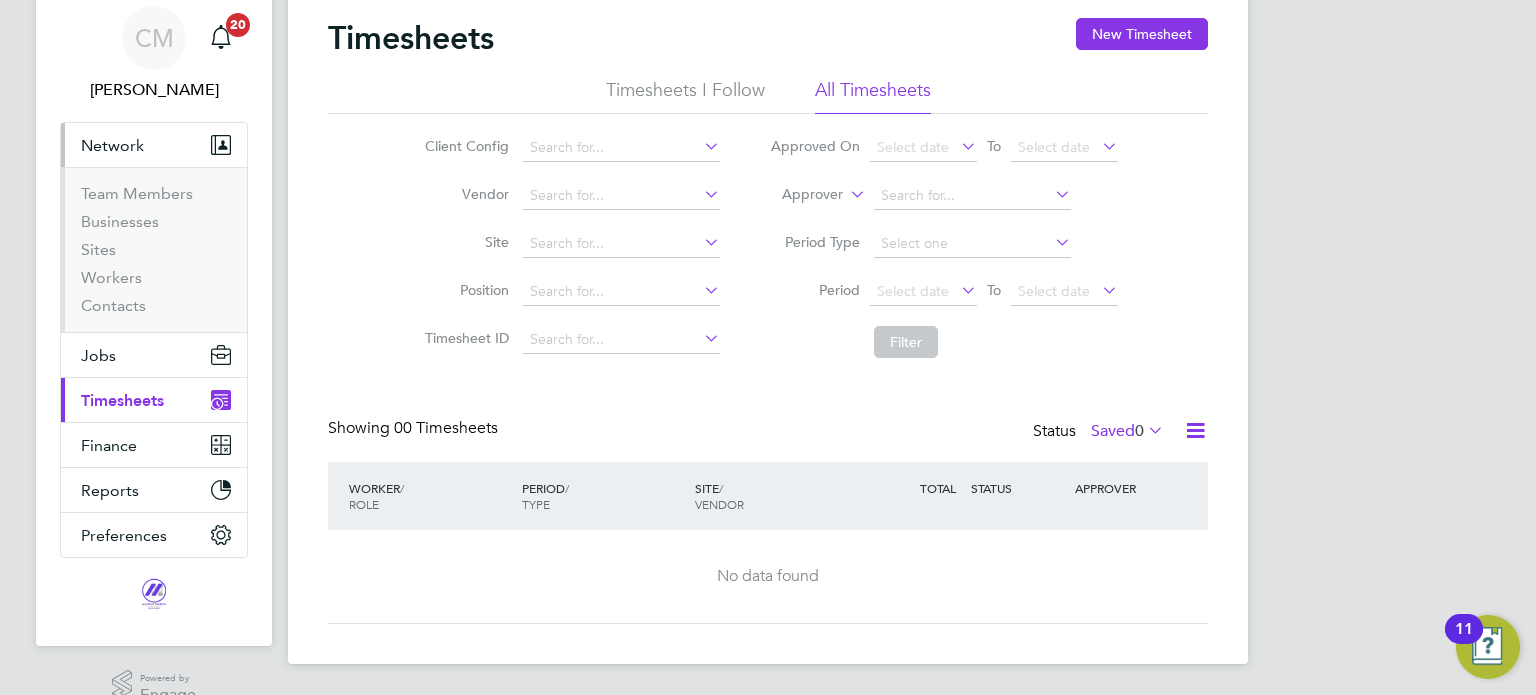 click on "Current page:   Timesheets" at bounding box center (154, 400) 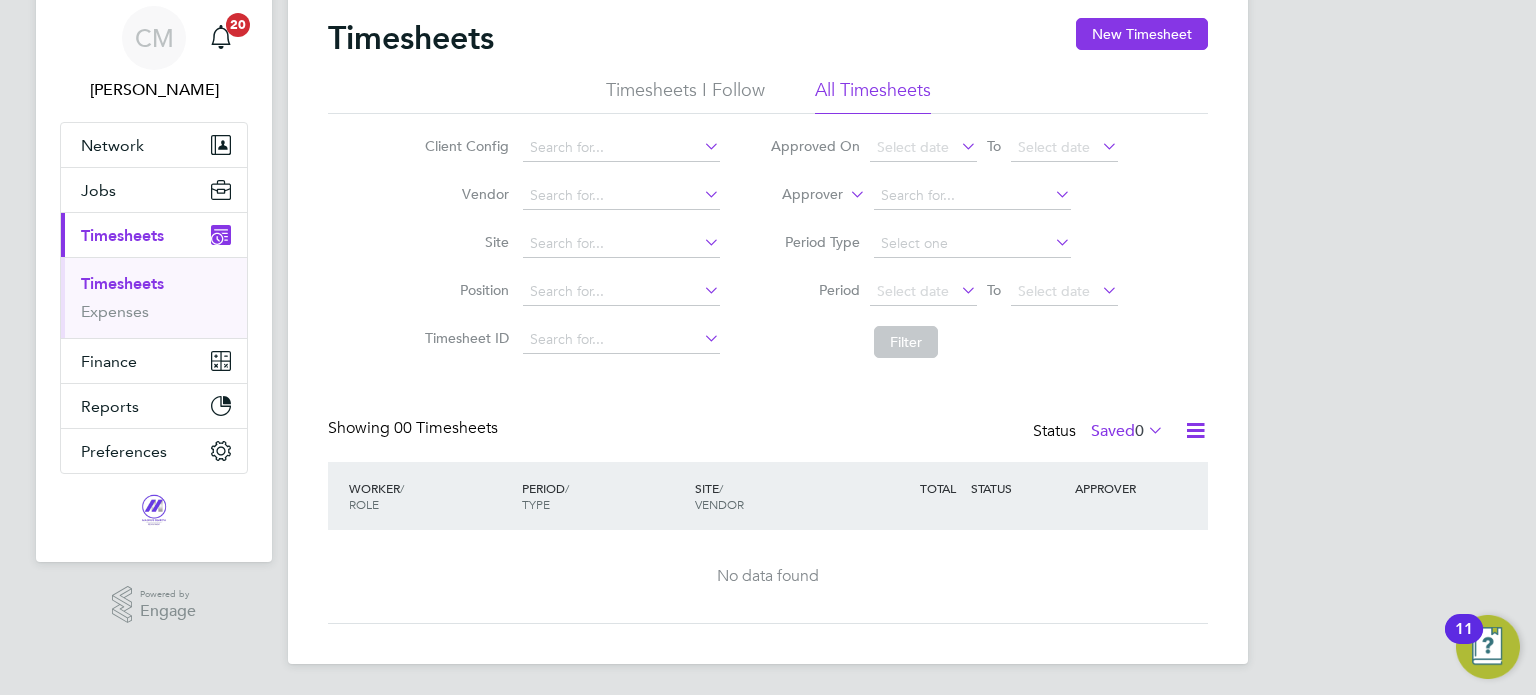 click on "Timesheets" at bounding box center [122, 283] 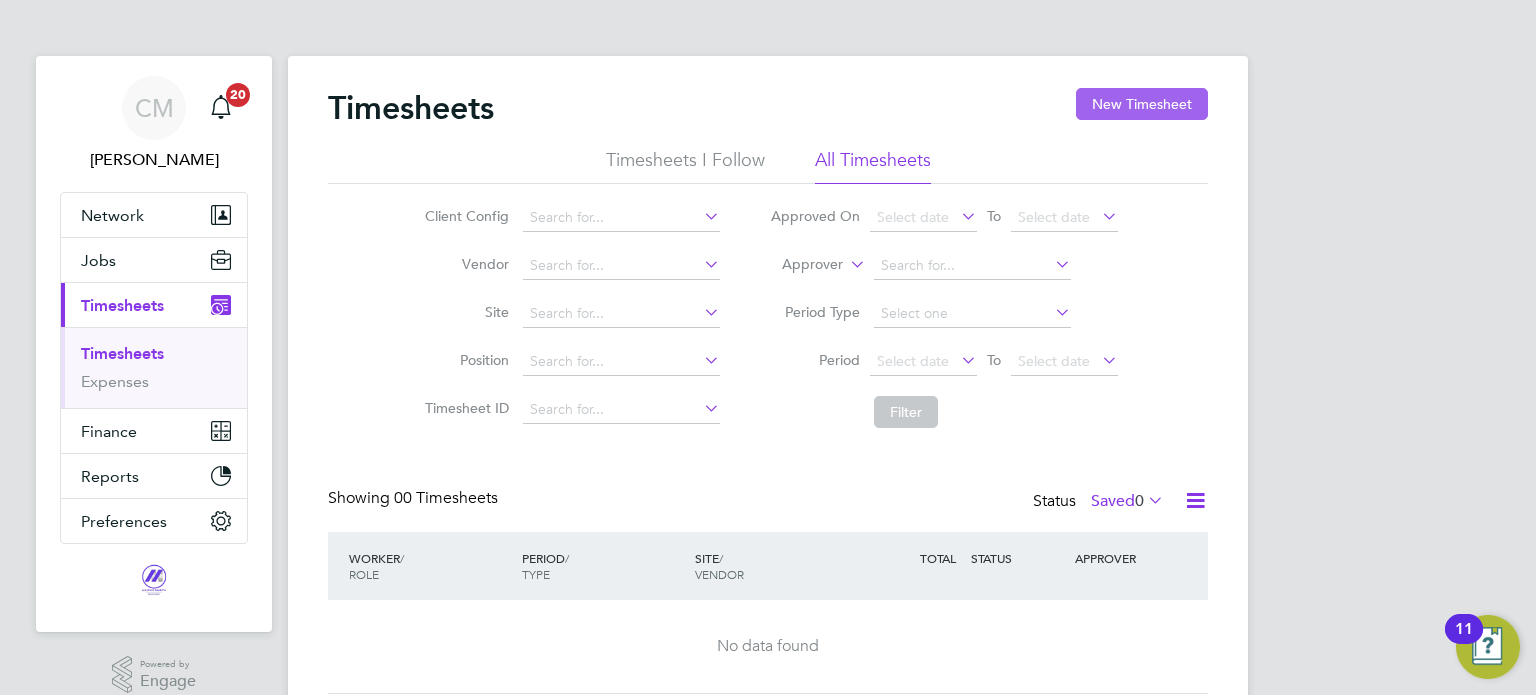 click on "New Timesheet" 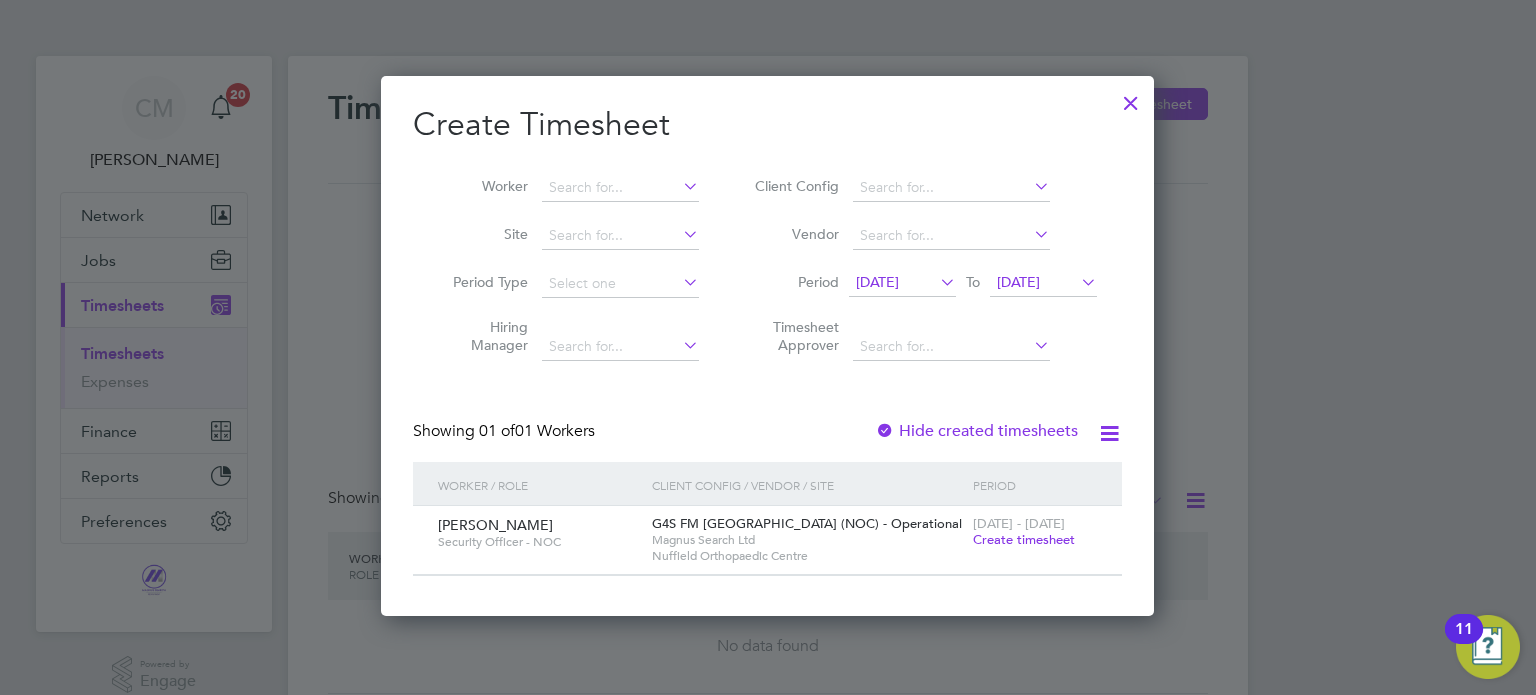 click on "Create timesheet" at bounding box center [1024, 539] 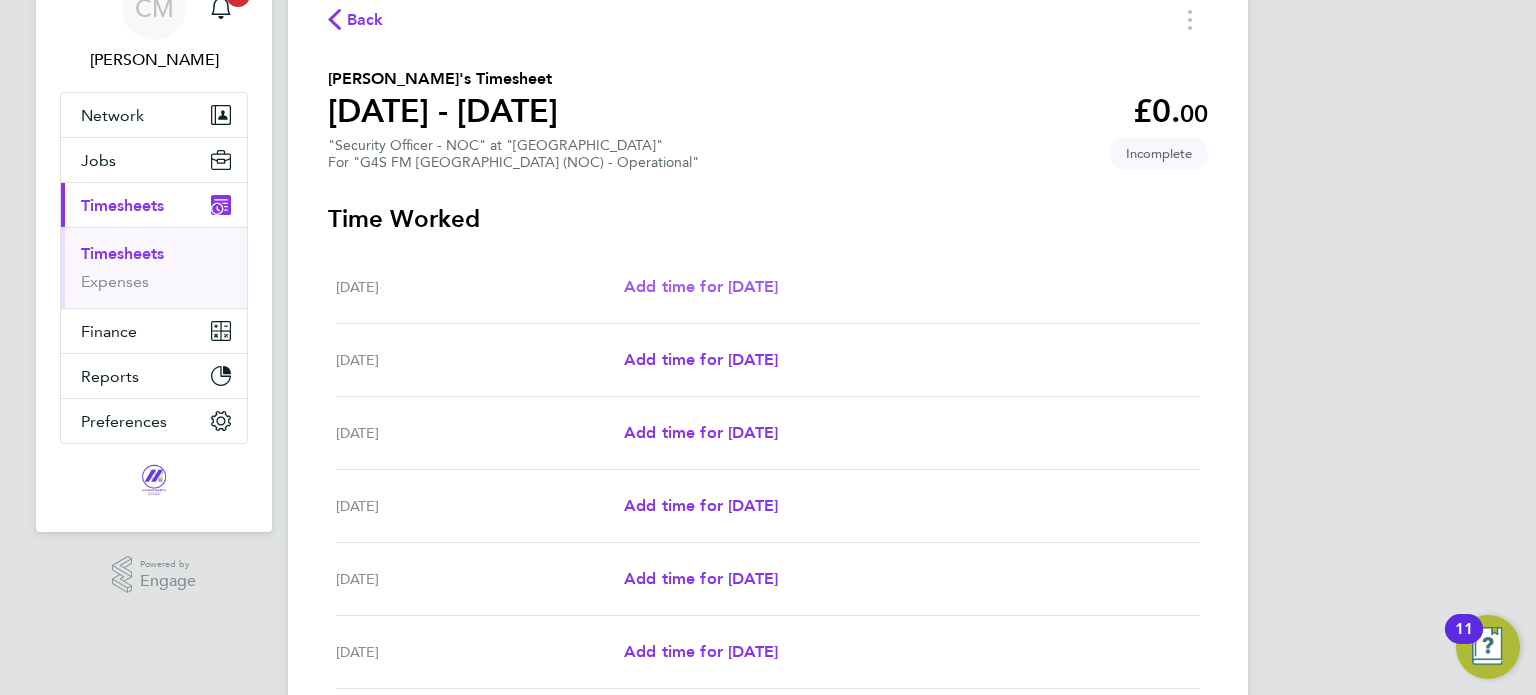click on "Add time for [DATE]" at bounding box center [701, 286] 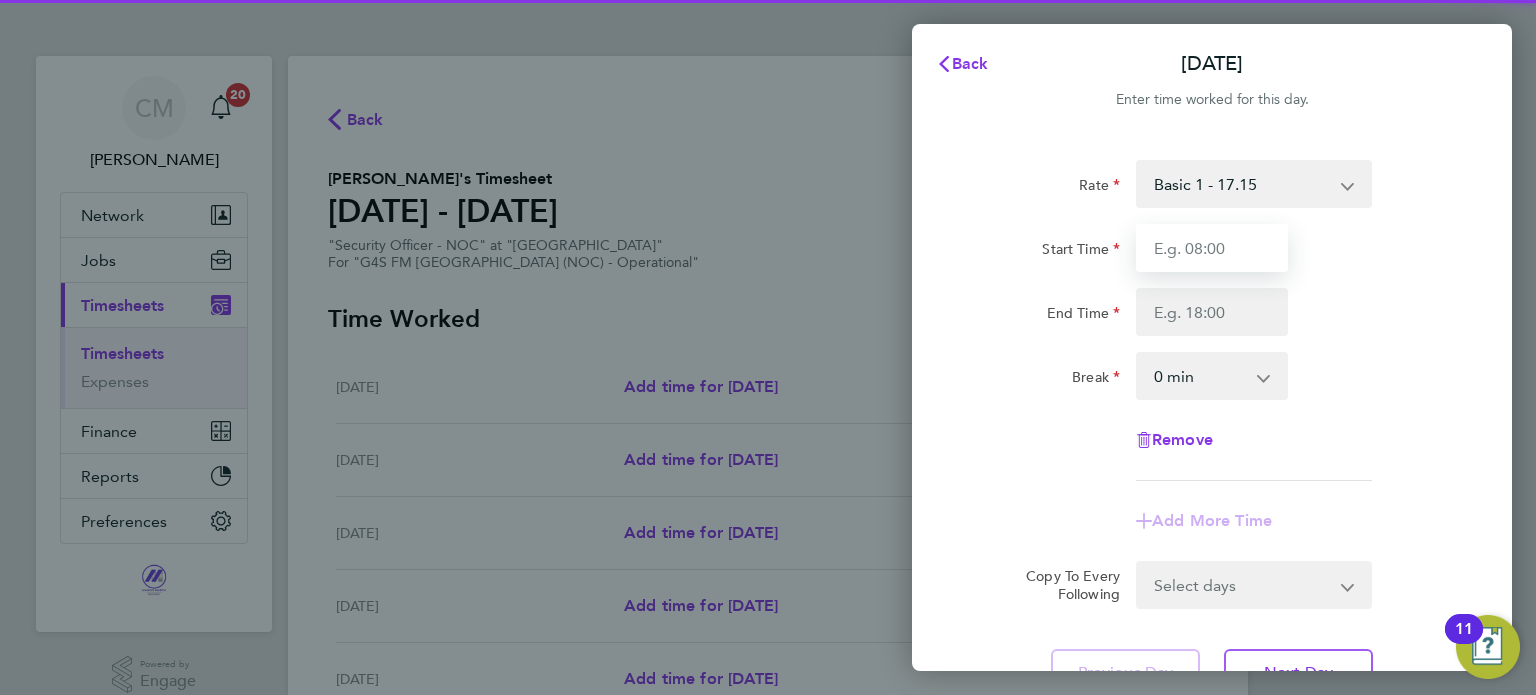click on "Start Time" at bounding box center (1212, 248) 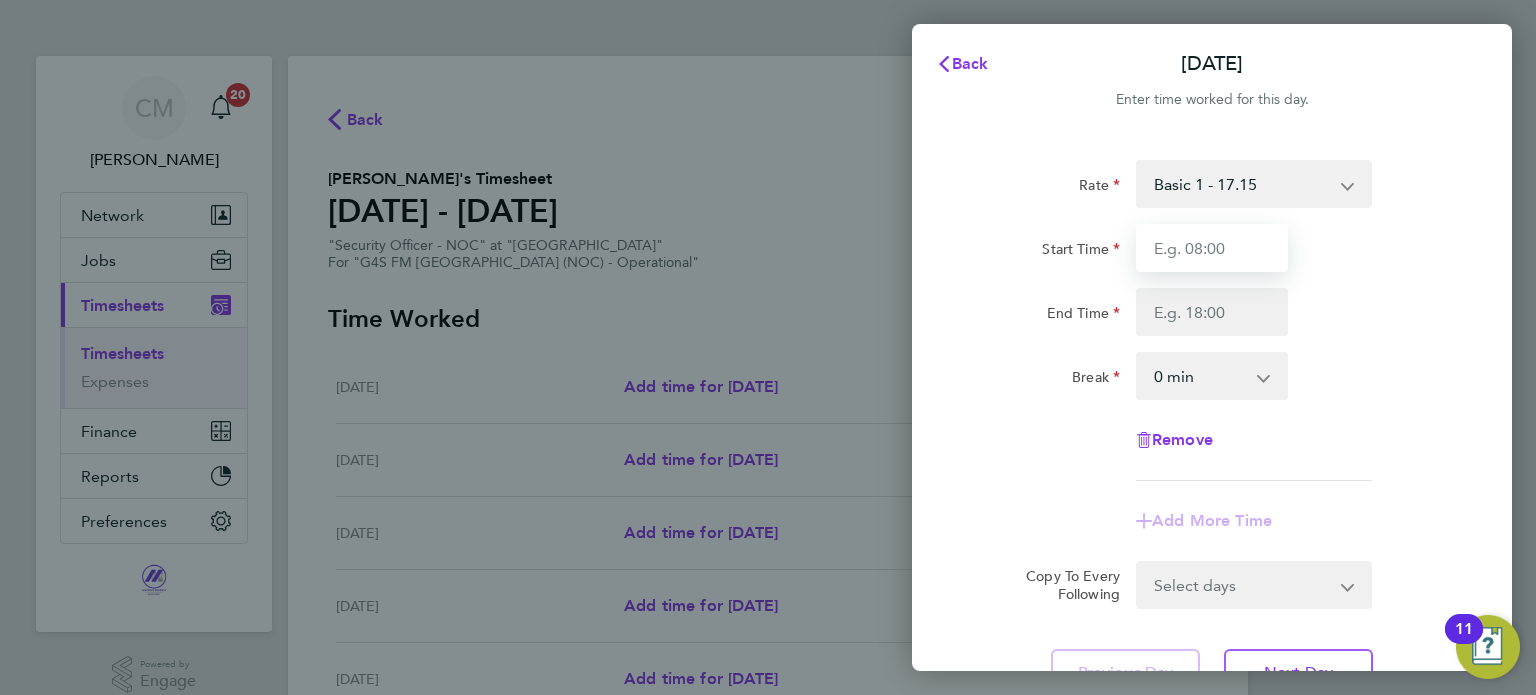type on "18:00" 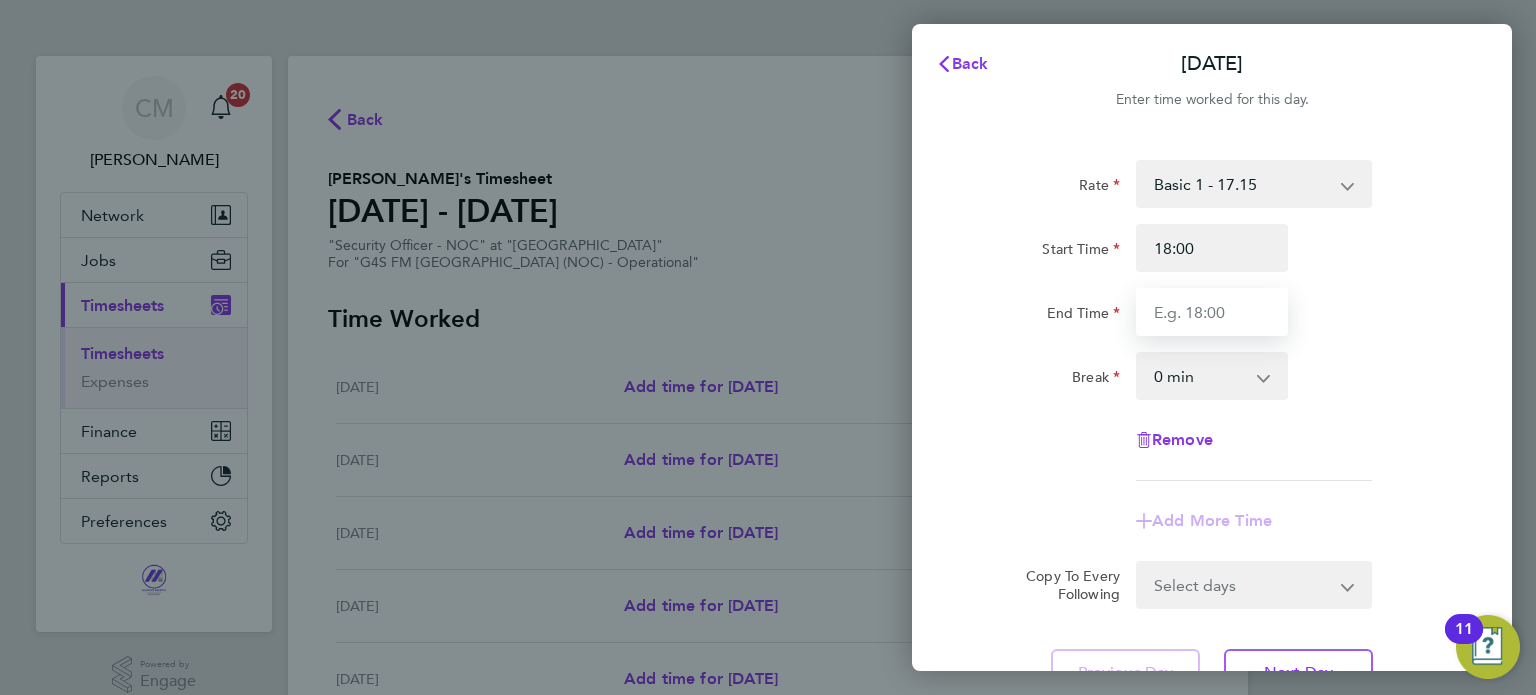 click on "End Time" at bounding box center [1212, 312] 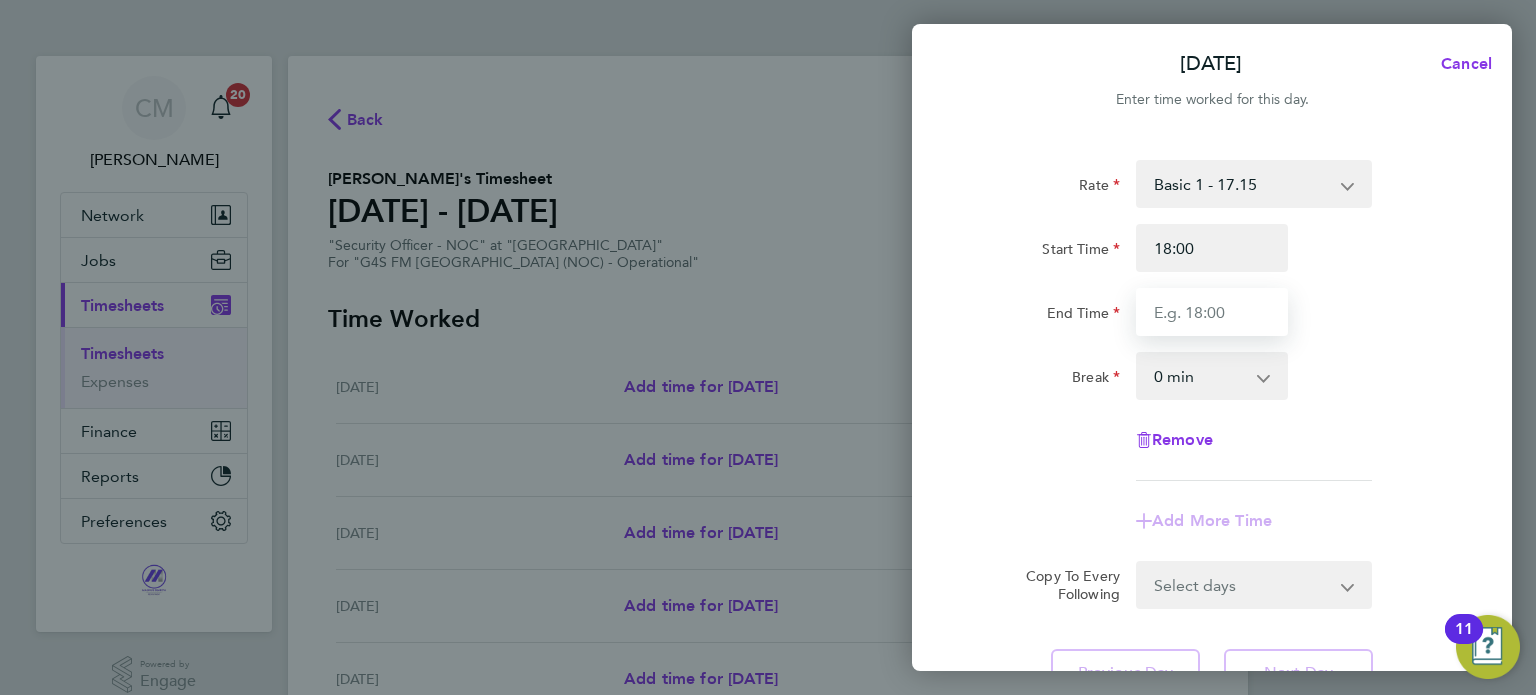 type on "06:00" 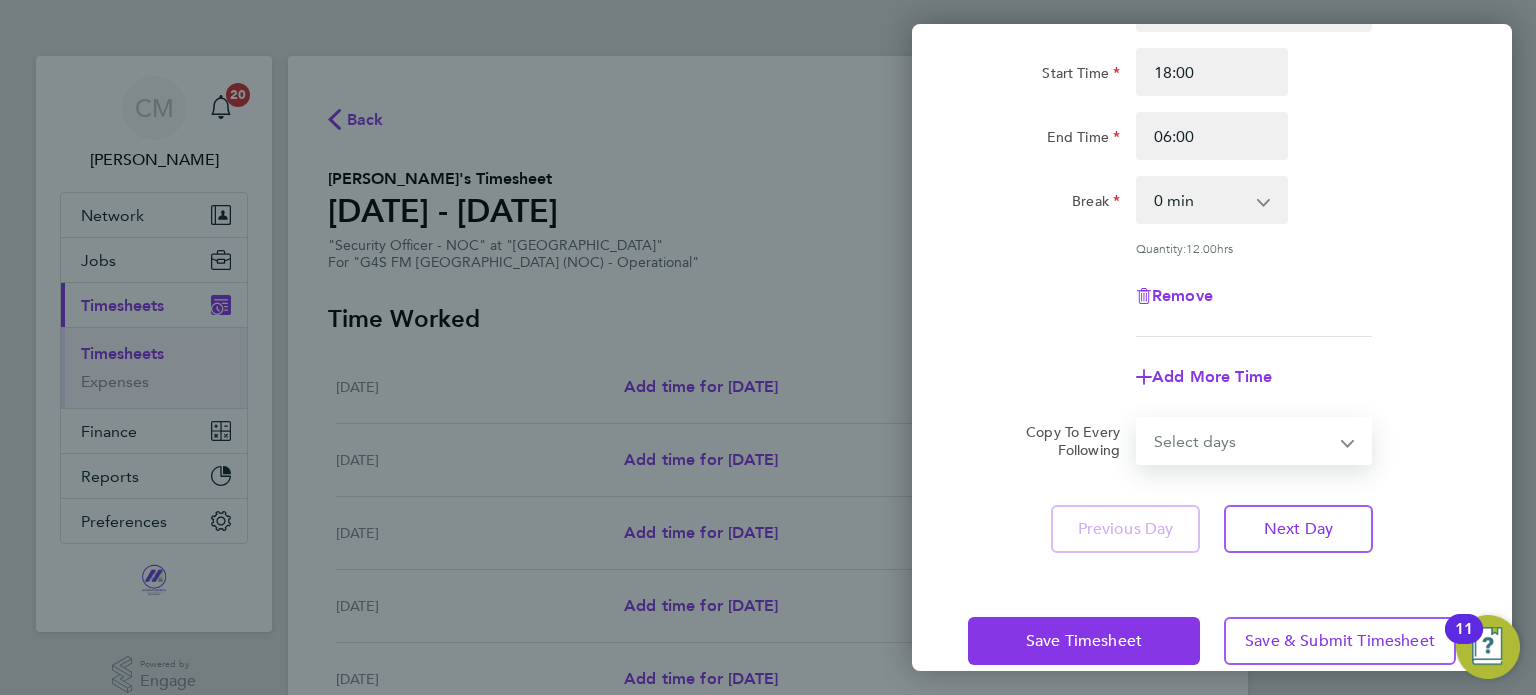 click on "Rate  Basic 1 - 17.15   x2 - 34.30
Start Time 18:00 End Time 06:00 Break  0 min   15 min   30 min   45 min   60 min   75 min   90 min
Quantity:  12.00  hrs
Remove
Add More Time  Copy To Every Following  Select days   Day   Weekday (Mon-Fri)   Weekend (Sat-Sun)   [DATE]   [DATE]   [DATE]   [DATE]   [DATE]   [DATE]" 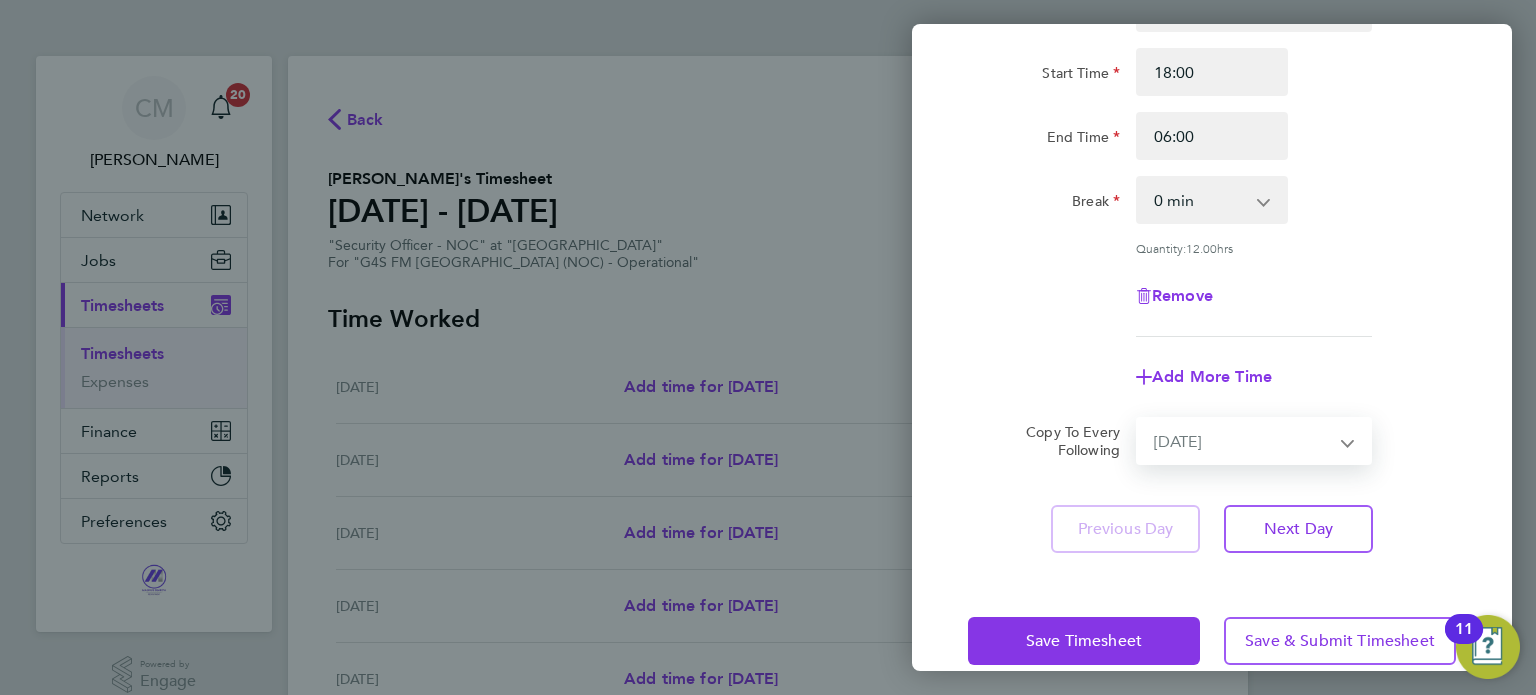 click on "Select days   Day   Weekday (Mon-Fri)   Weekend (Sat-Sun)   [DATE]   [DATE]   [DATE]   [DATE]   [DATE]   [DATE]" at bounding box center [1243, 441] 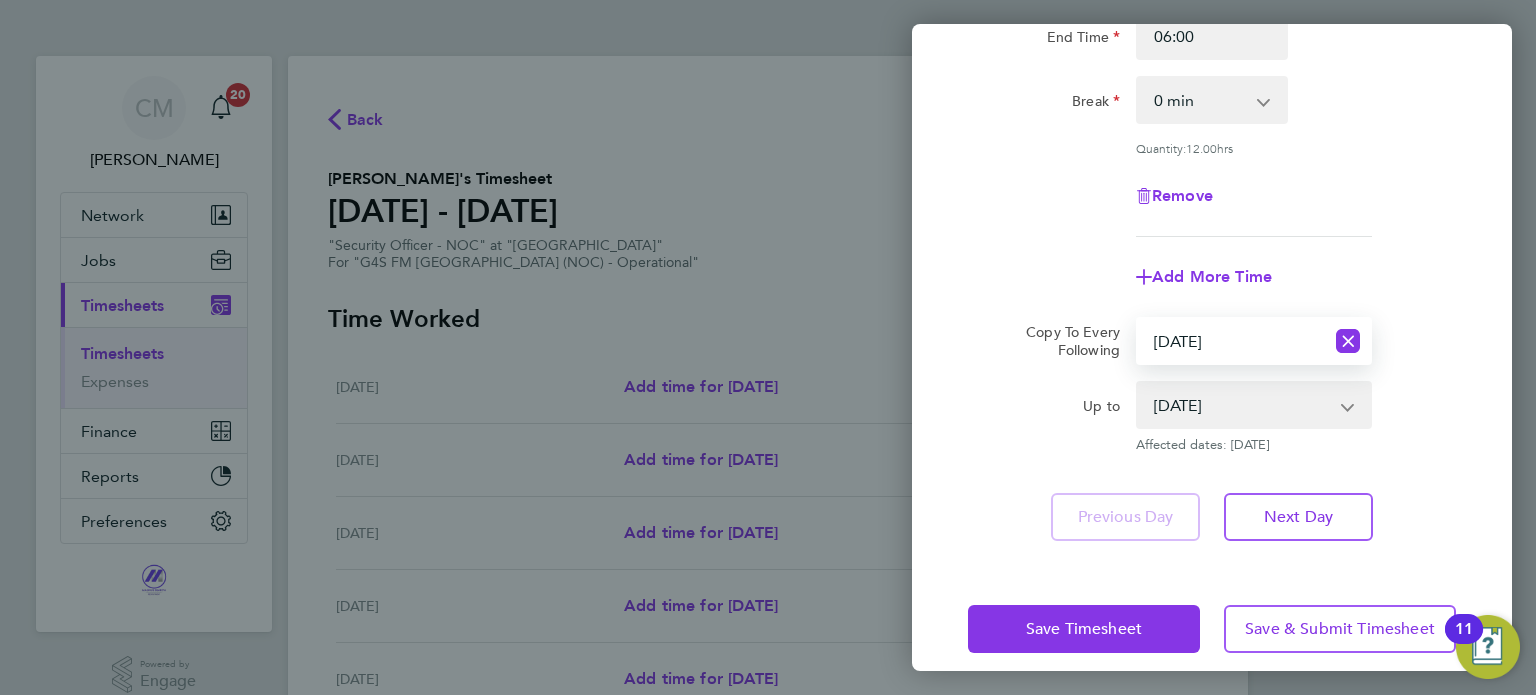 click on "Select days   Day   Weekday (Mon-Fri)   Weekend (Sat-Sun)   [DATE]   [DATE]   [DATE]   [DATE]   [DATE]   [DATE]" at bounding box center [1231, 341] 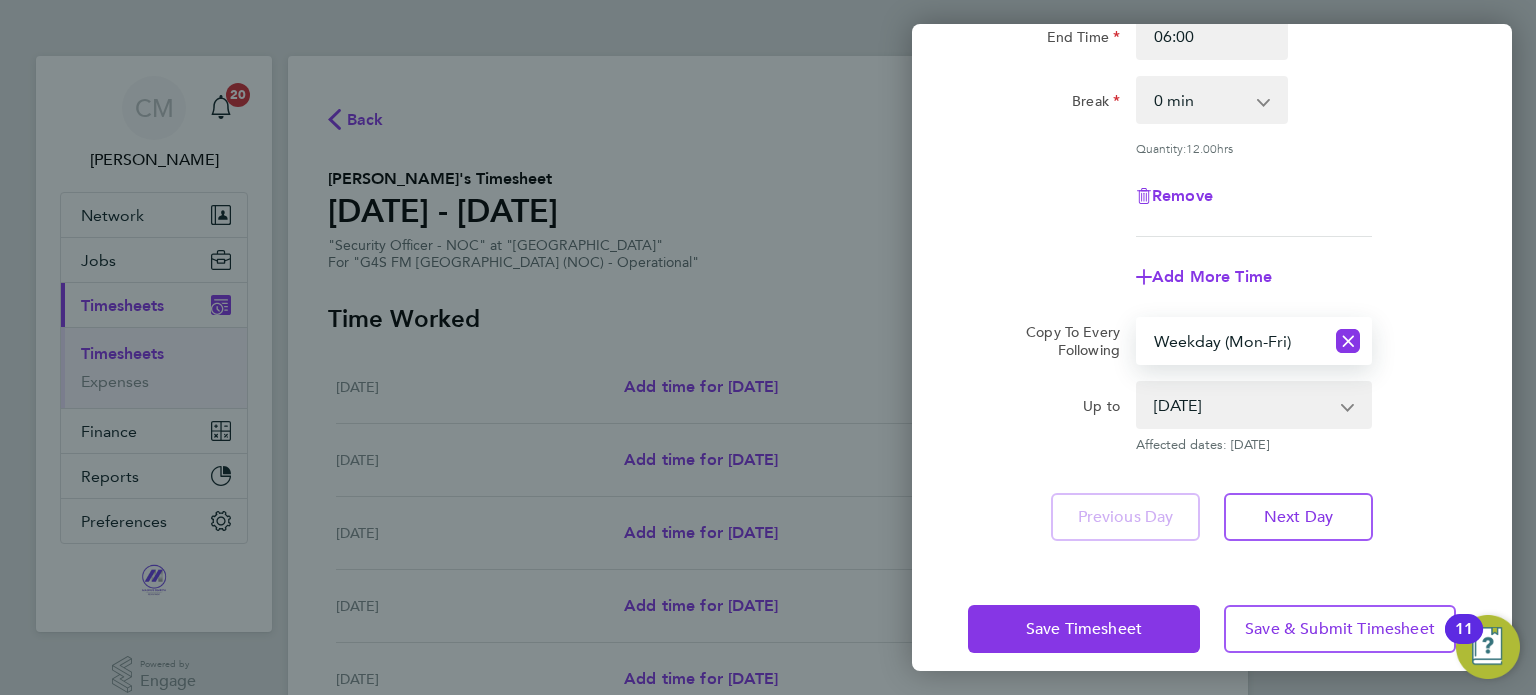 click on "Select days   Day   Weekday (Mon-Fri)   Weekend (Sat-Sun)   [DATE]   [DATE]   [DATE]   [DATE]   [DATE]   [DATE]" at bounding box center (1231, 341) 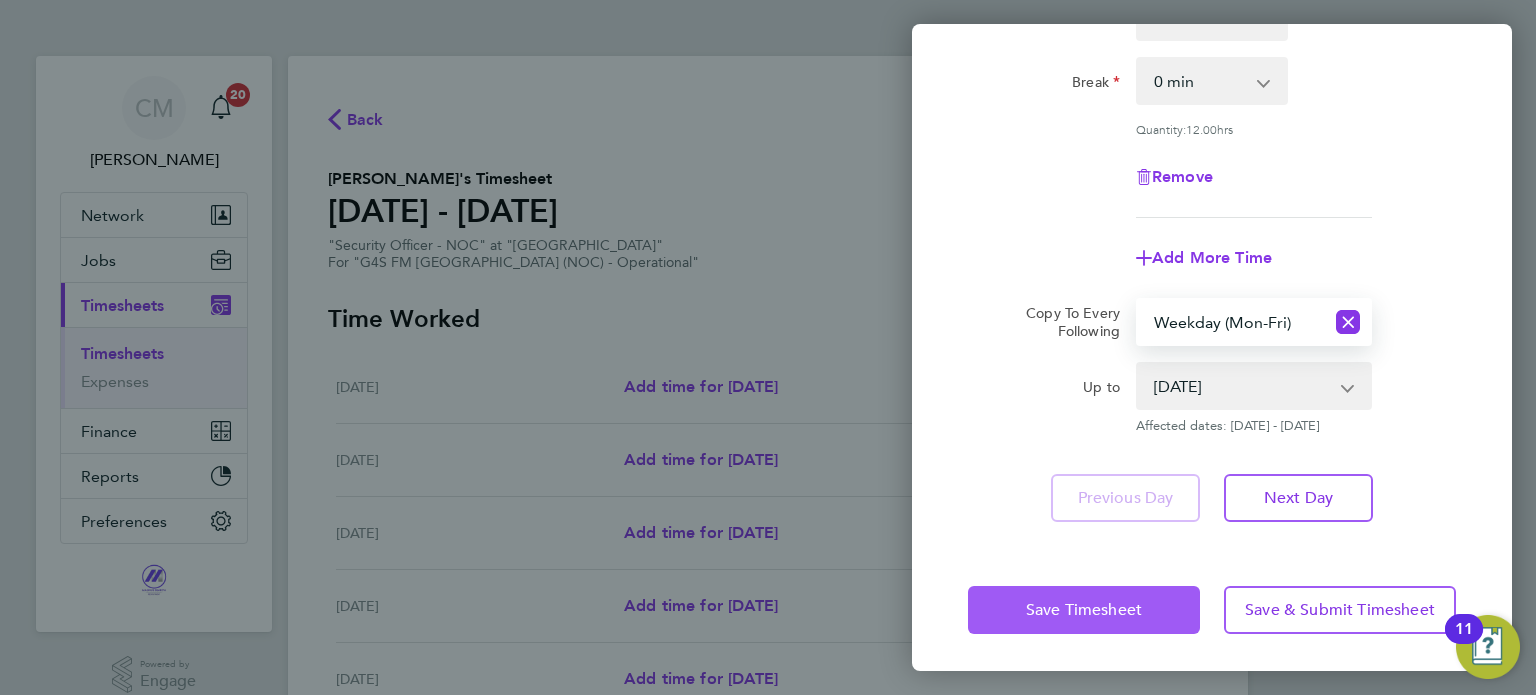 click on "Save Timesheet" 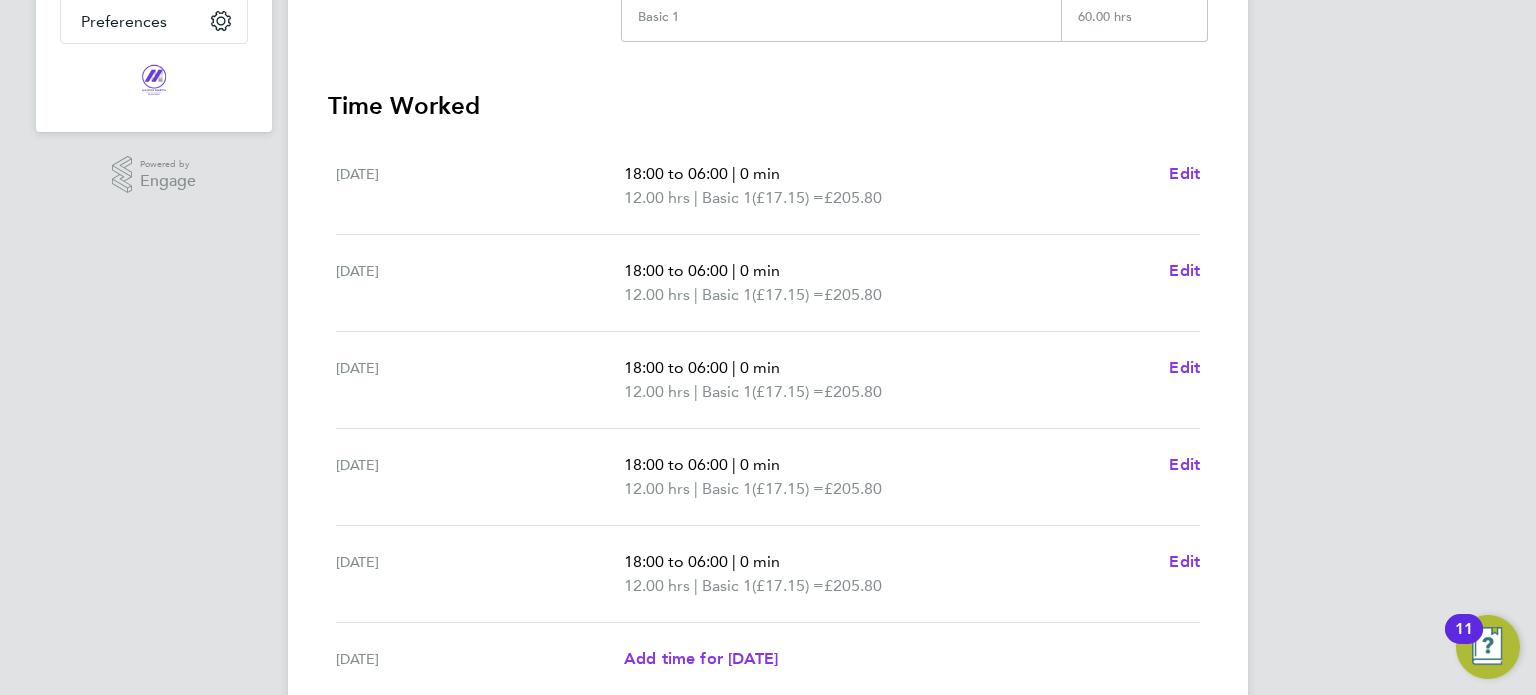 click on "[DATE]   18:00 to 06:00   |   0 min   12.00 hrs   |   Basic 1   (£17.15) =   £205.80   Edit   [DATE]   18:00 to 06:00   |   0 min   12.00 hrs   |   Basic 1   (£17.15) =   £205.80   Edit   [DATE]   18:00 to 06:00   |   0 min   12.00 hrs   |   Basic 1   (£17.15) =   £205.80   Edit   [DATE]   18:00 to 06:00   |   0 min   12.00 hrs   |   Basic 1   (£17.15) =   £205.80   Edit   [DATE]   18:00 to 06:00   |   0 min   12.00 hrs   |   Basic 1   (£17.15) =   £205.80   Edit   [DATE]   Add time for [DATE]   Add time for [DATE]   [DATE]   Add time for [DATE]   Add time for [DATE]" 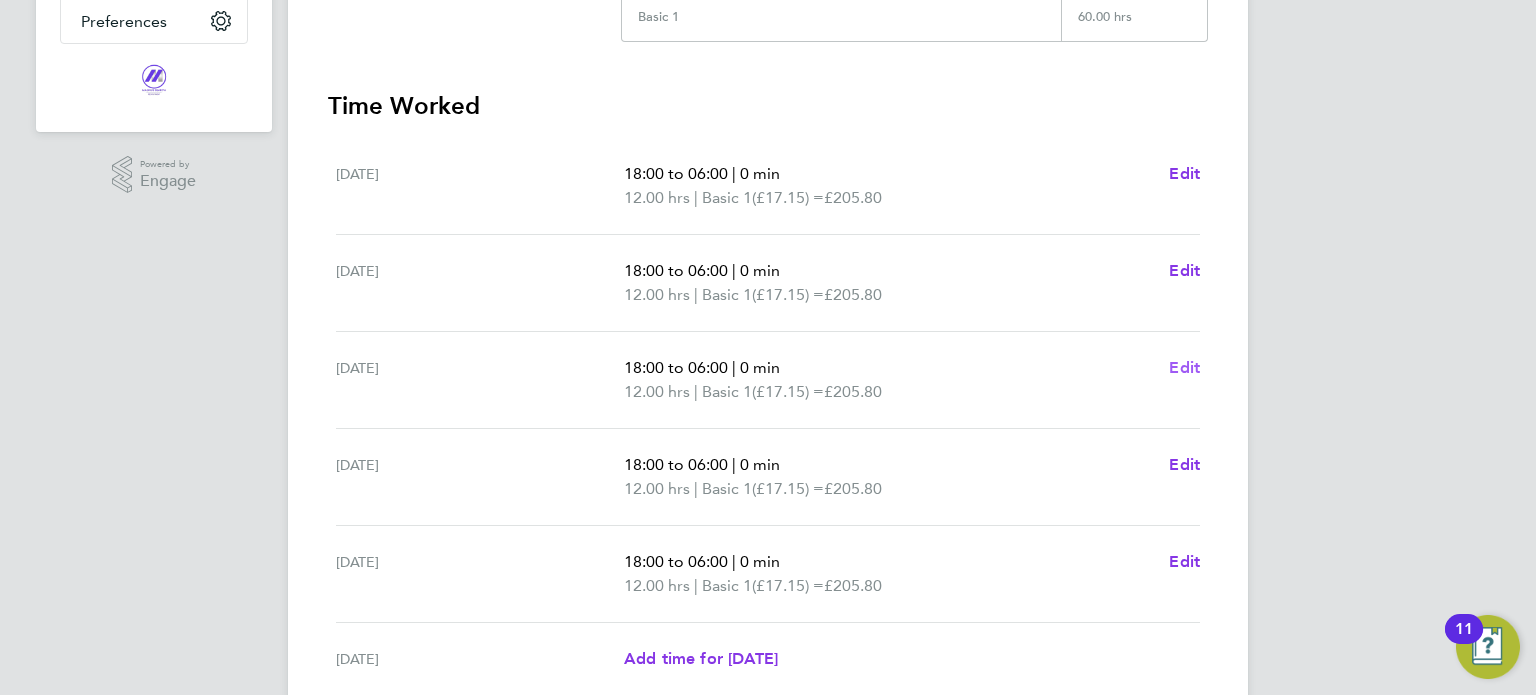 click on "Edit" at bounding box center (1184, 367) 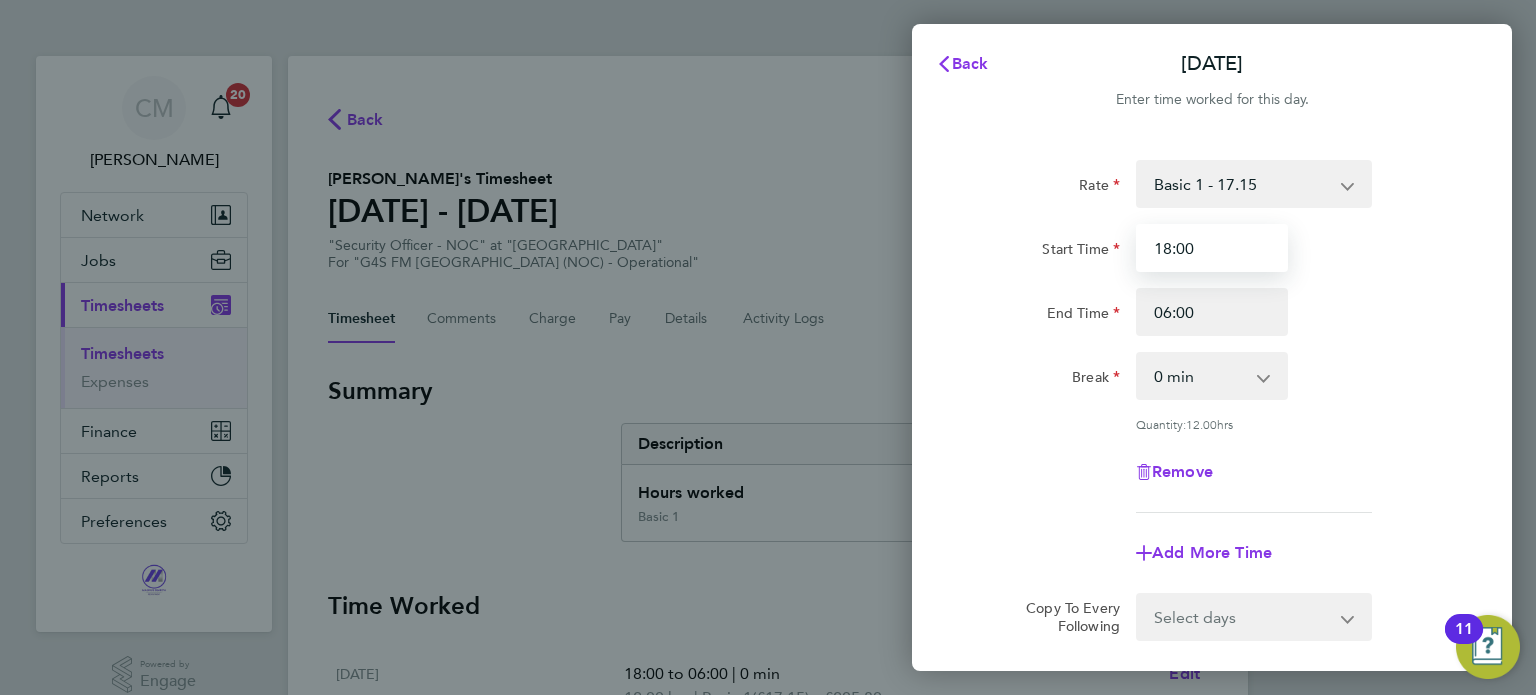 drag, startPoint x: 1196, startPoint y: 248, endPoint x: 1088, endPoint y: 231, distance: 109.32977 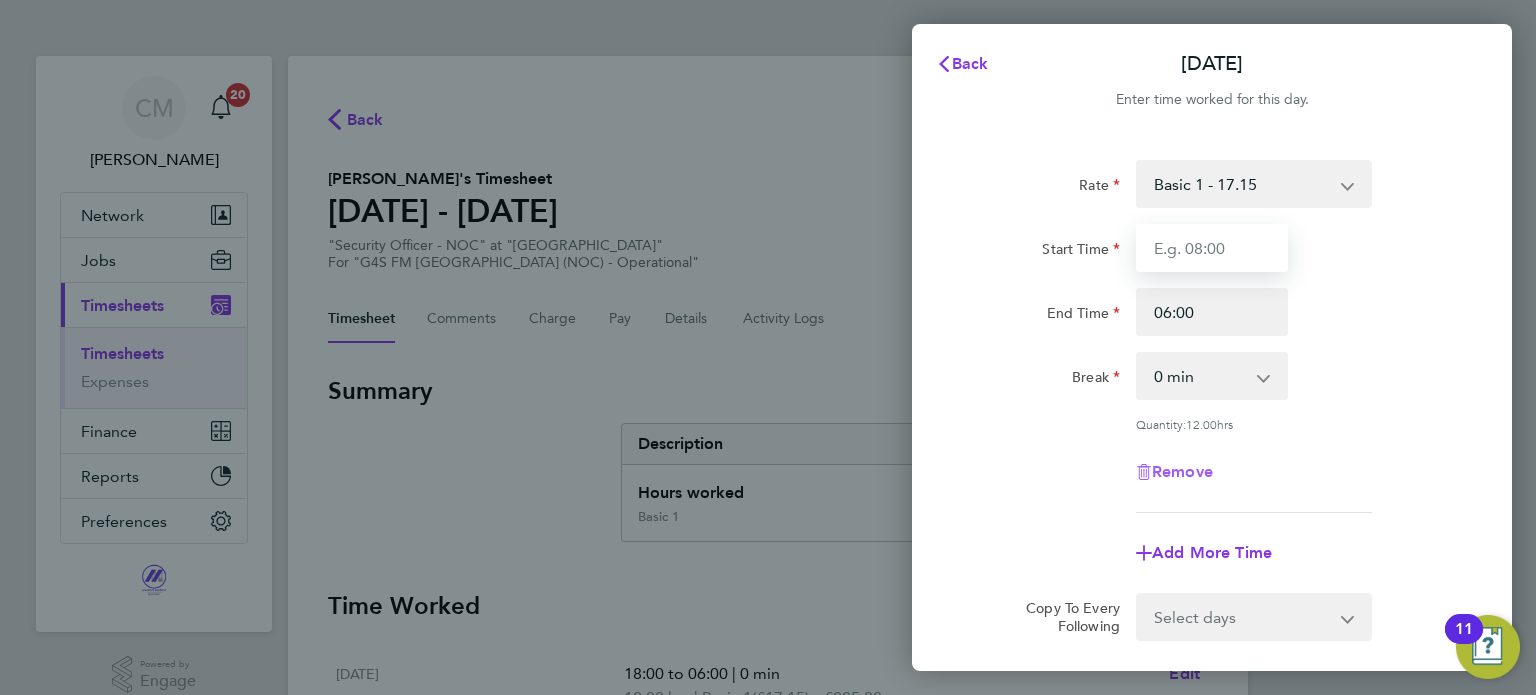 type 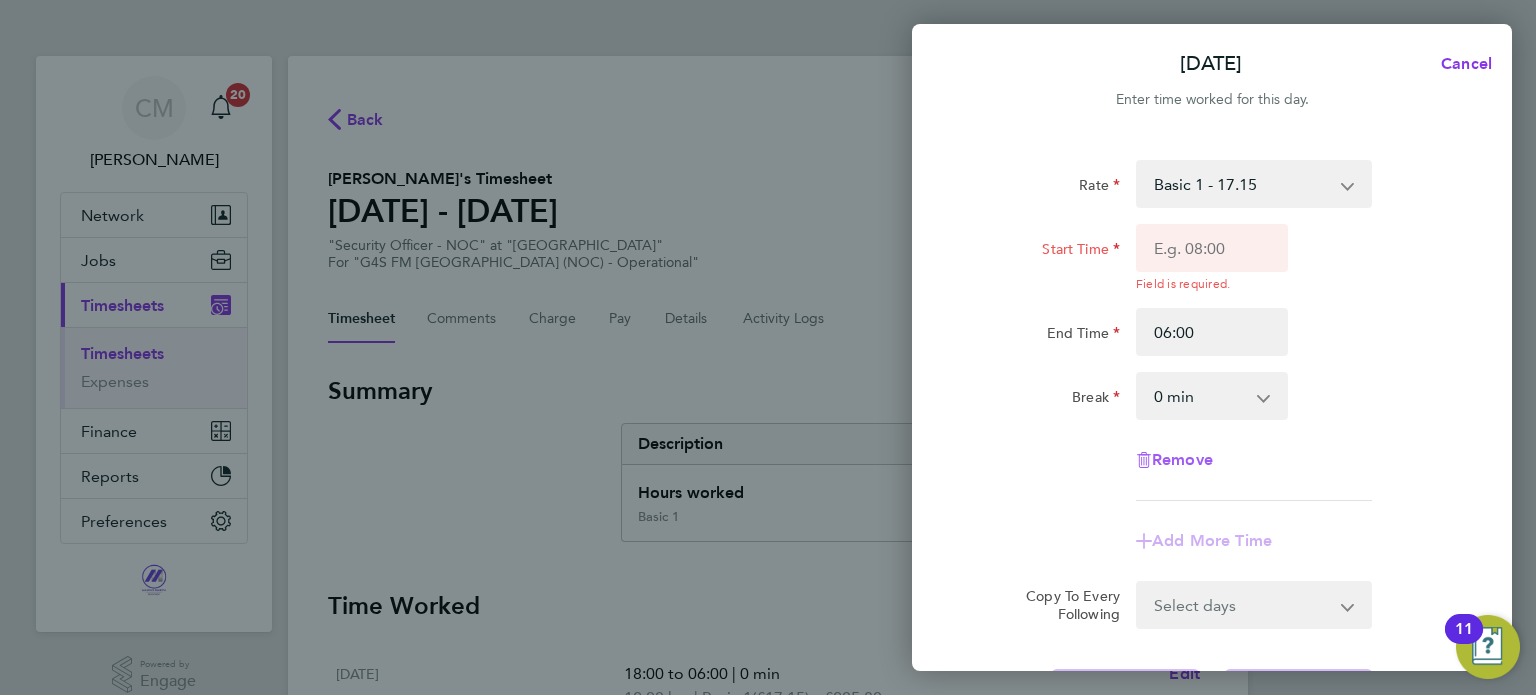 drag, startPoint x: 1177, startPoint y: 466, endPoint x: 1162, endPoint y: 467, distance: 15.033297 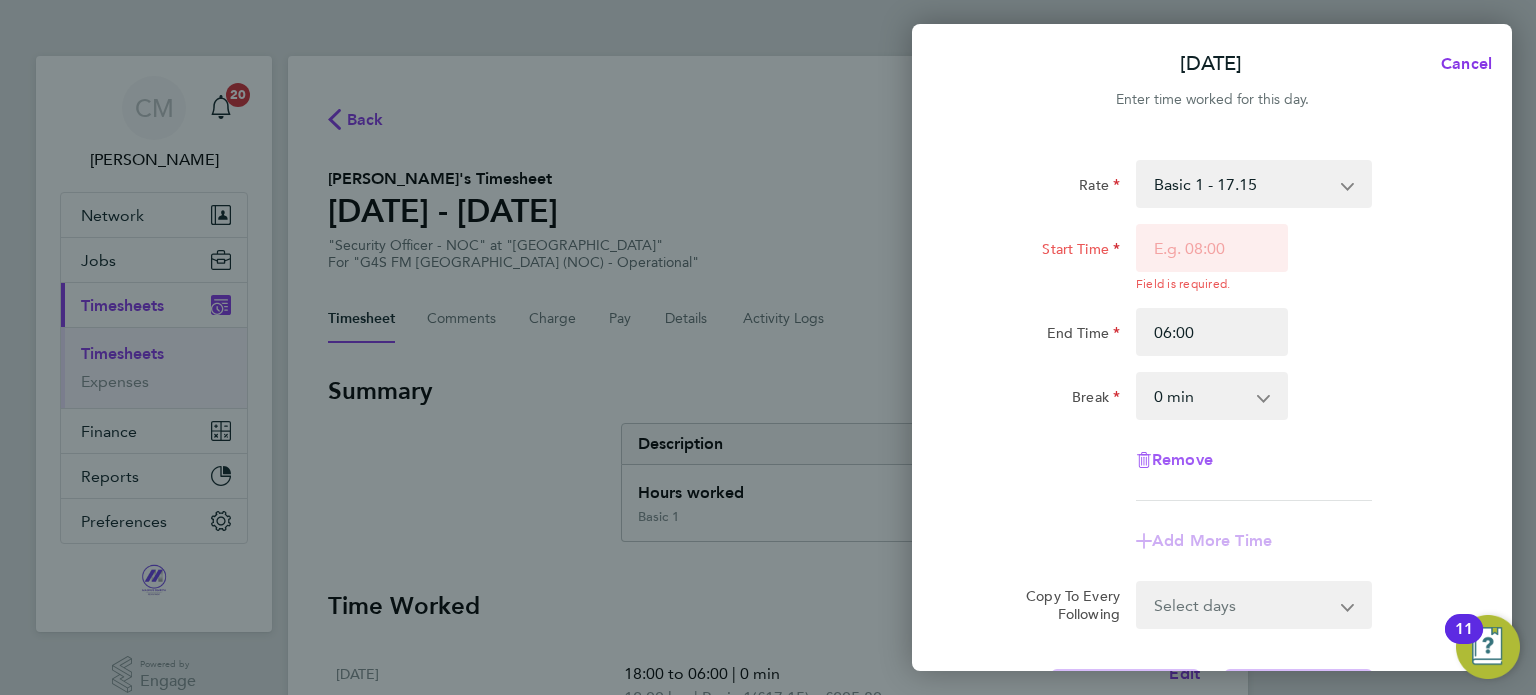 click on "Remove" 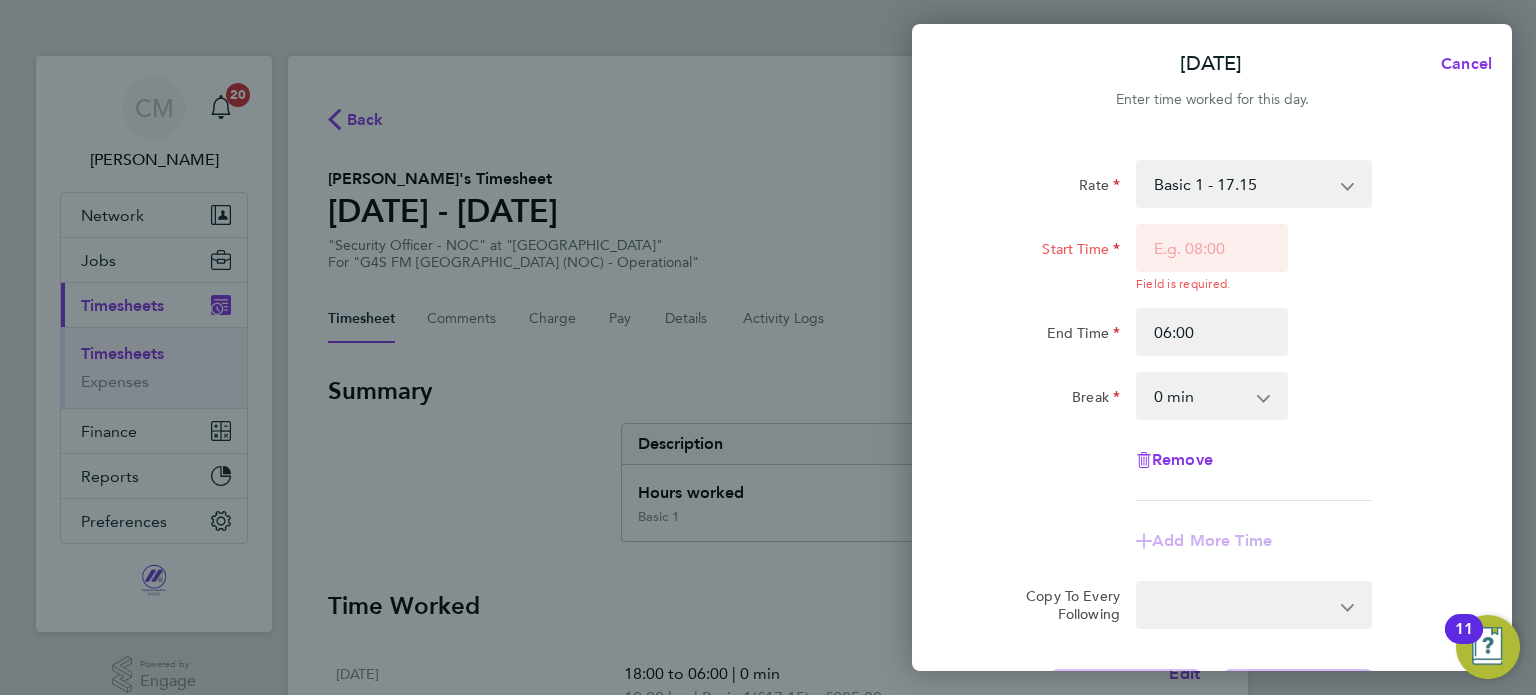 select on "null" 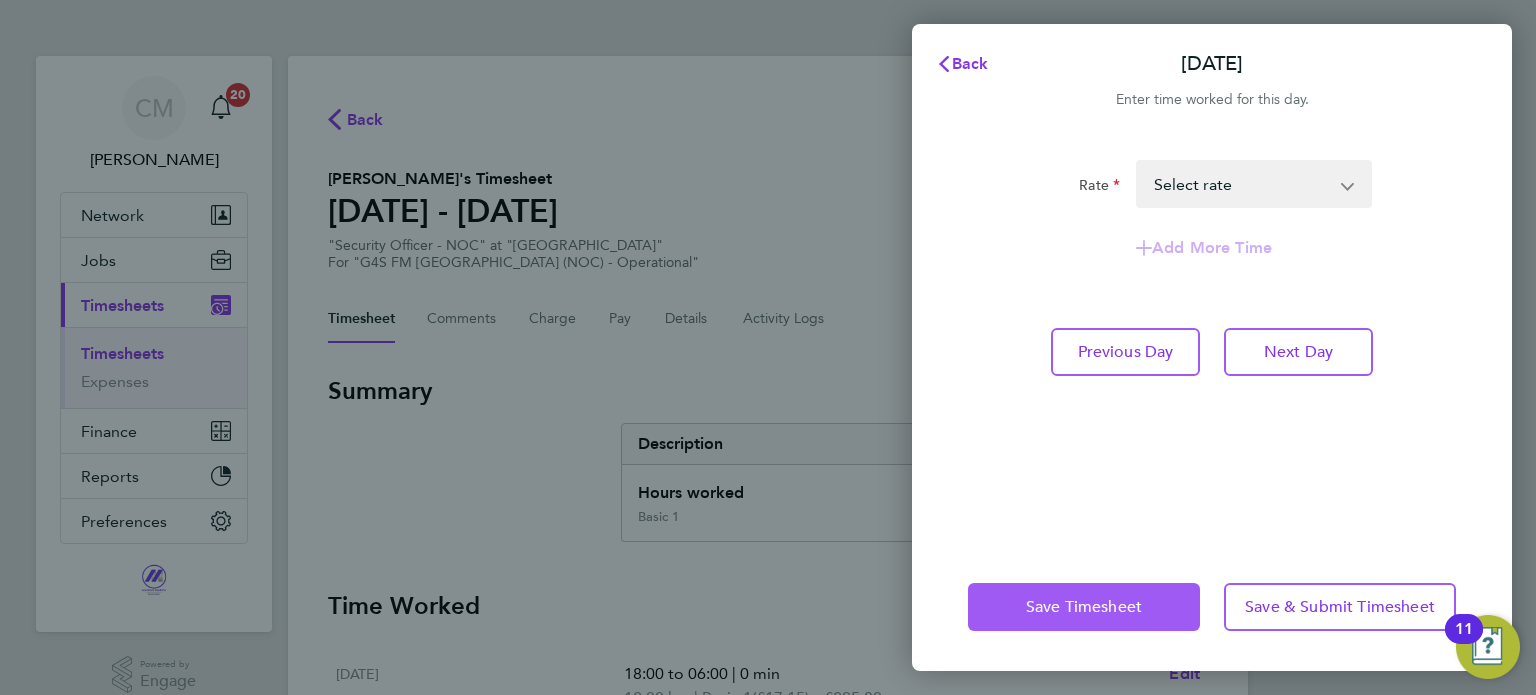click on "Save Timesheet" 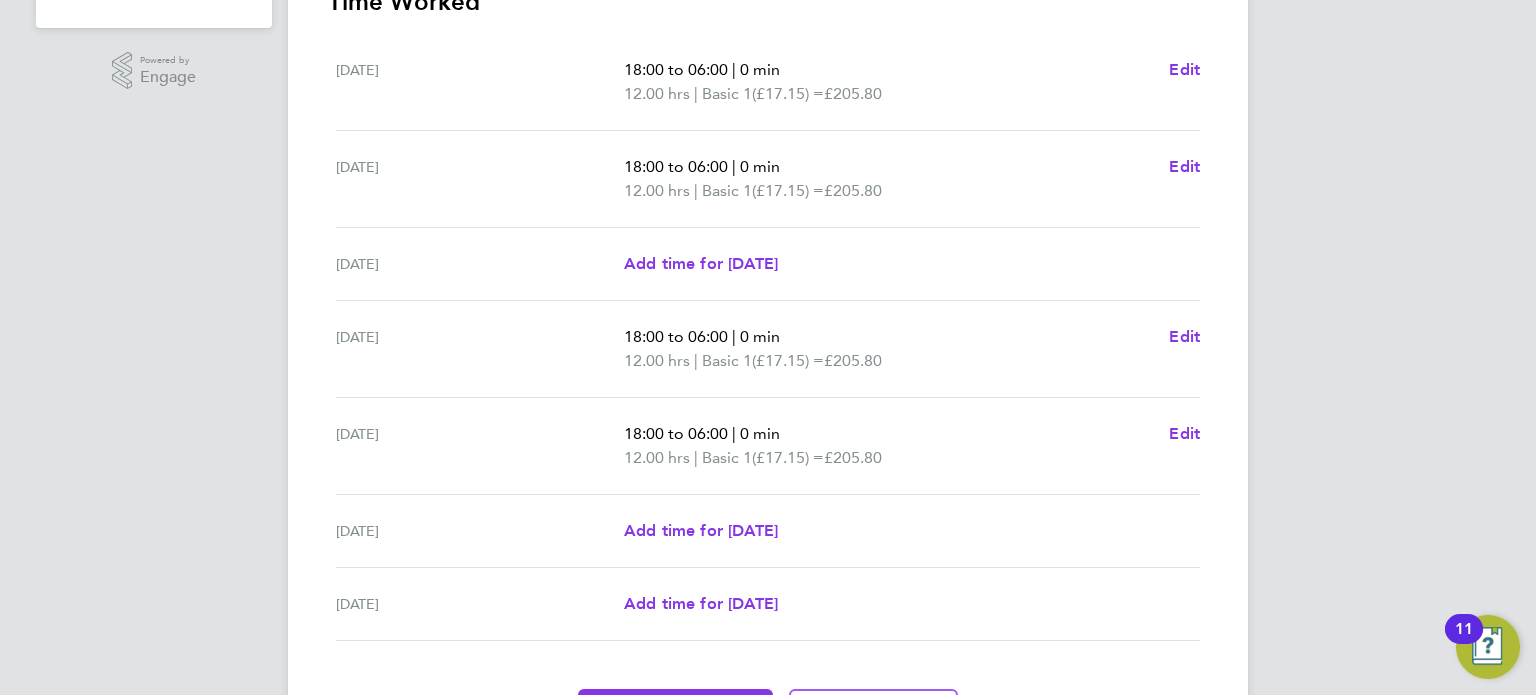 scroll, scrollTop: 700, scrollLeft: 0, axis: vertical 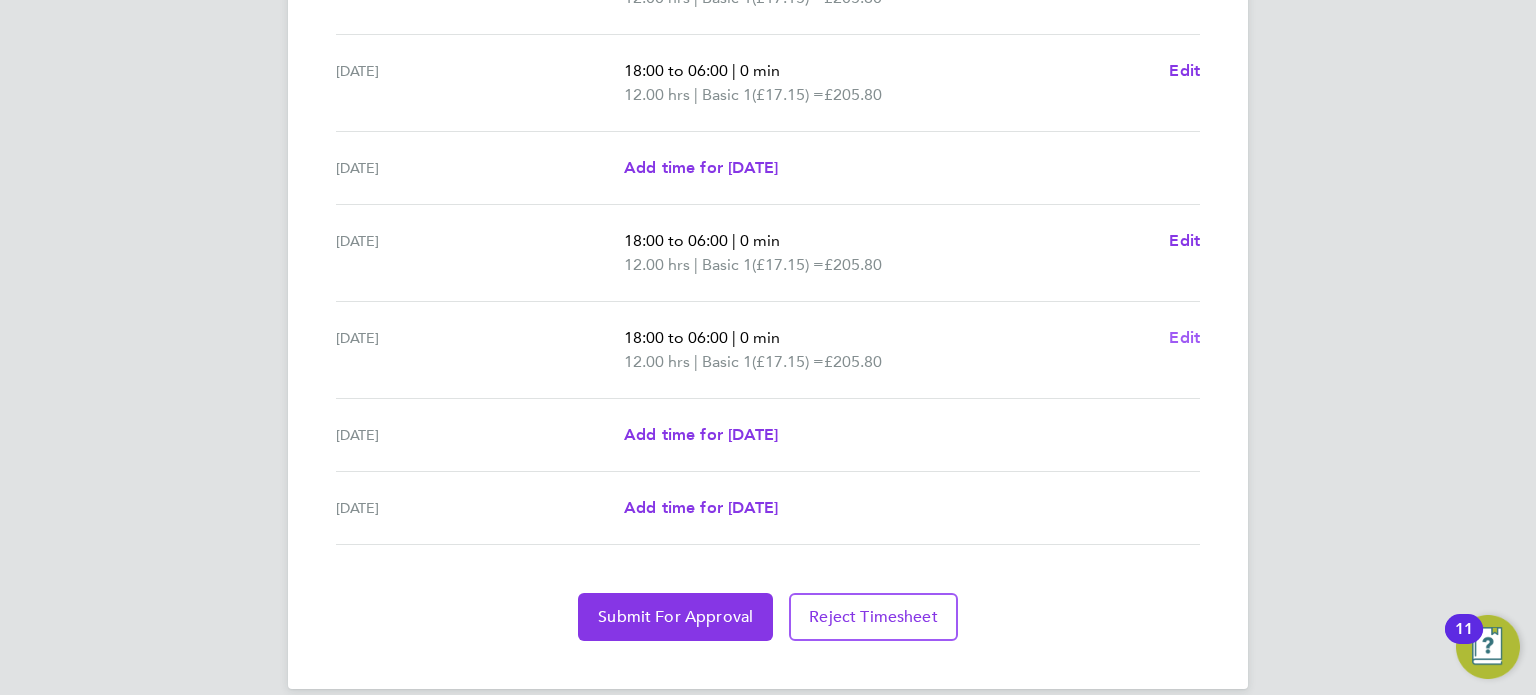 click on "Edit" at bounding box center (1184, 337) 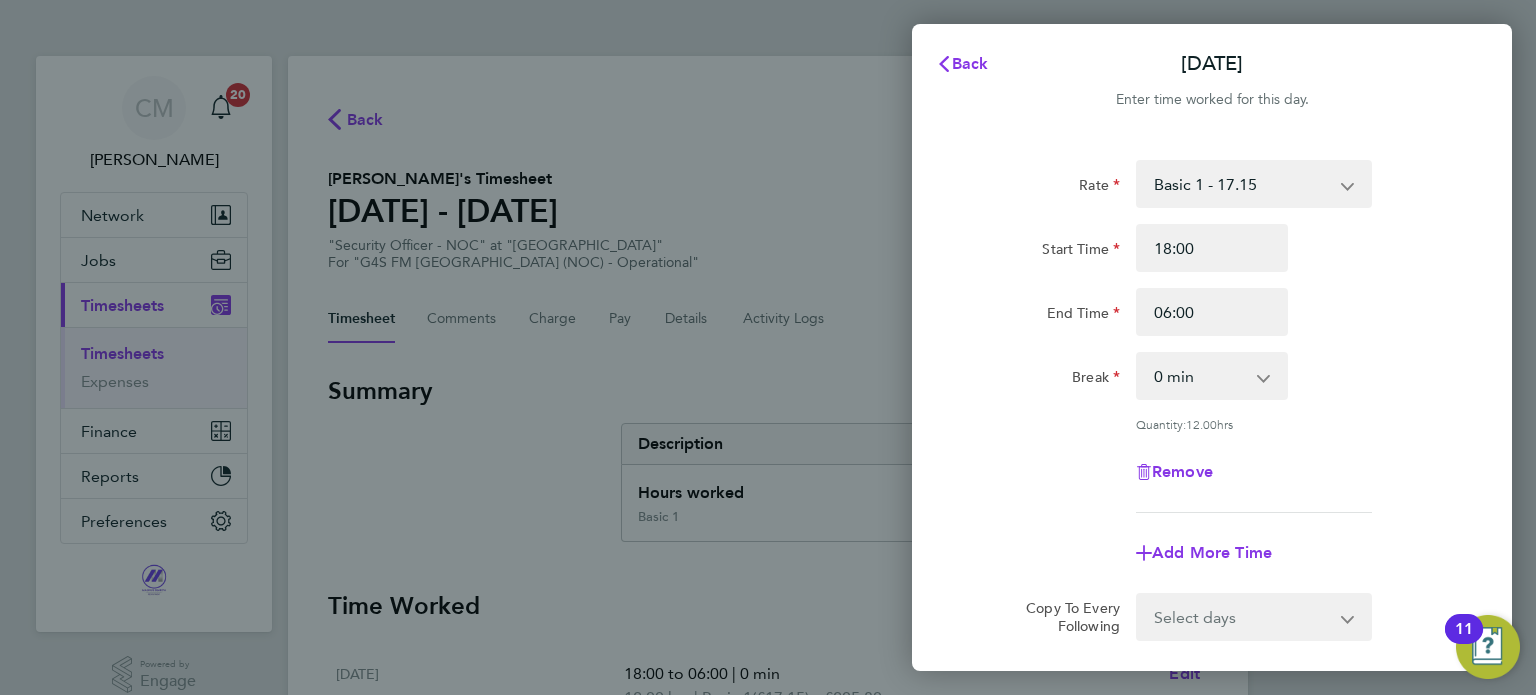 scroll, scrollTop: 0, scrollLeft: 0, axis: both 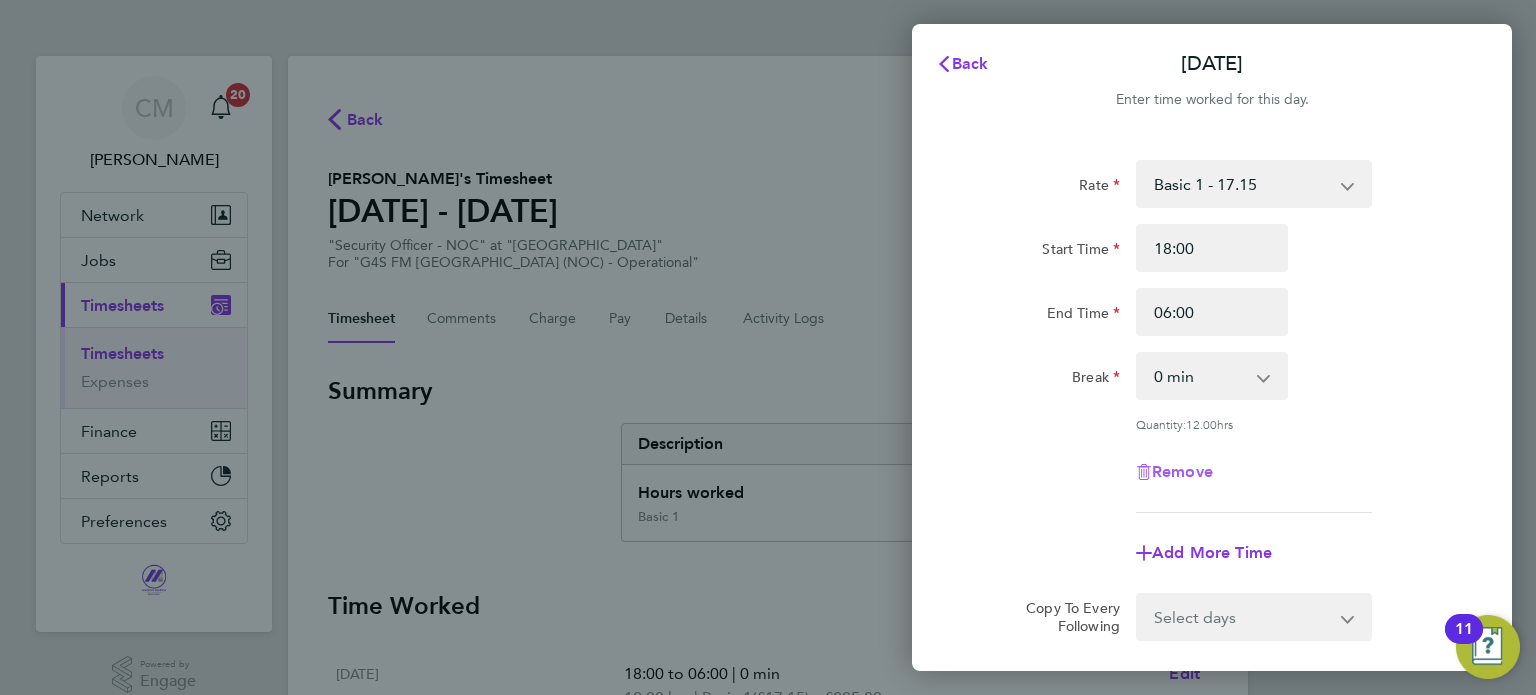 click on "Remove" 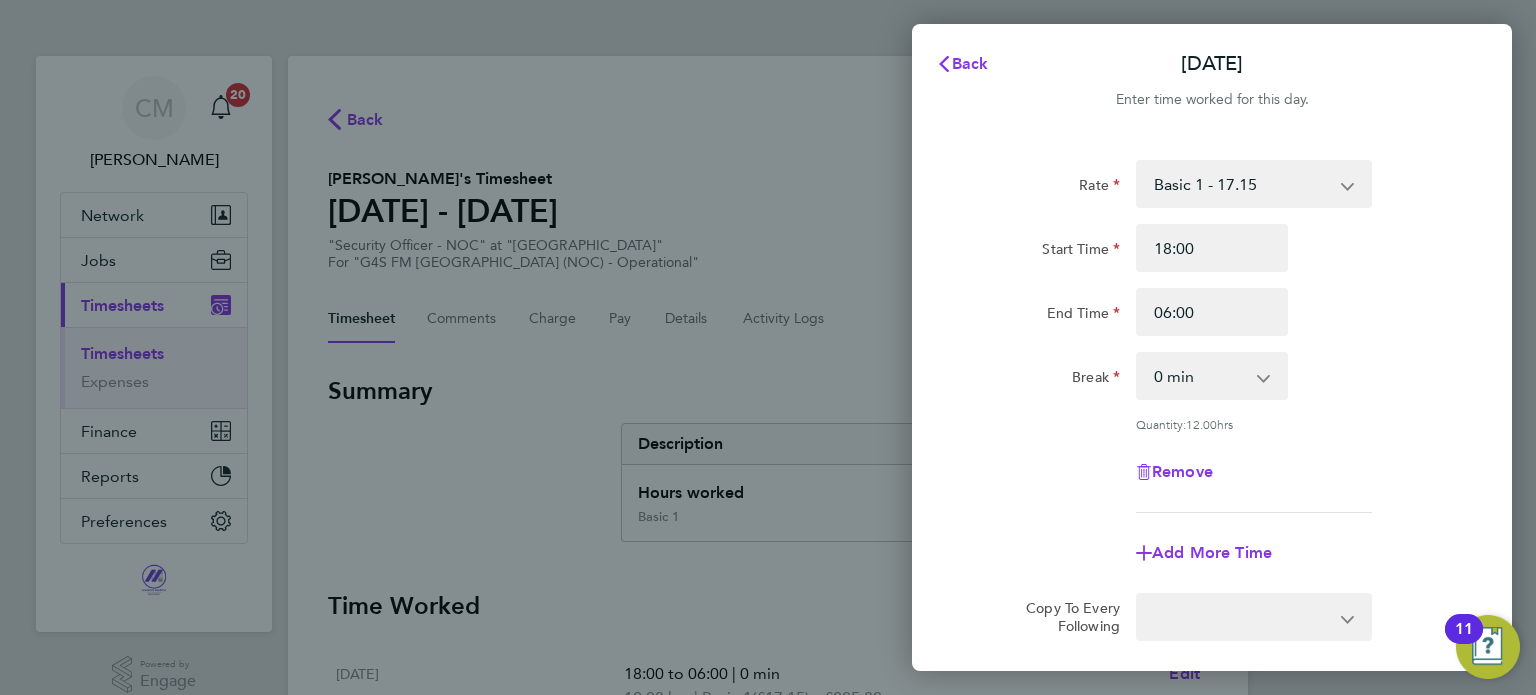 select on "null" 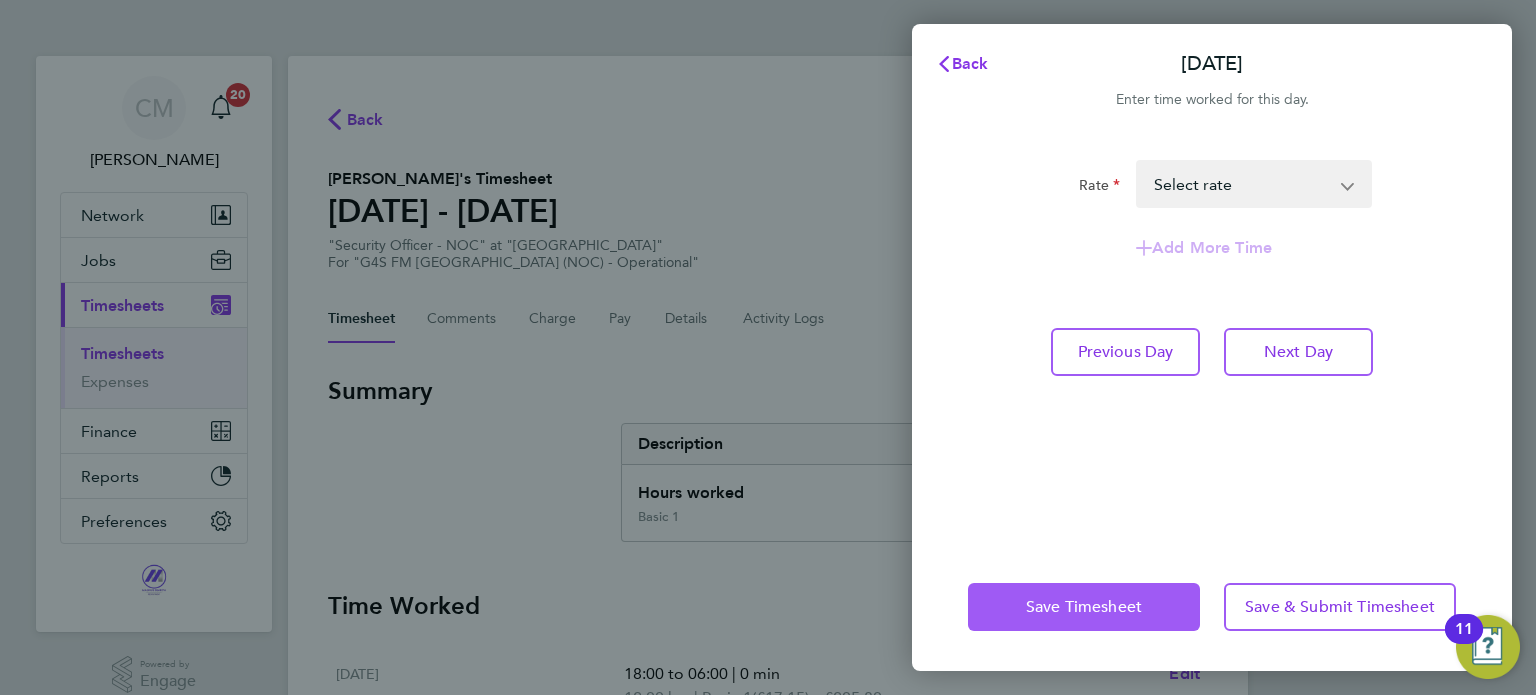 click on "Save Timesheet" 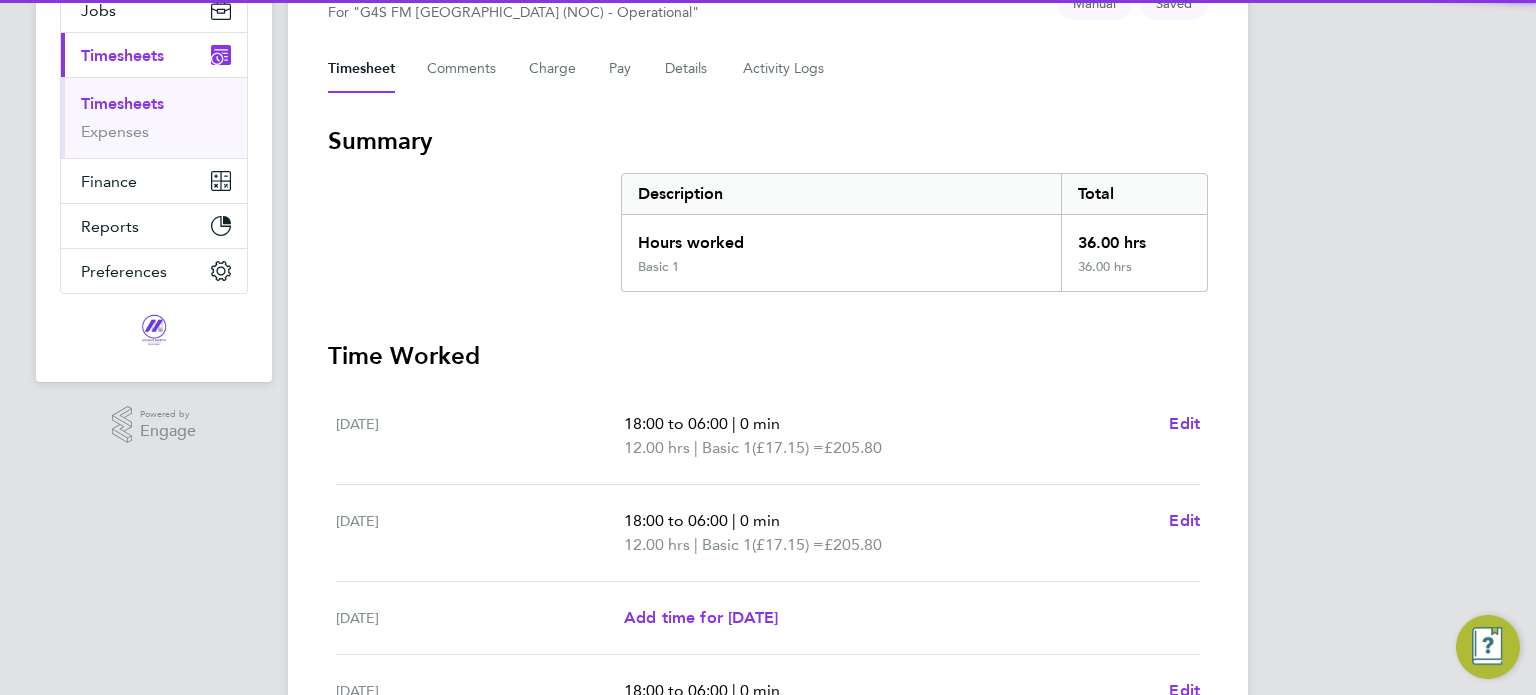 scroll, scrollTop: 400, scrollLeft: 0, axis: vertical 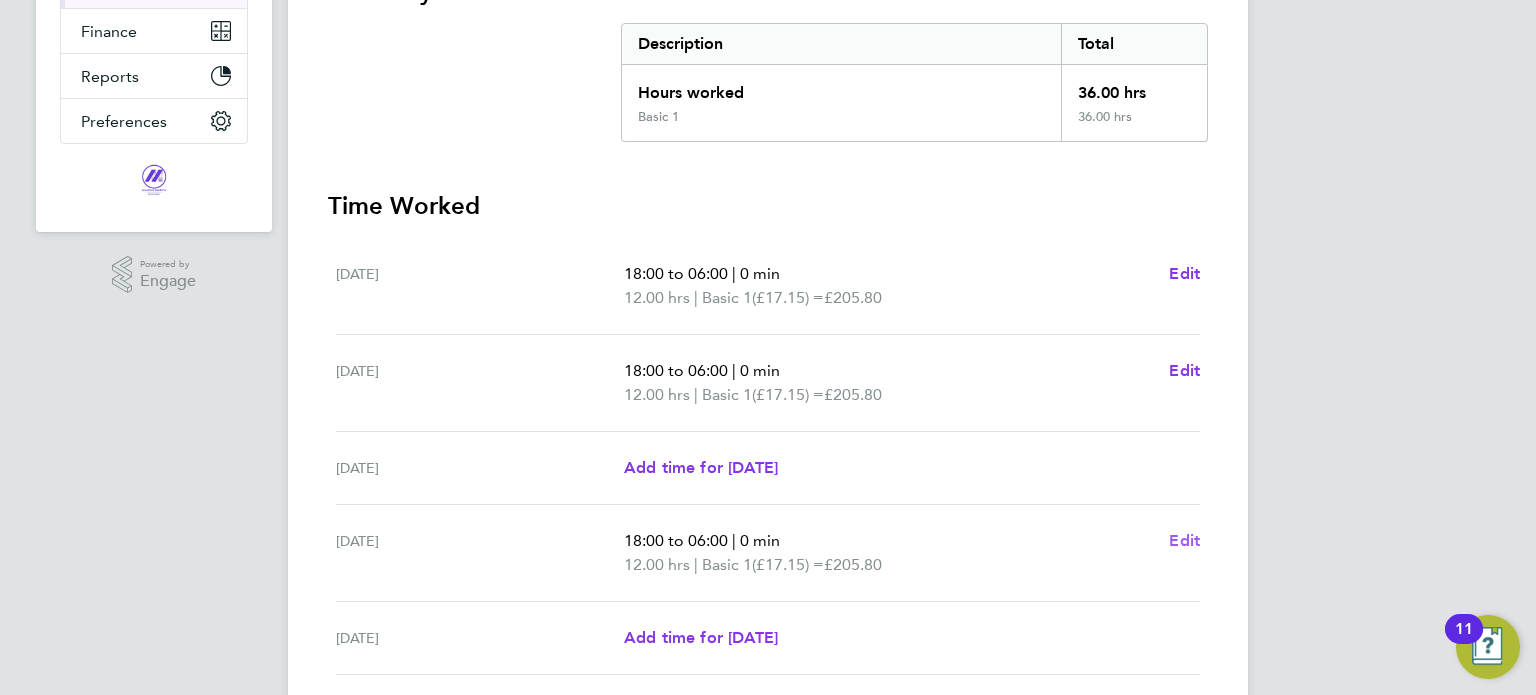 click on "Edit" at bounding box center (1184, 540) 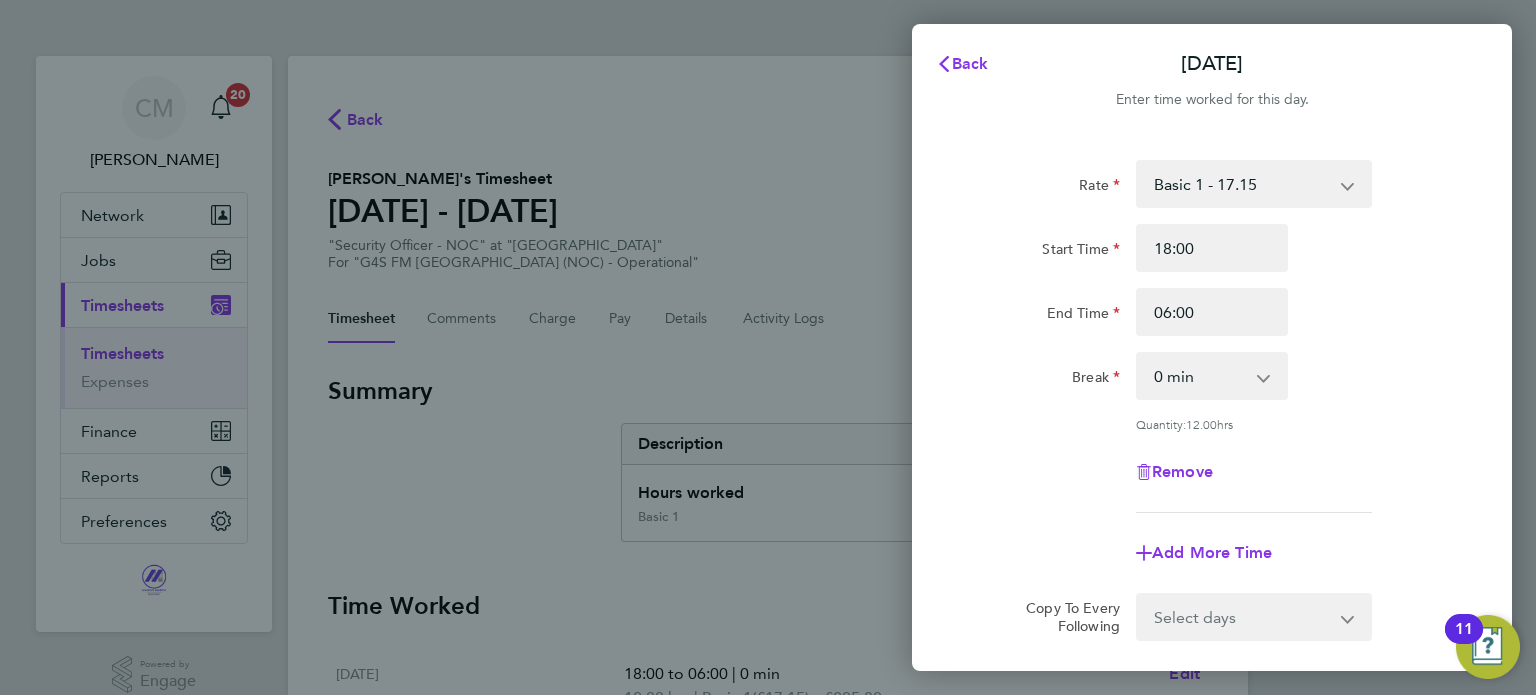 scroll, scrollTop: 0, scrollLeft: 0, axis: both 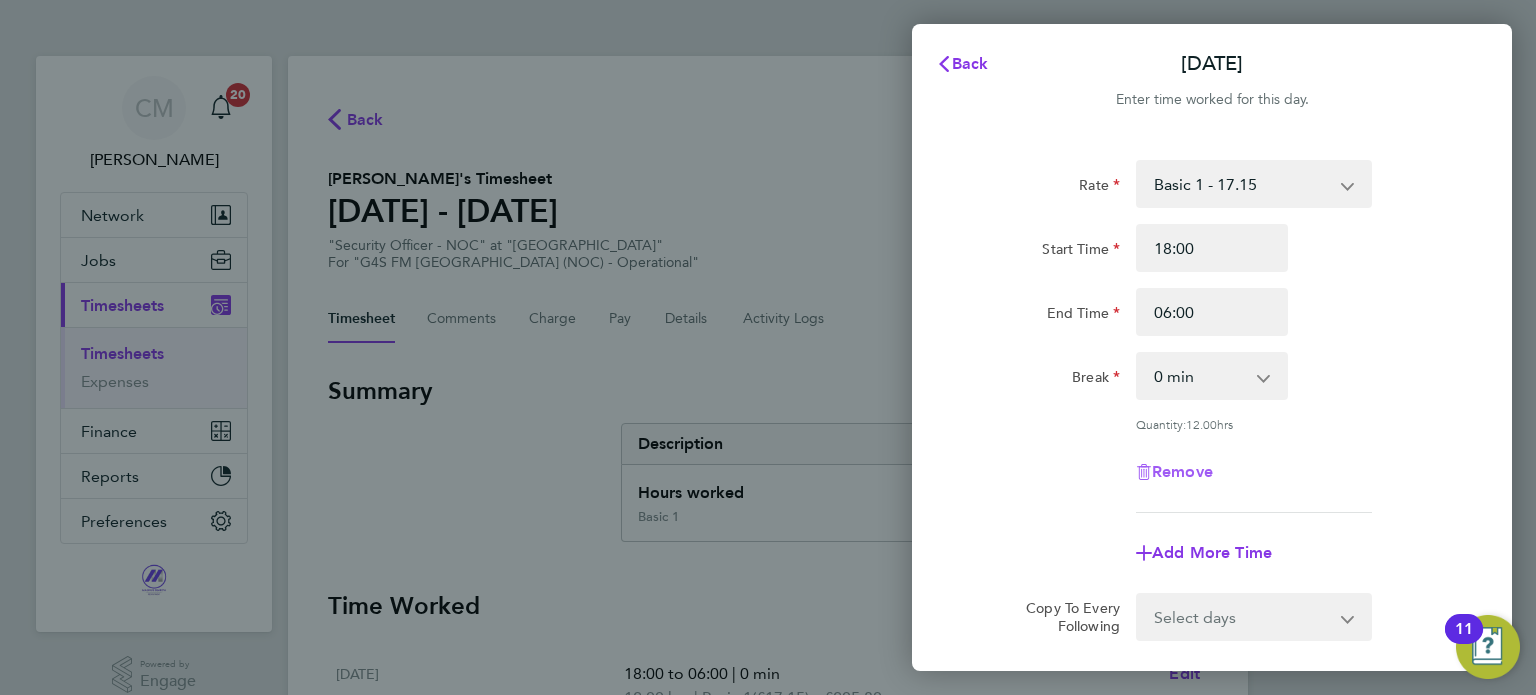 click on "Remove" 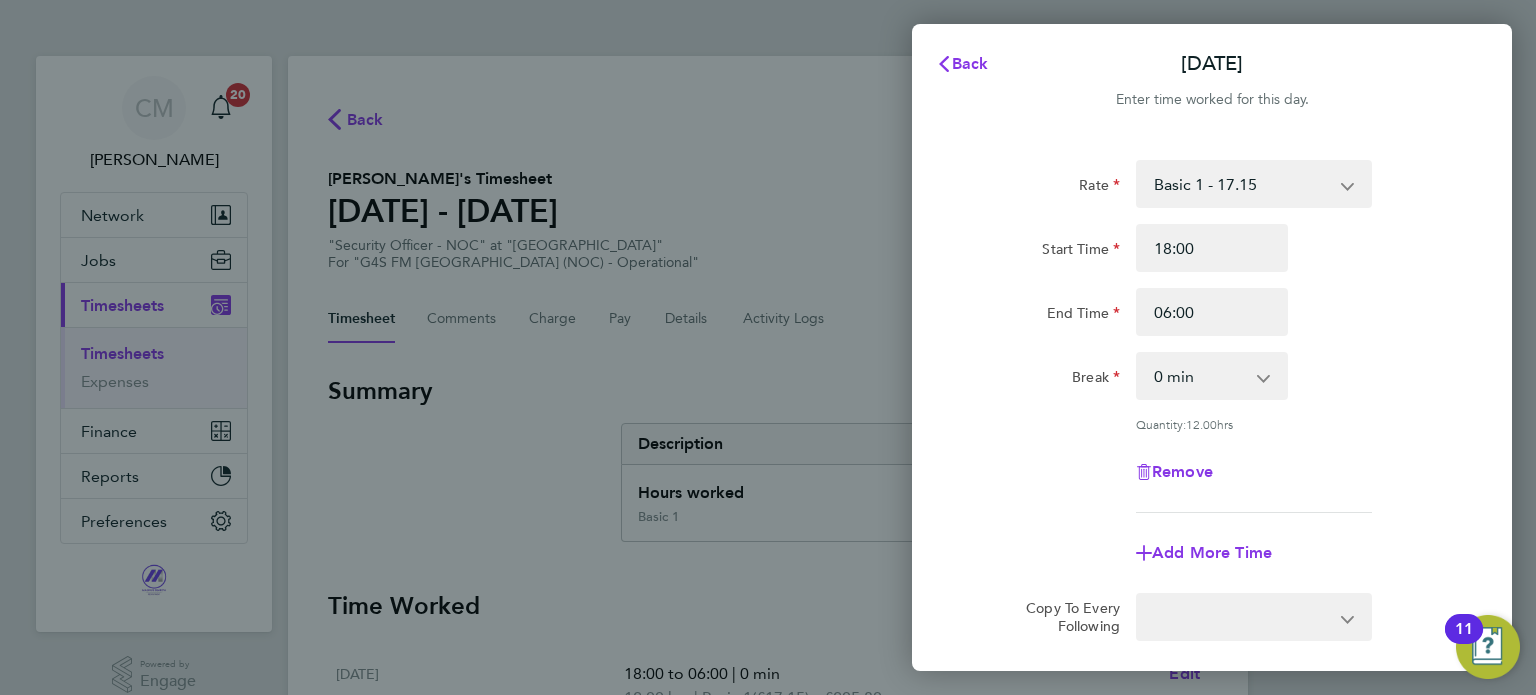 select on "null" 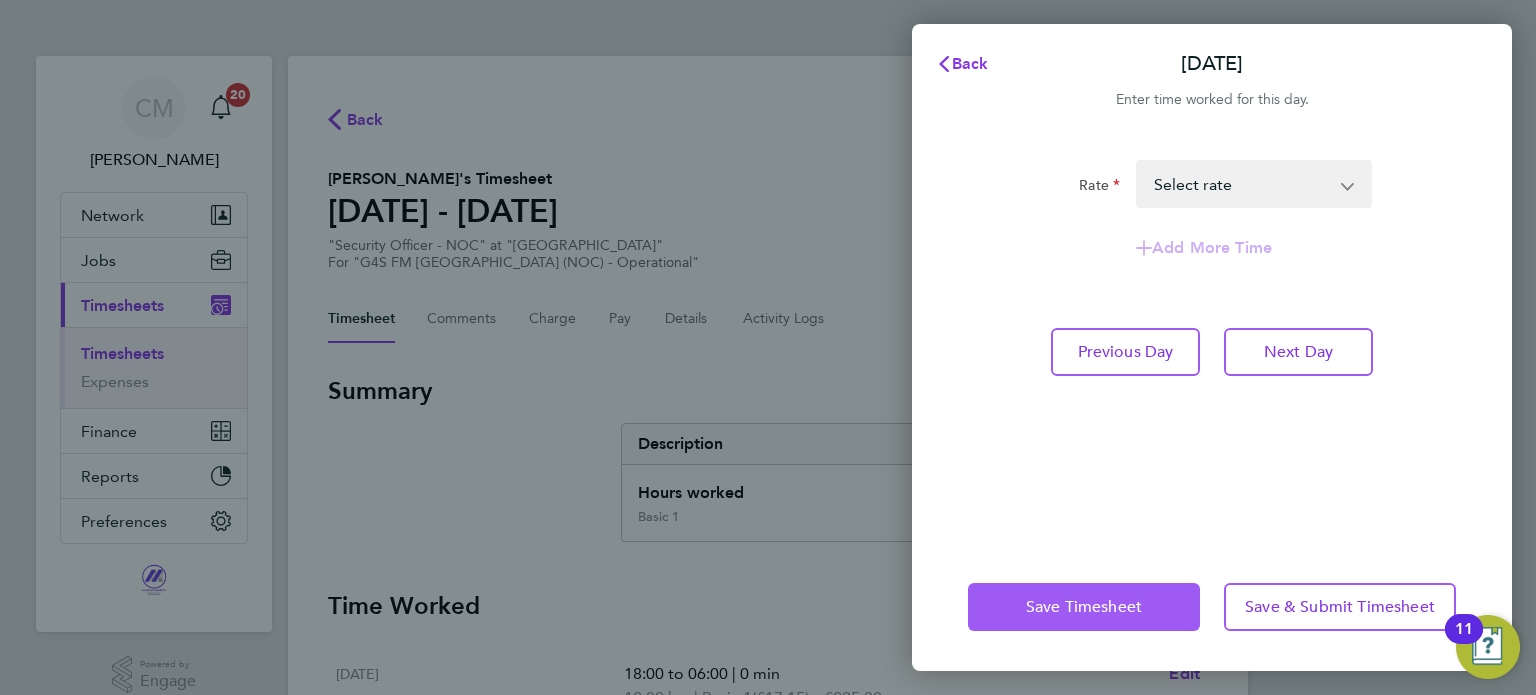 click on "Save Timesheet" 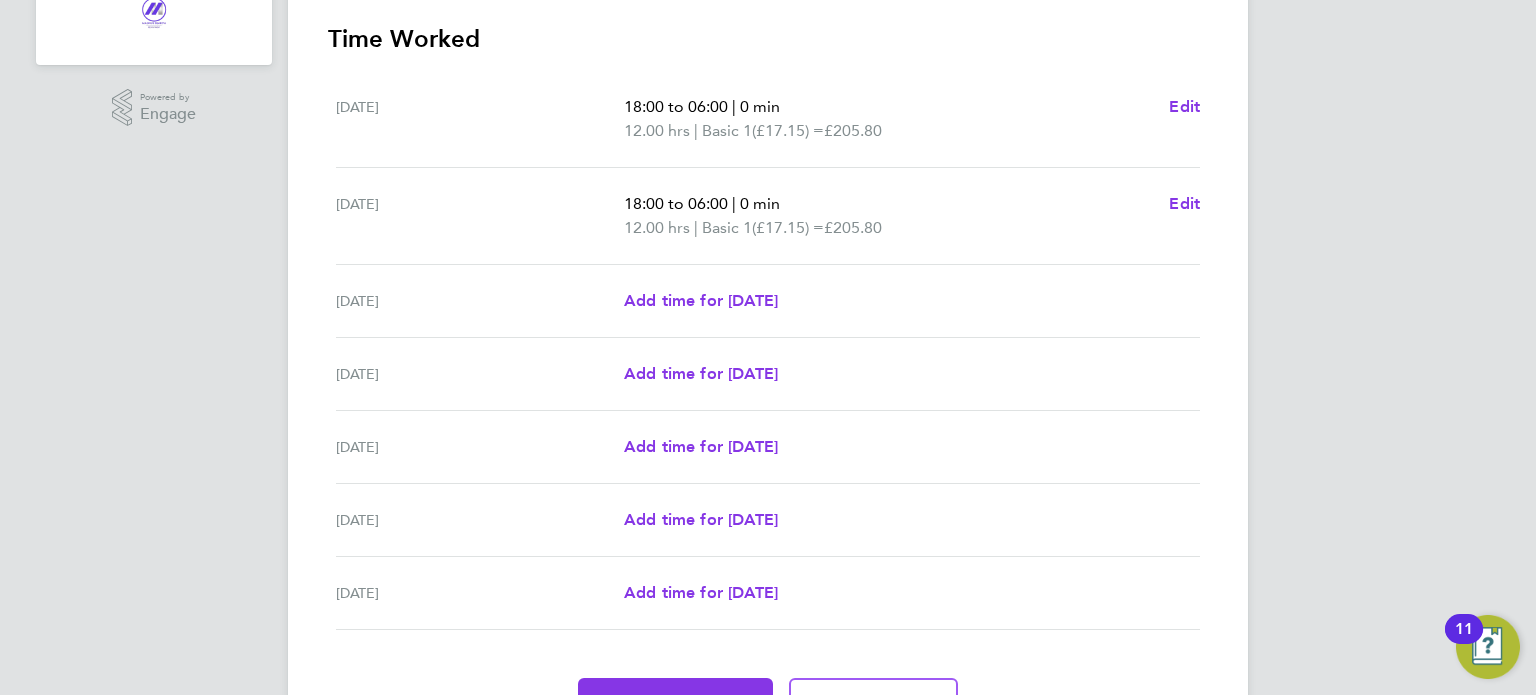 scroll, scrollTop: 675, scrollLeft: 0, axis: vertical 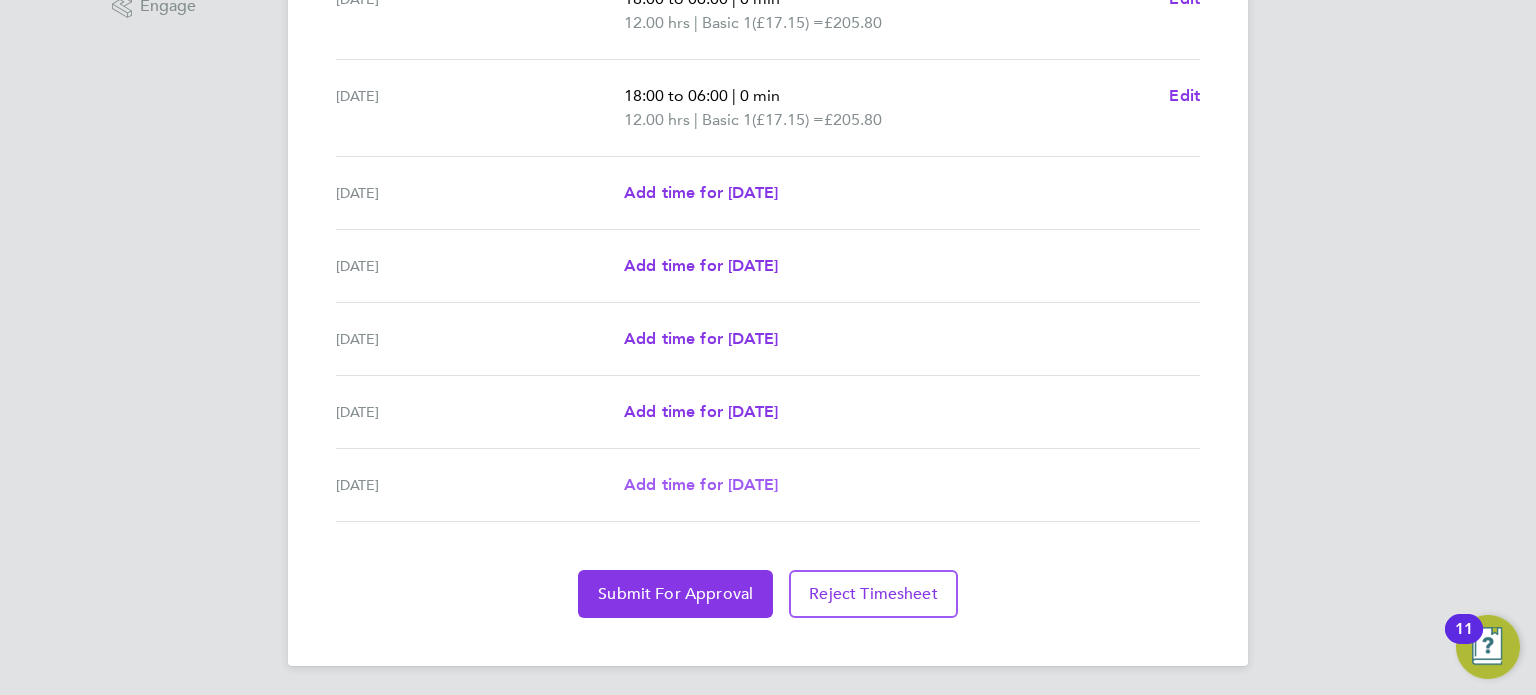 click on "Add time for [DATE]" at bounding box center [701, 484] 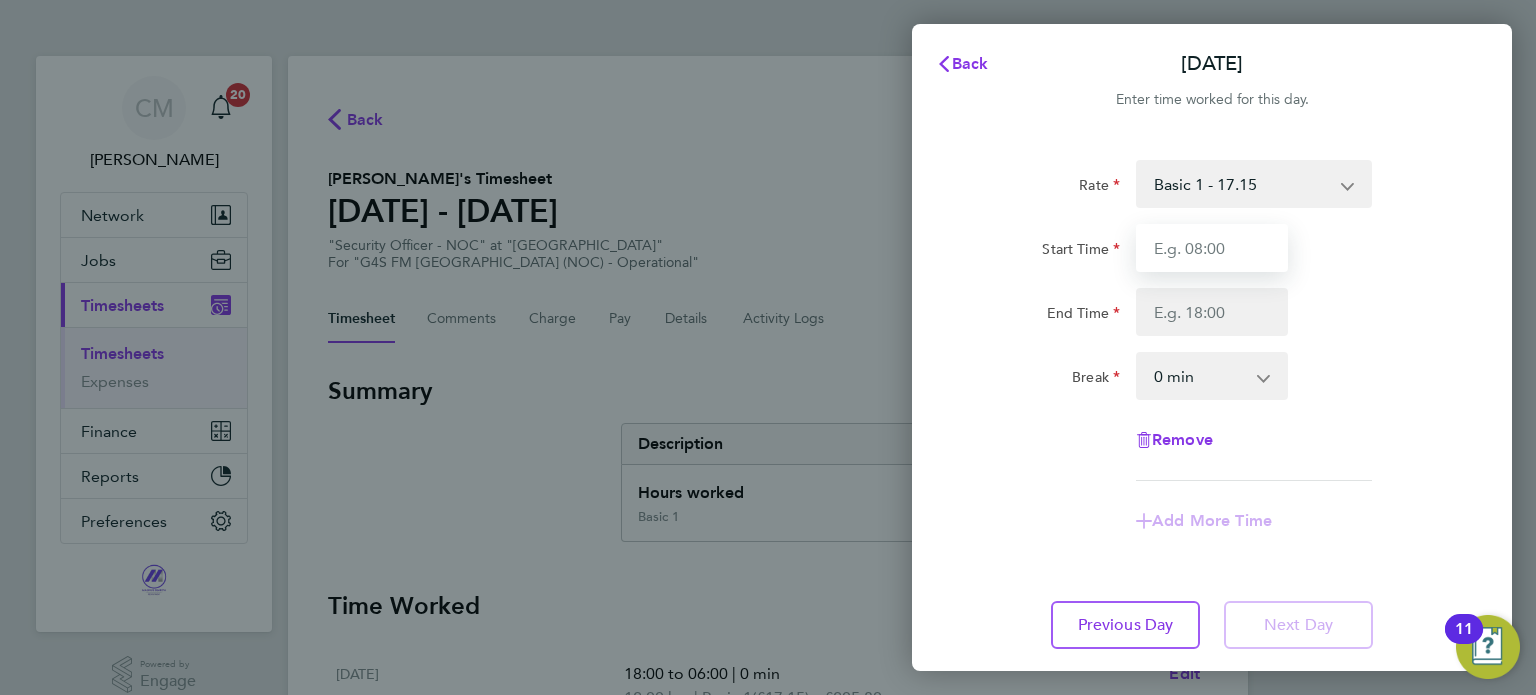 click on "Start Time" at bounding box center (1212, 248) 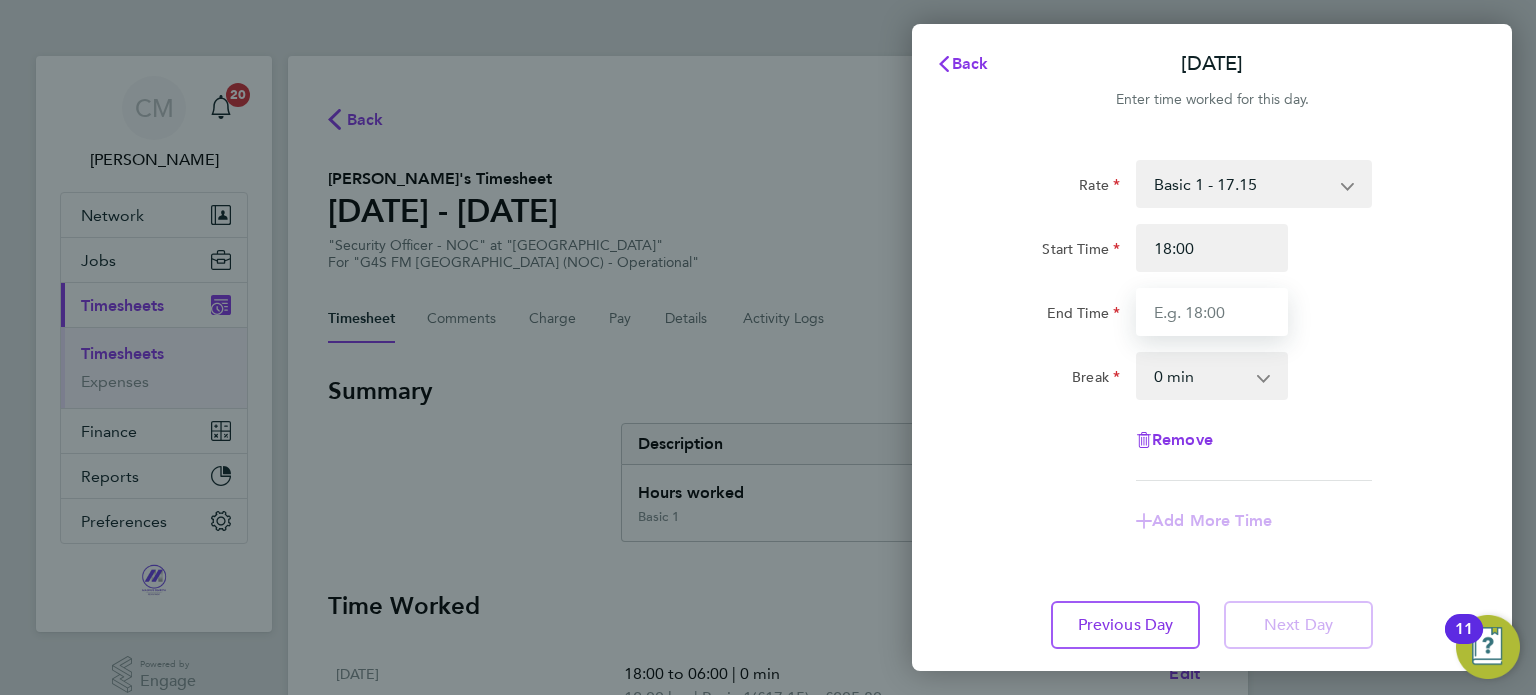 click on "End Time" at bounding box center (1212, 312) 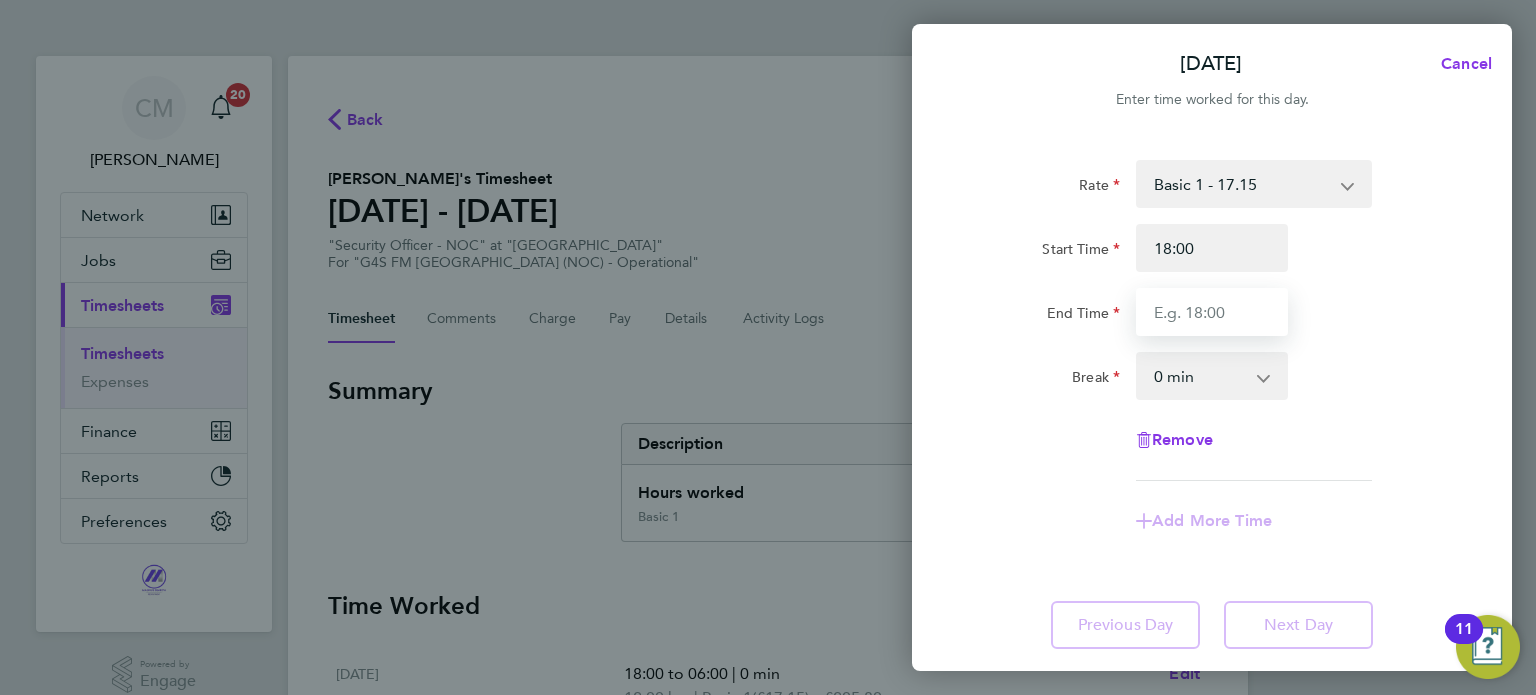 type on "06:00" 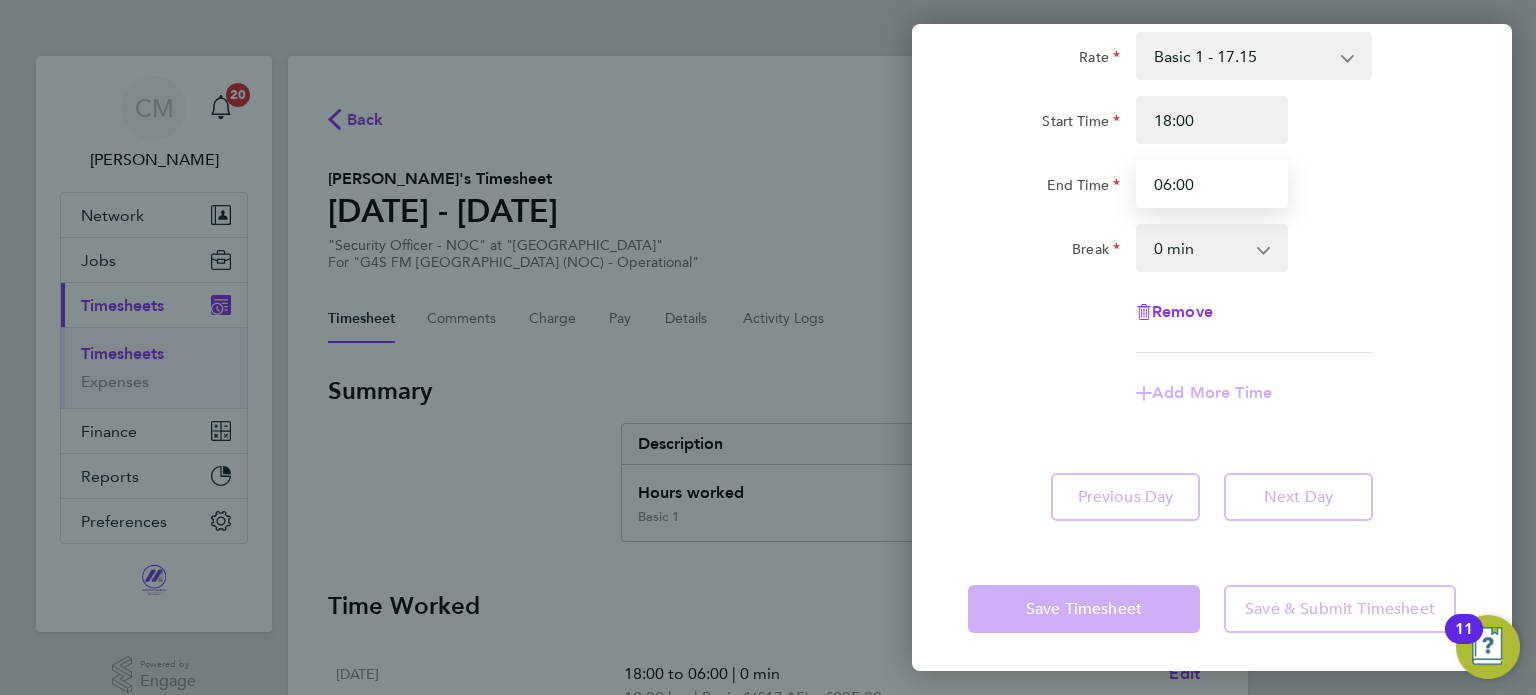 scroll, scrollTop: 0, scrollLeft: 0, axis: both 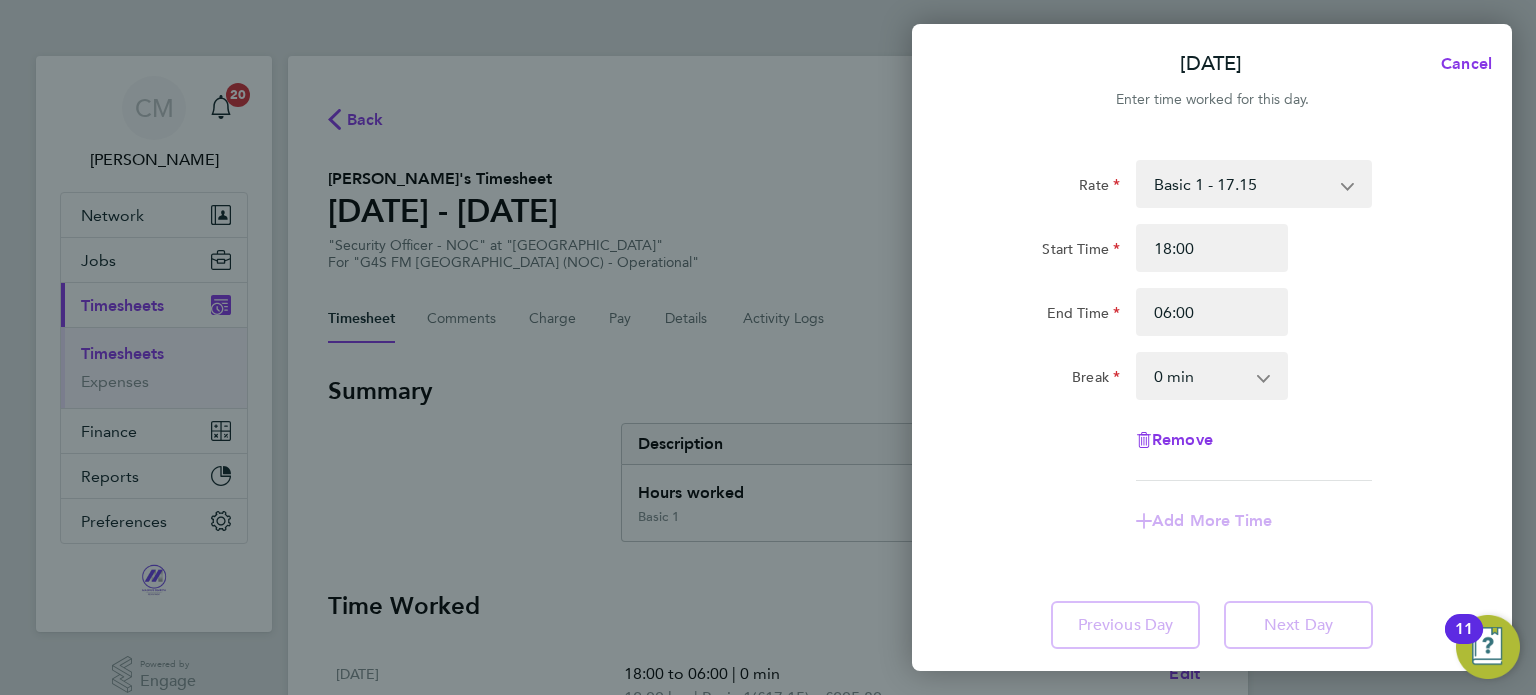 click on "Basic 1 - 17.15   x2 - 34.30" at bounding box center (1242, 184) 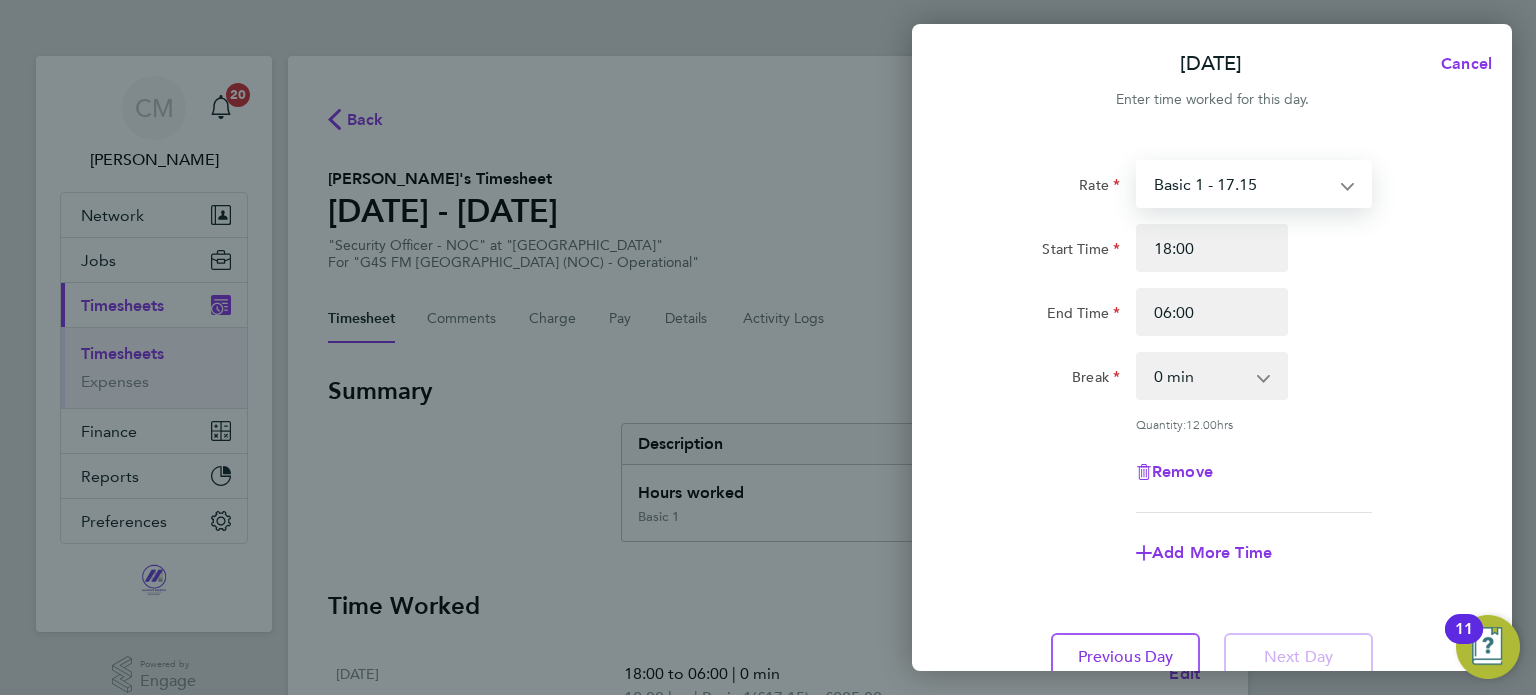 click on "Basic 1 - 17.15   x2 - 34.30" at bounding box center [1242, 184] 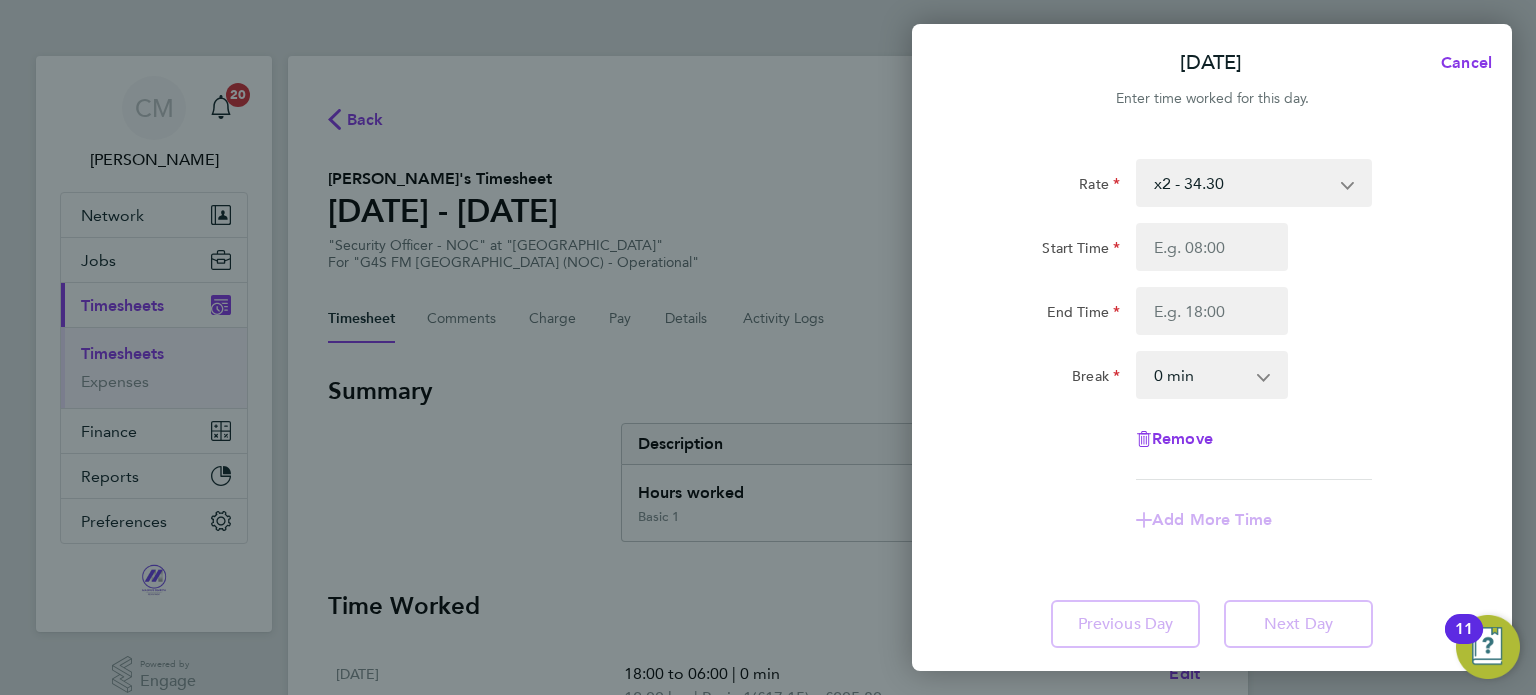 scroll, scrollTop: 0, scrollLeft: 0, axis: both 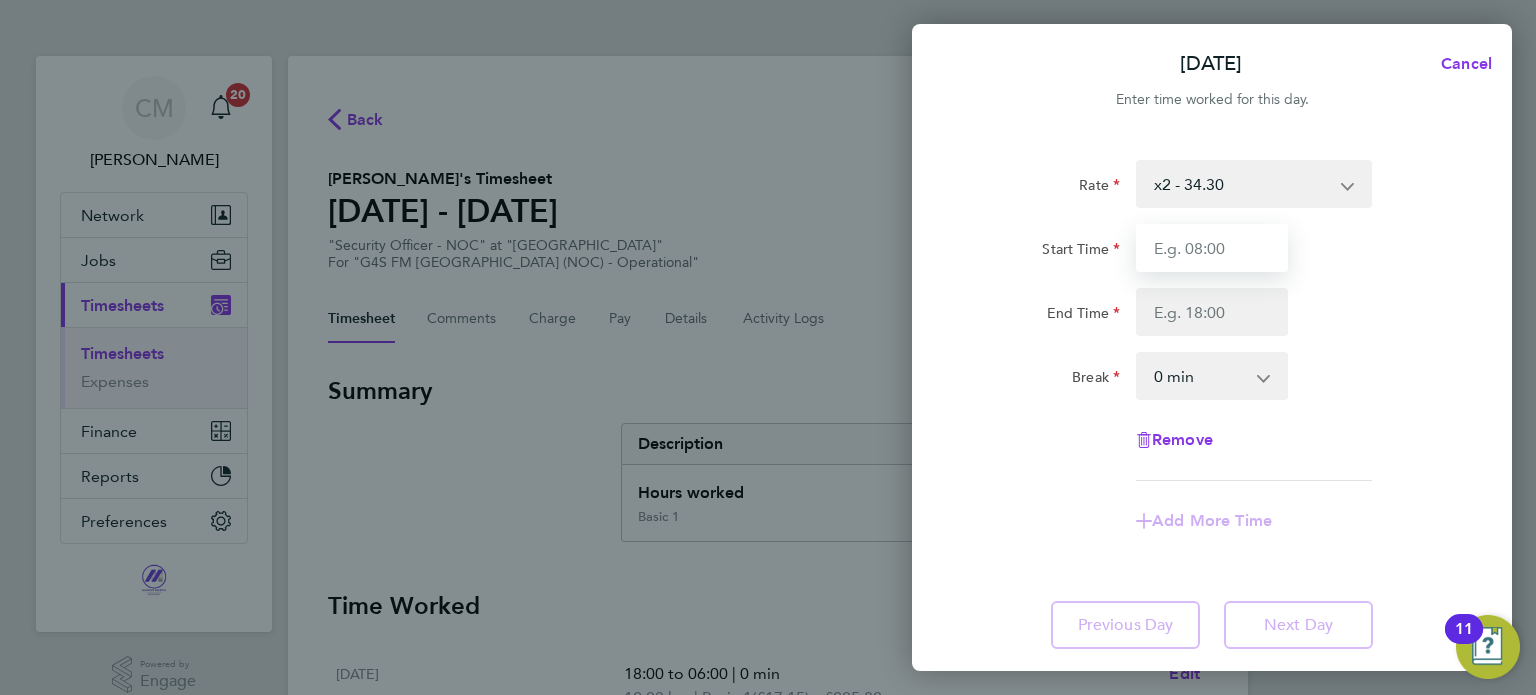 click on "Start Time" at bounding box center [1212, 248] 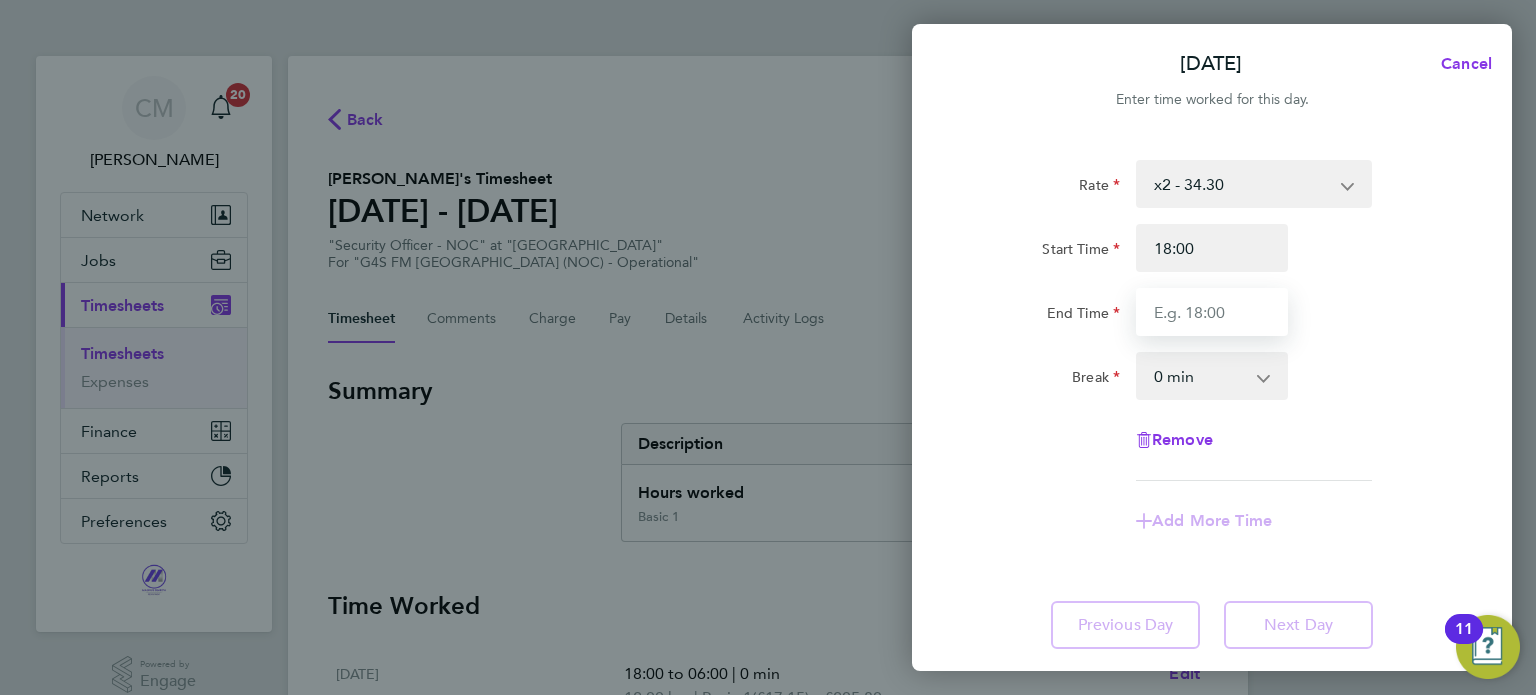 click on "End Time" at bounding box center [1212, 312] 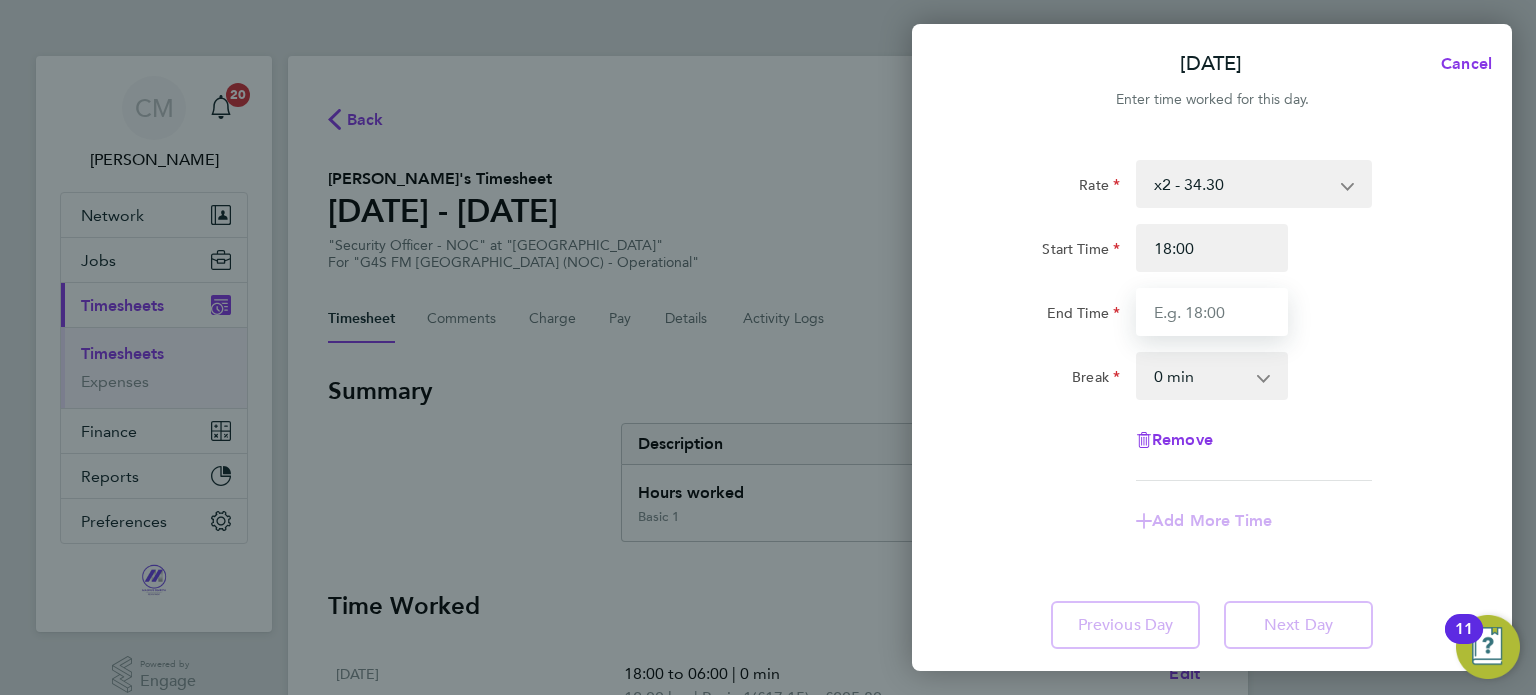 type on "06:00" 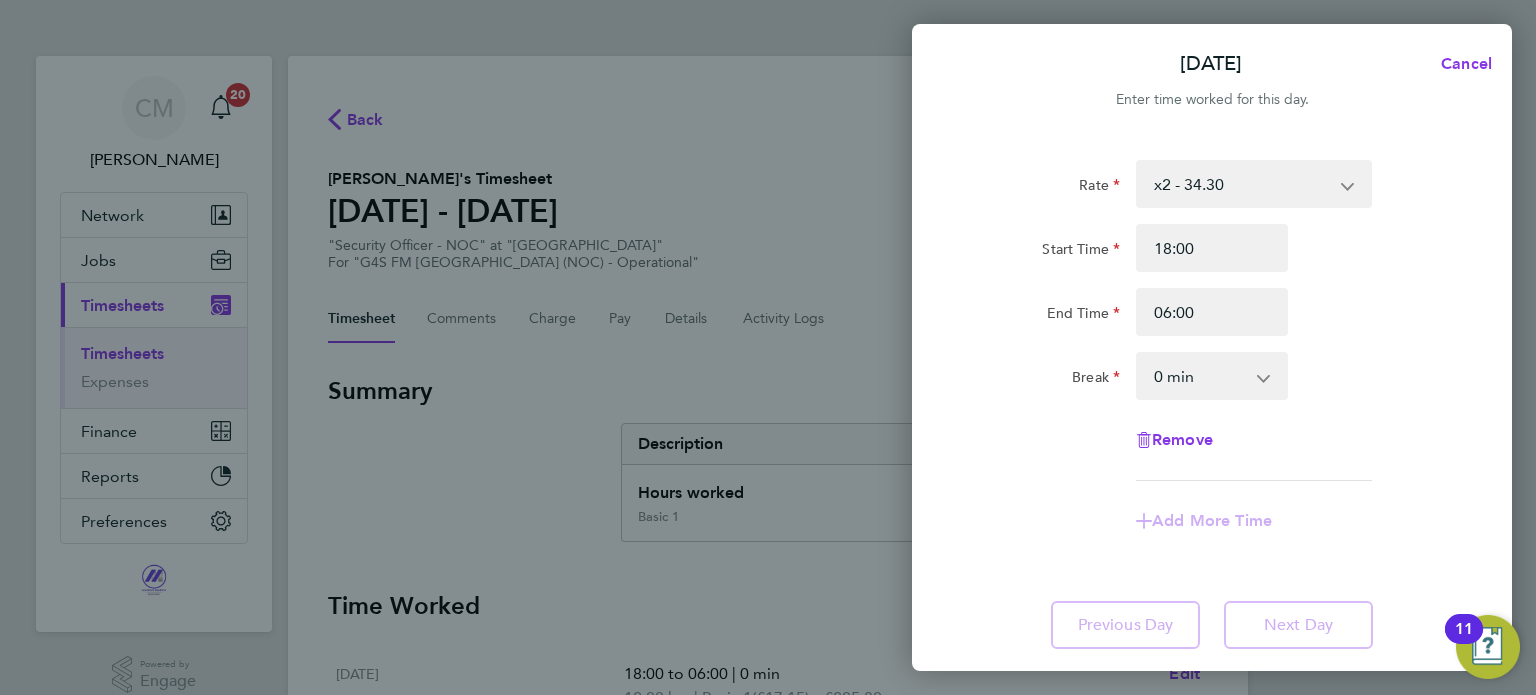 click on "x2 - 34.30   Basic 1 - 17.15" at bounding box center (1242, 184) 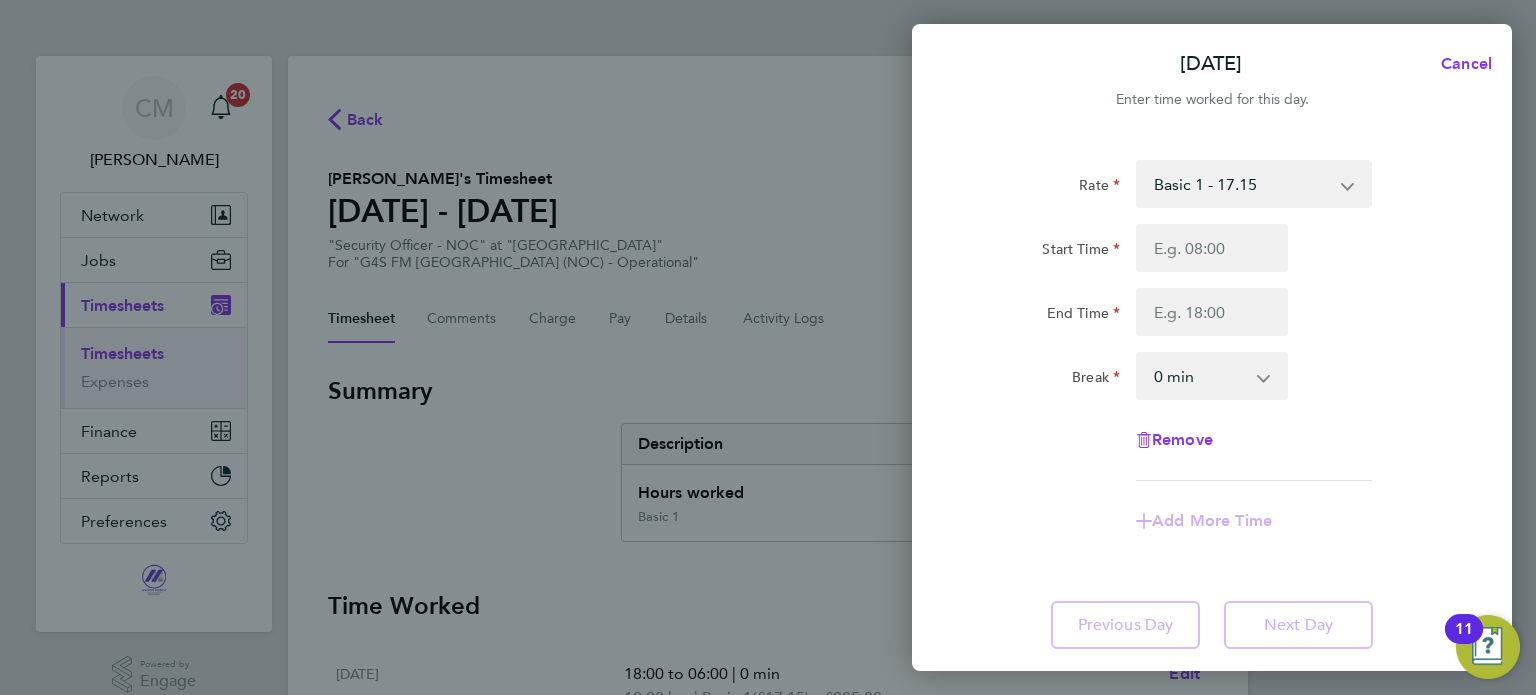 click on "Break  0 min   15 min   30 min   45 min   60 min   75 min   90 min" 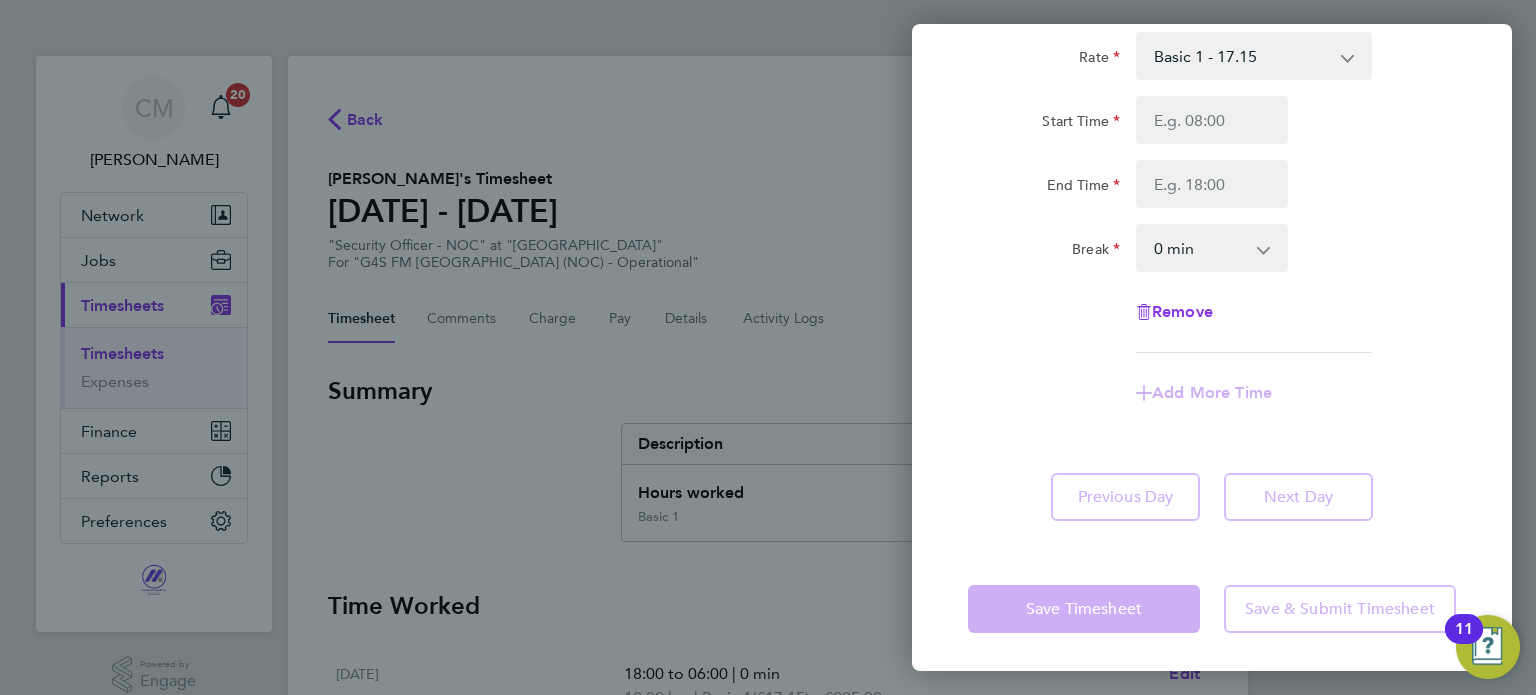 drag, startPoint x: 1100, startPoint y: 611, endPoint x: 1121, endPoint y: 567, distance: 48.754486 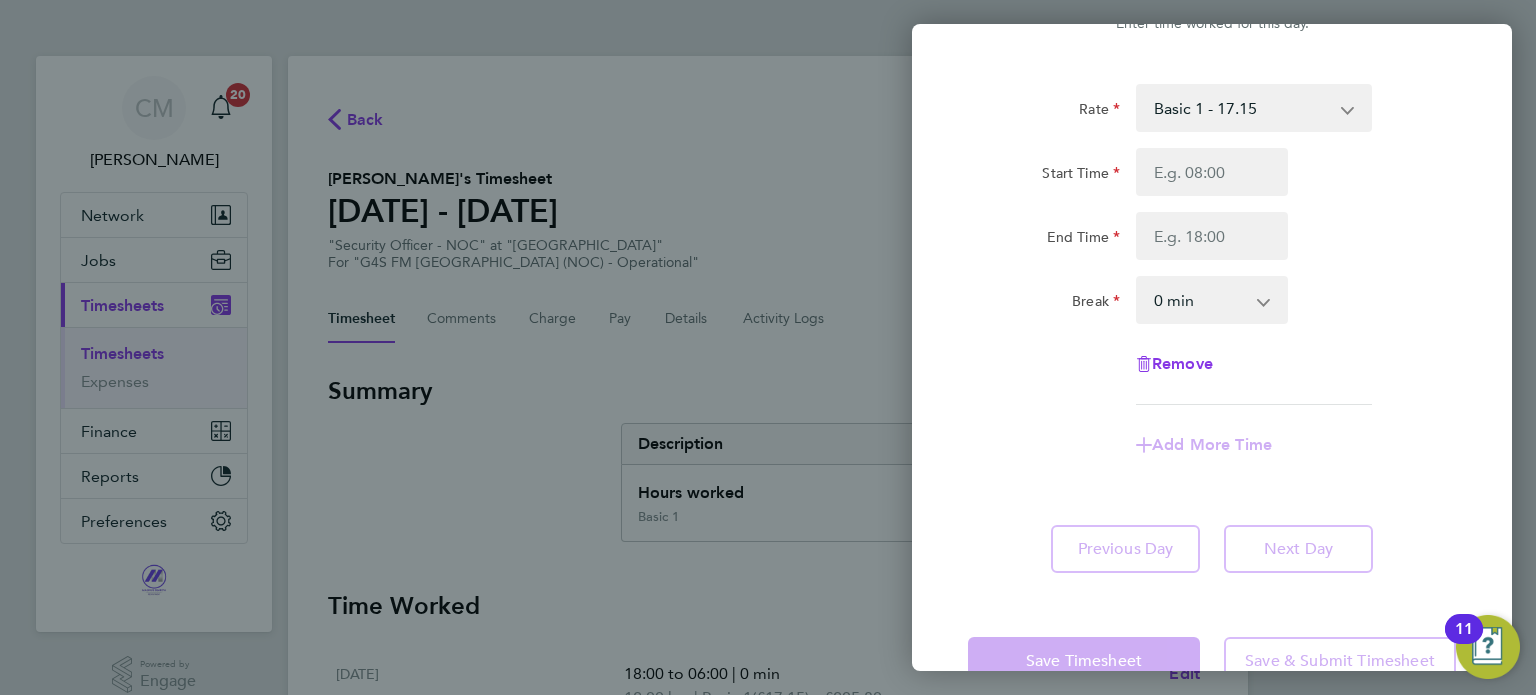 scroll, scrollTop: 0, scrollLeft: 0, axis: both 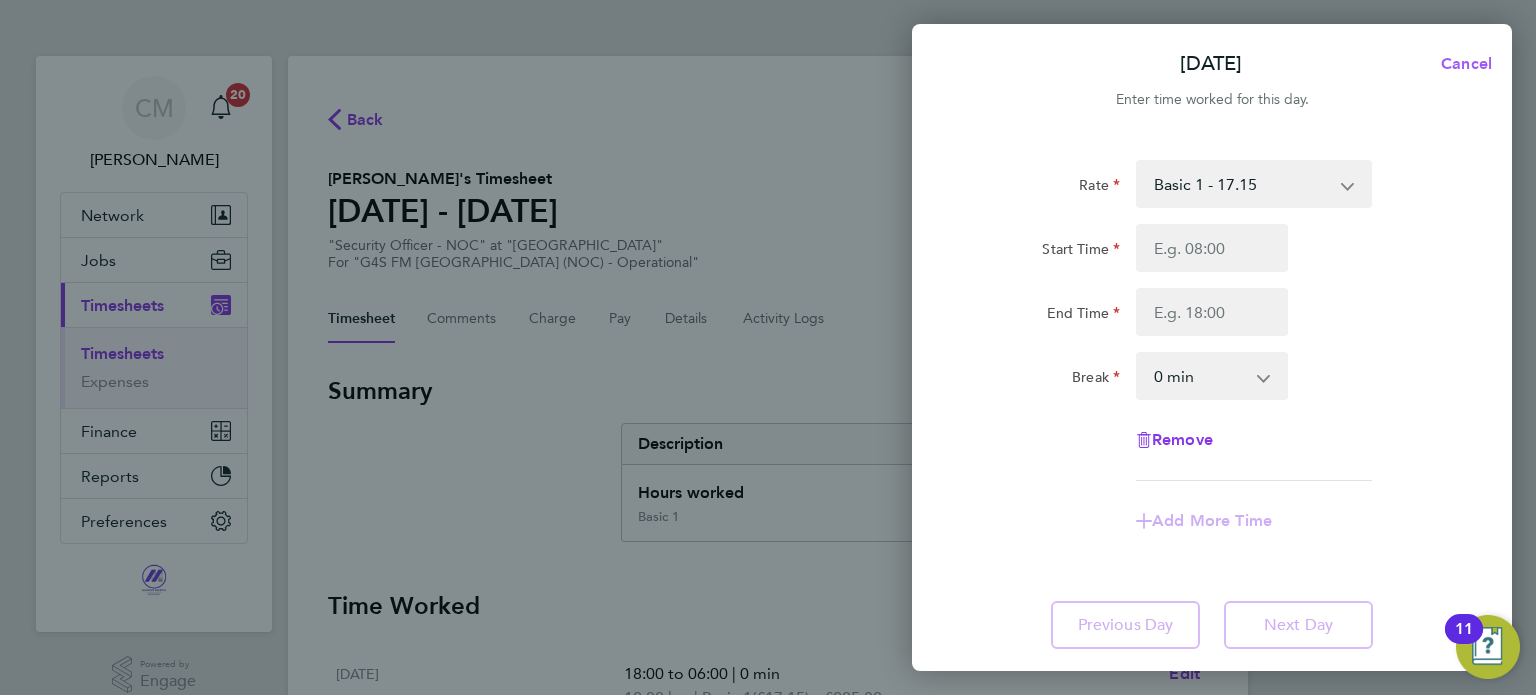 click on "Cancel" 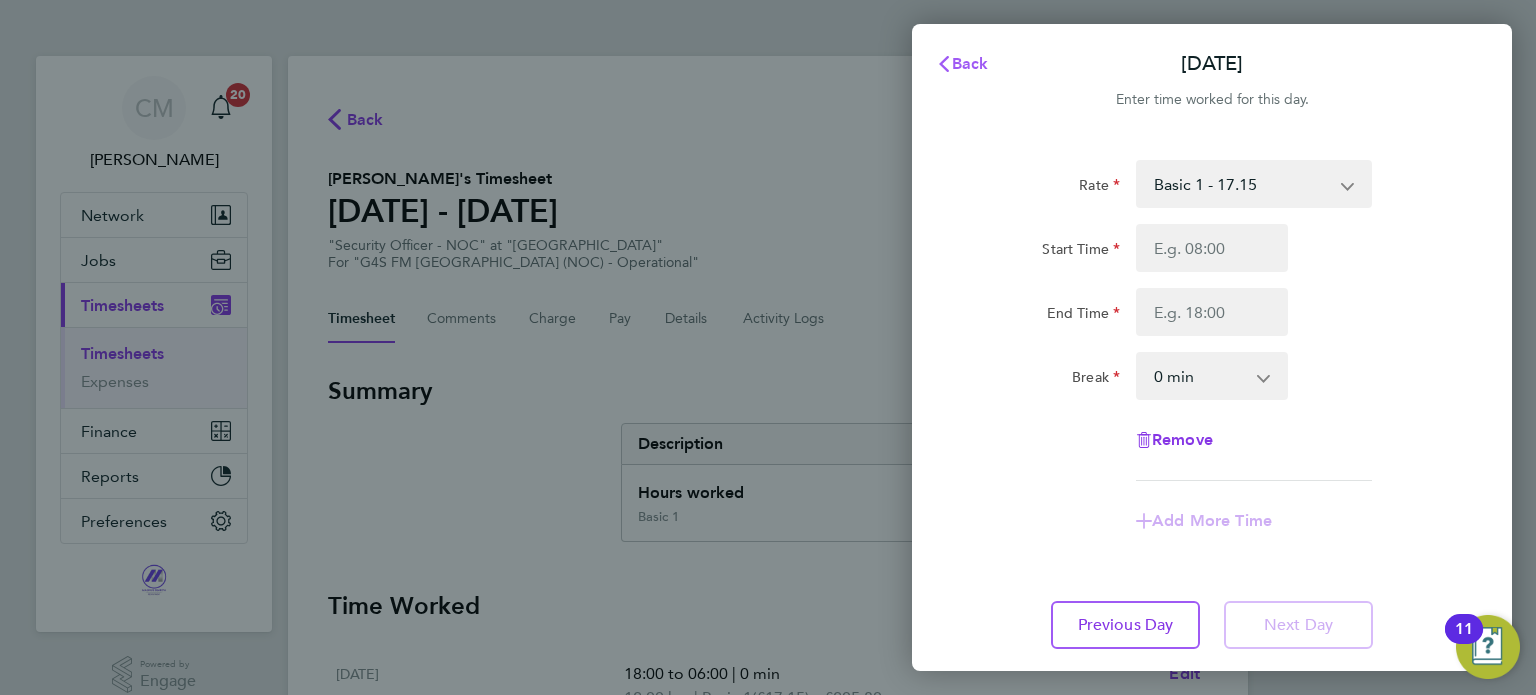 click on "Back" 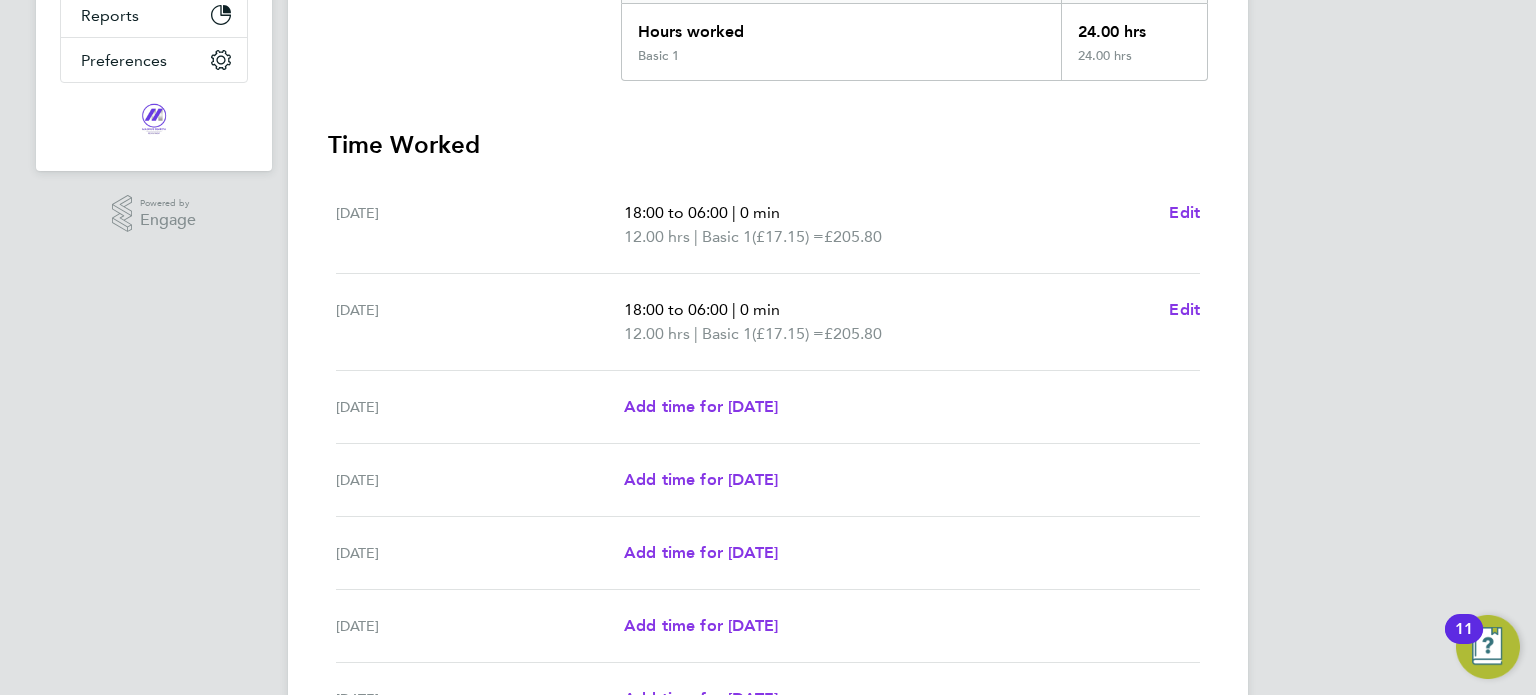 scroll, scrollTop: 675, scrollLeft: 0, axis: vertical 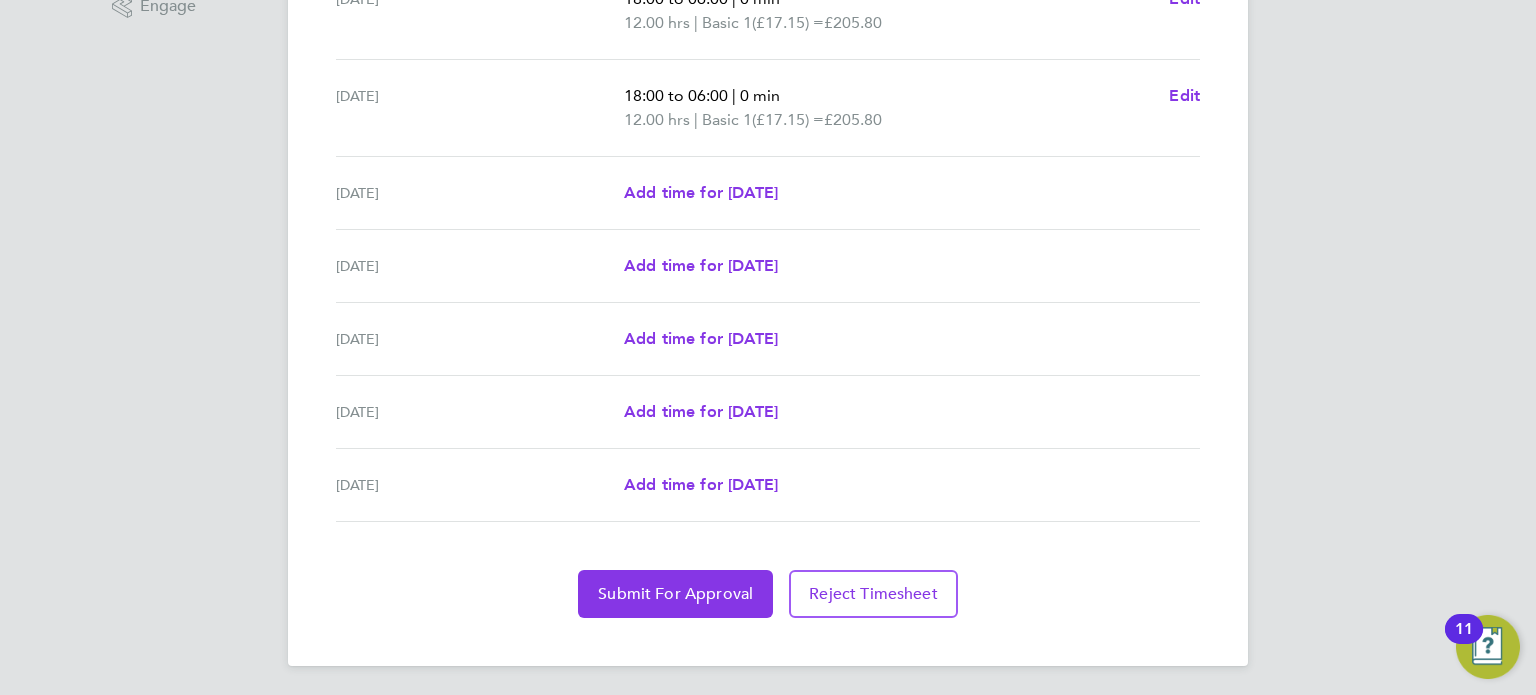 click on "[DATE]   Add time for [DATE]   Add time for [DATE]" at bounding box center (768, 485) 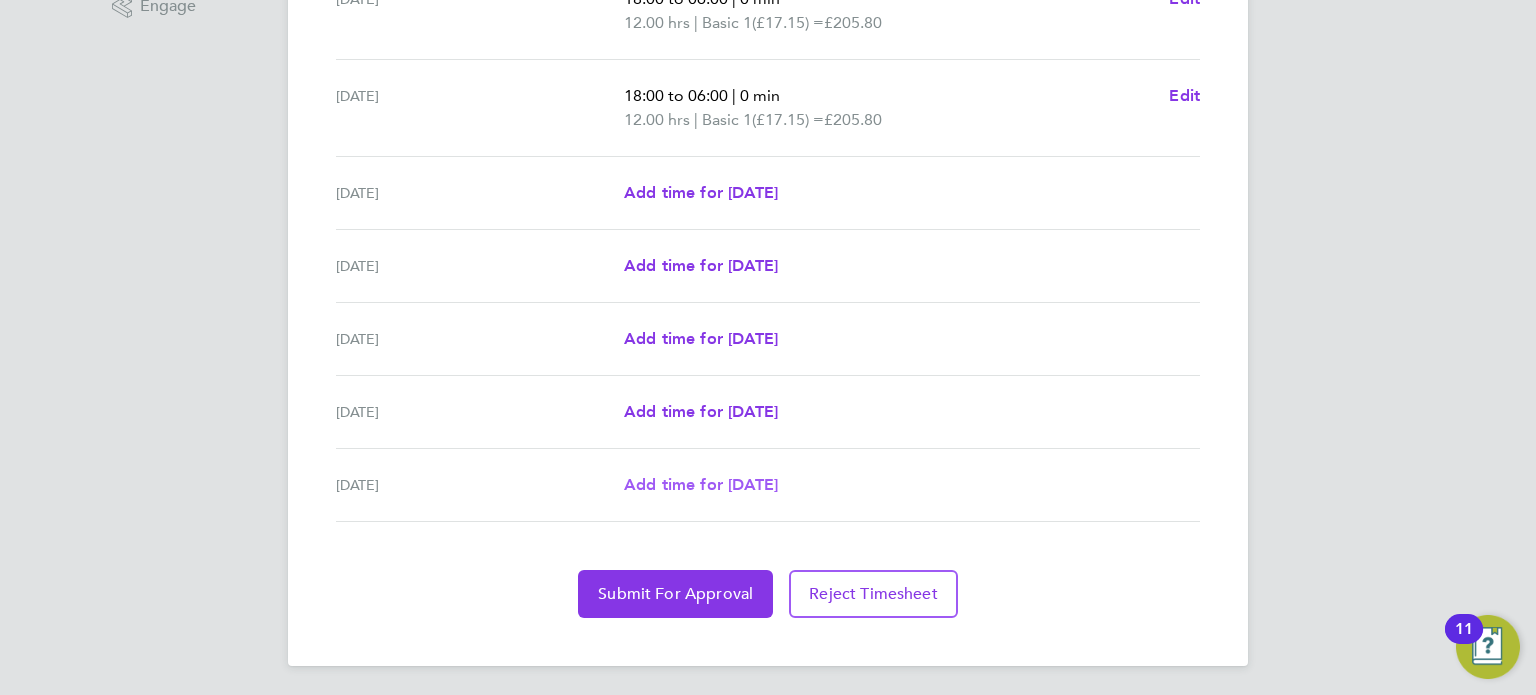 click on "Add time for [DATE]" at bounding box center (701, 484) 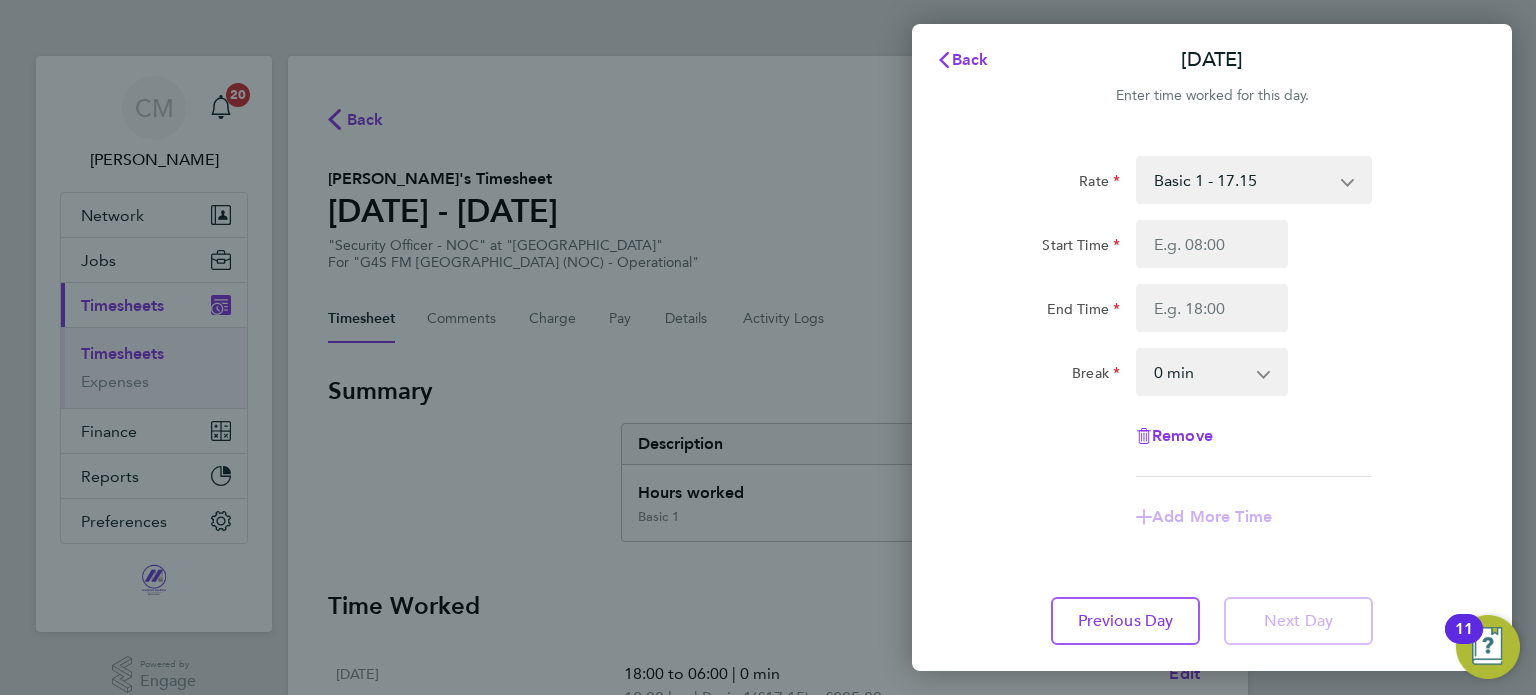 scroll, scrollTop: 0, scrollLeft: 0, axis: both 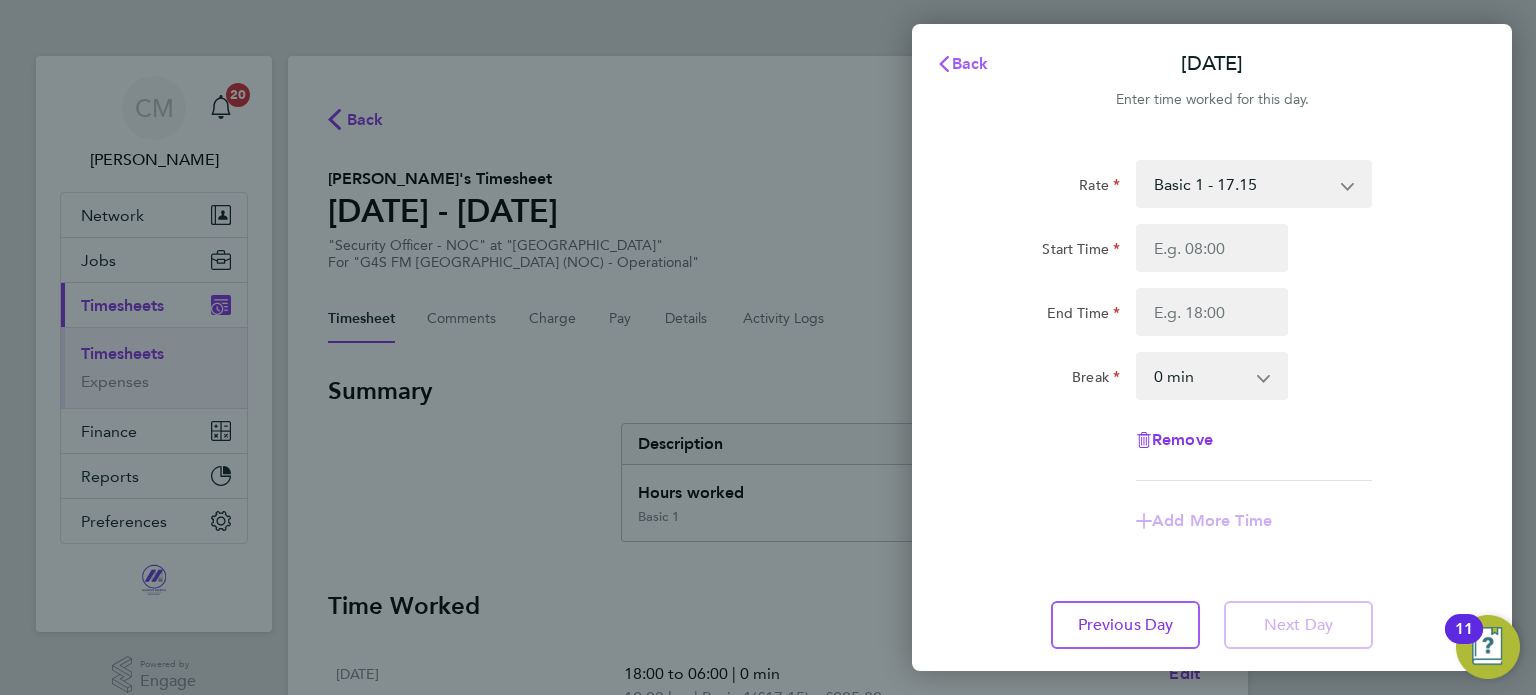 click on "Back" 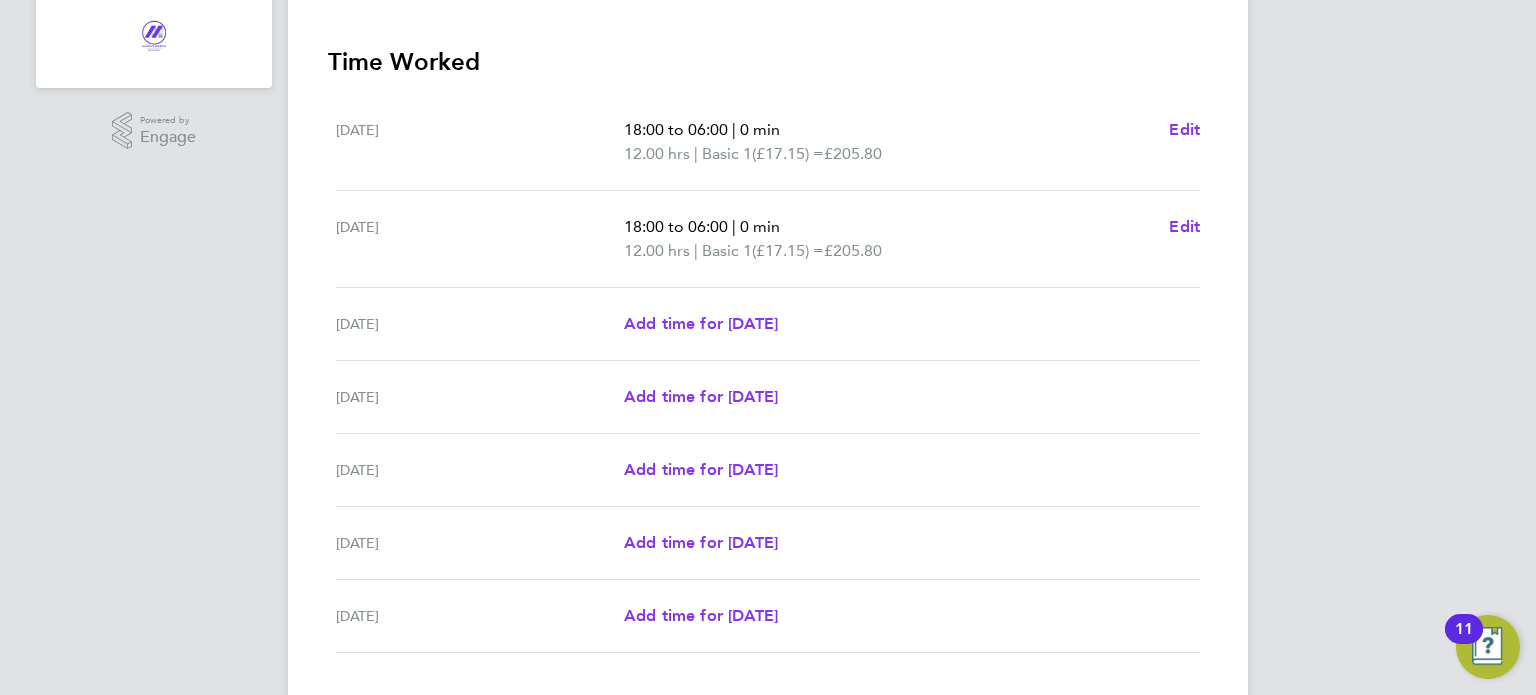scroll, scrollTop: 600, scrollLeft: 0, axis: vertical 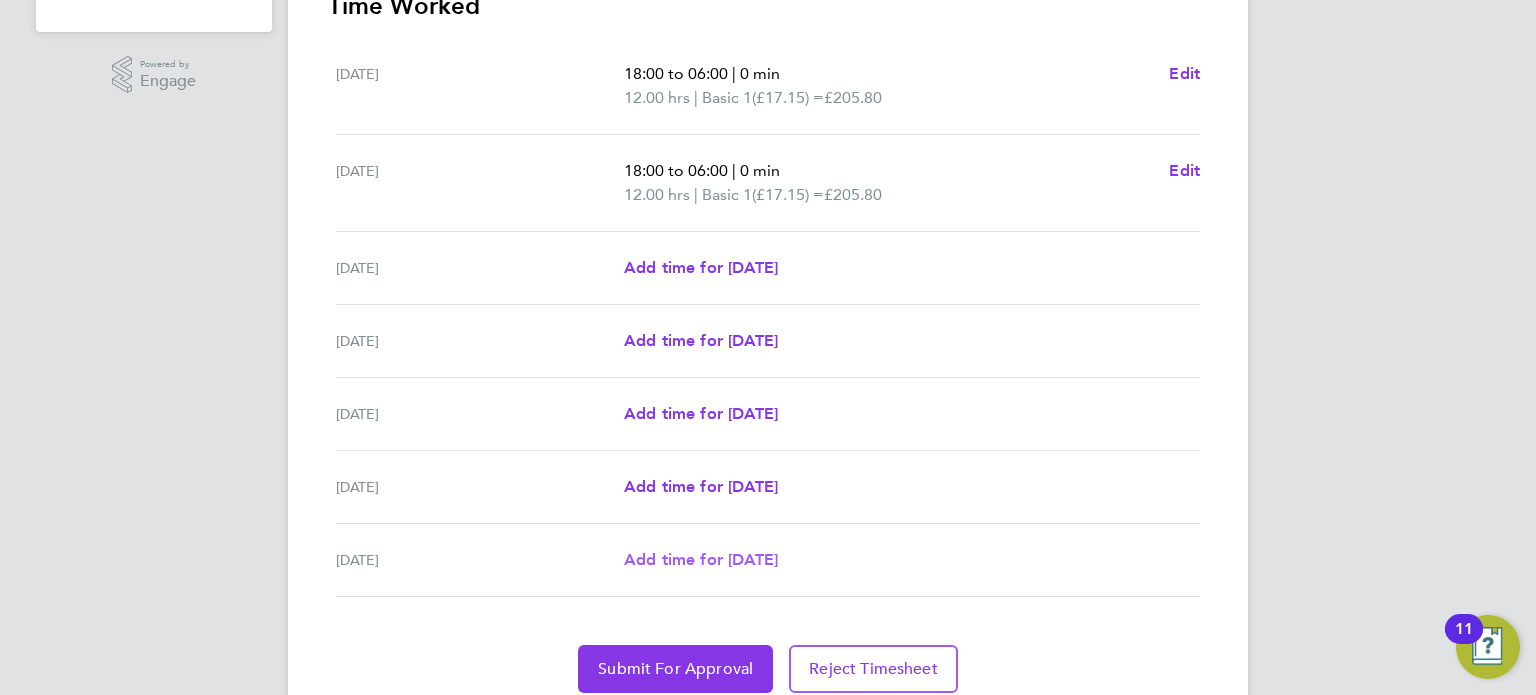click on "Add time for [DATE]" at bounding box center (701, 559) 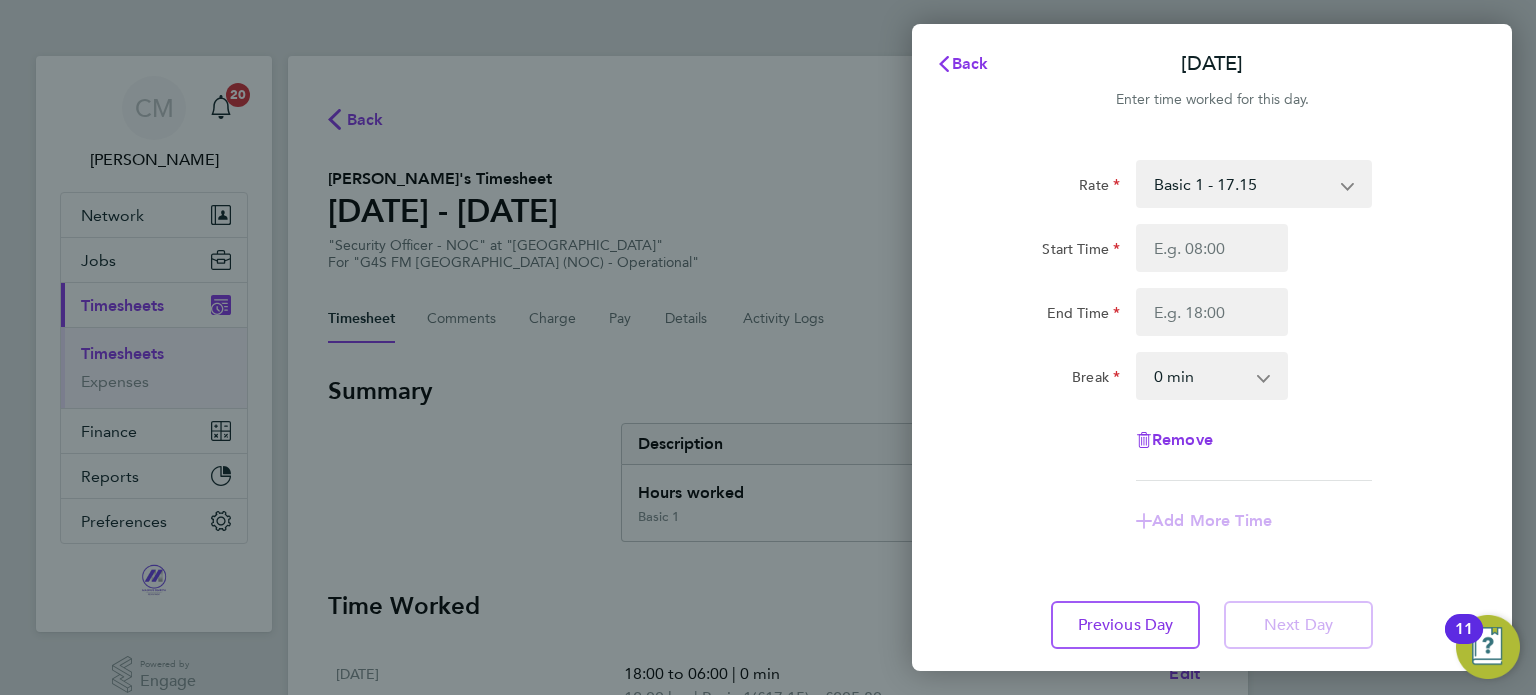 scroll, scrollTop: 0, scrollLeft: 0, axis: both 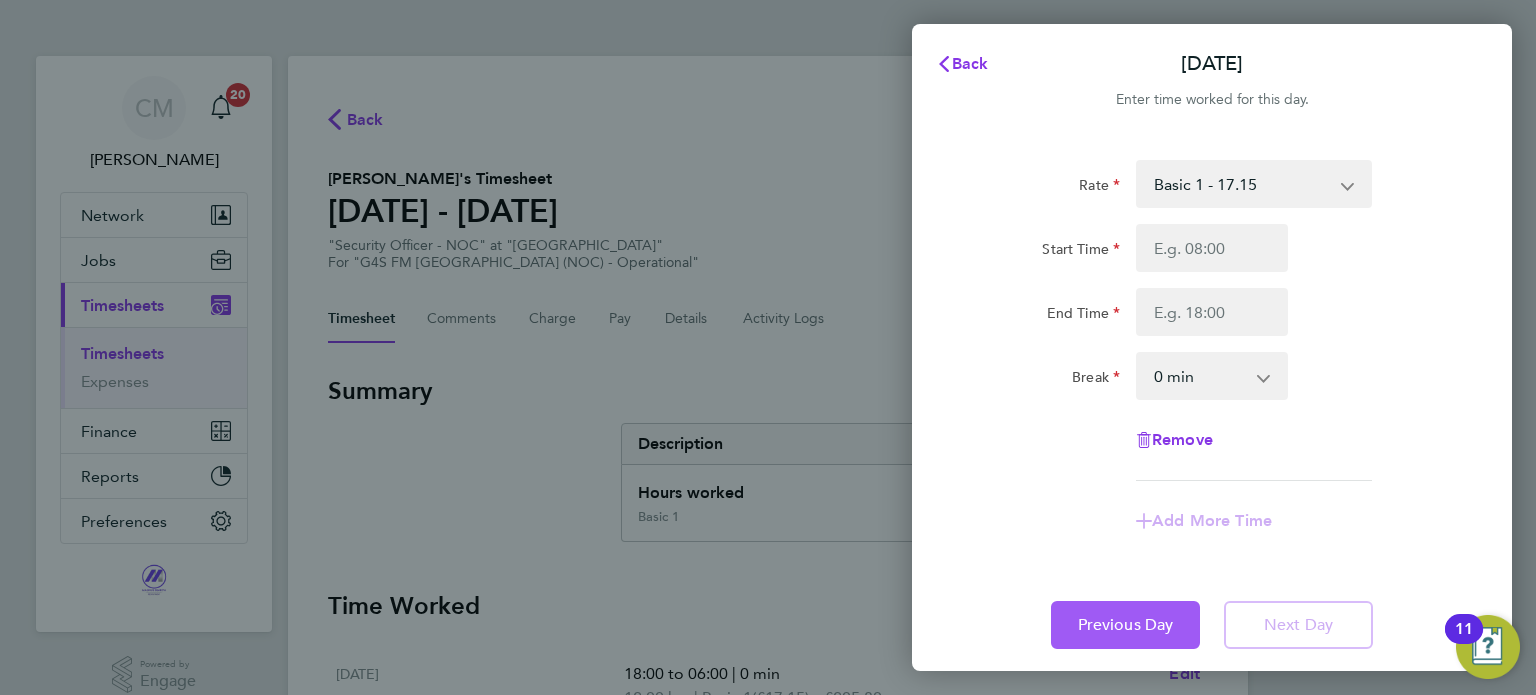 click on "Previous Day" 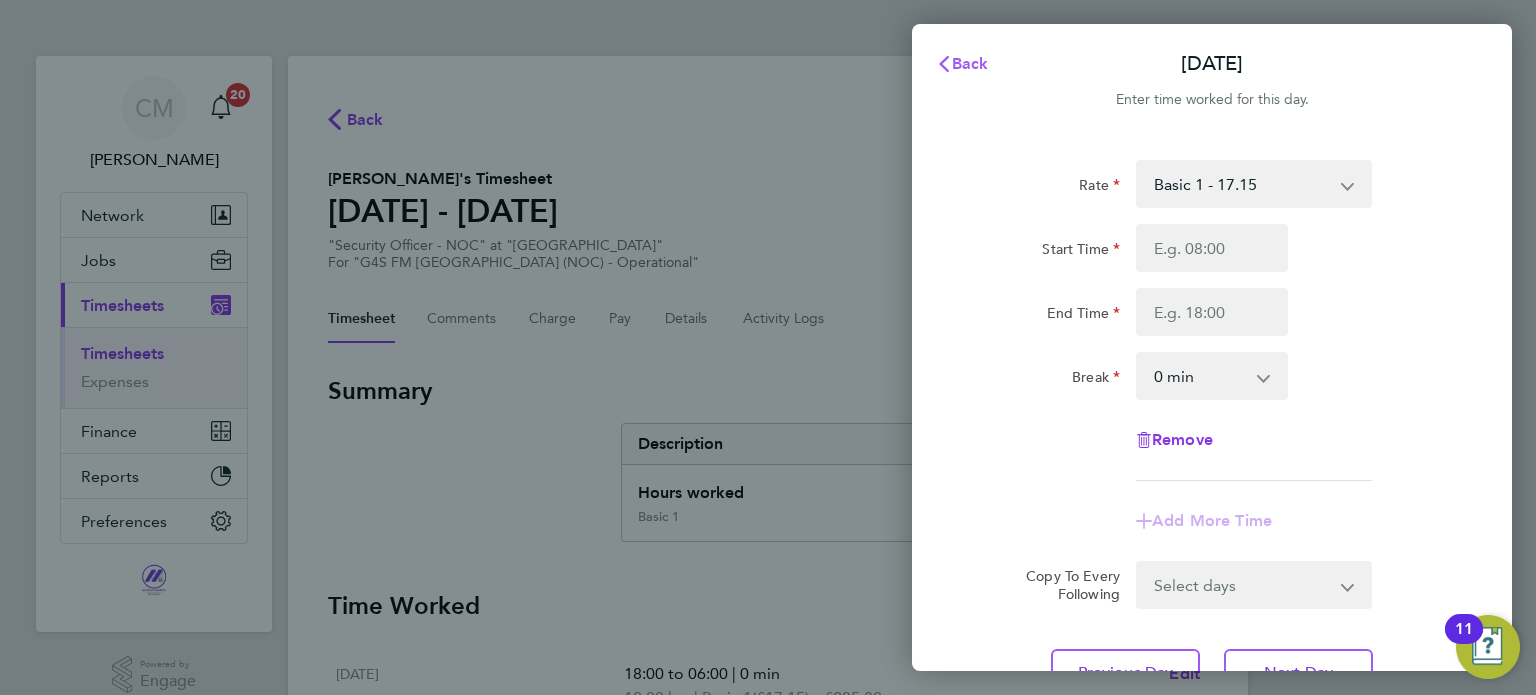 click on "Back" 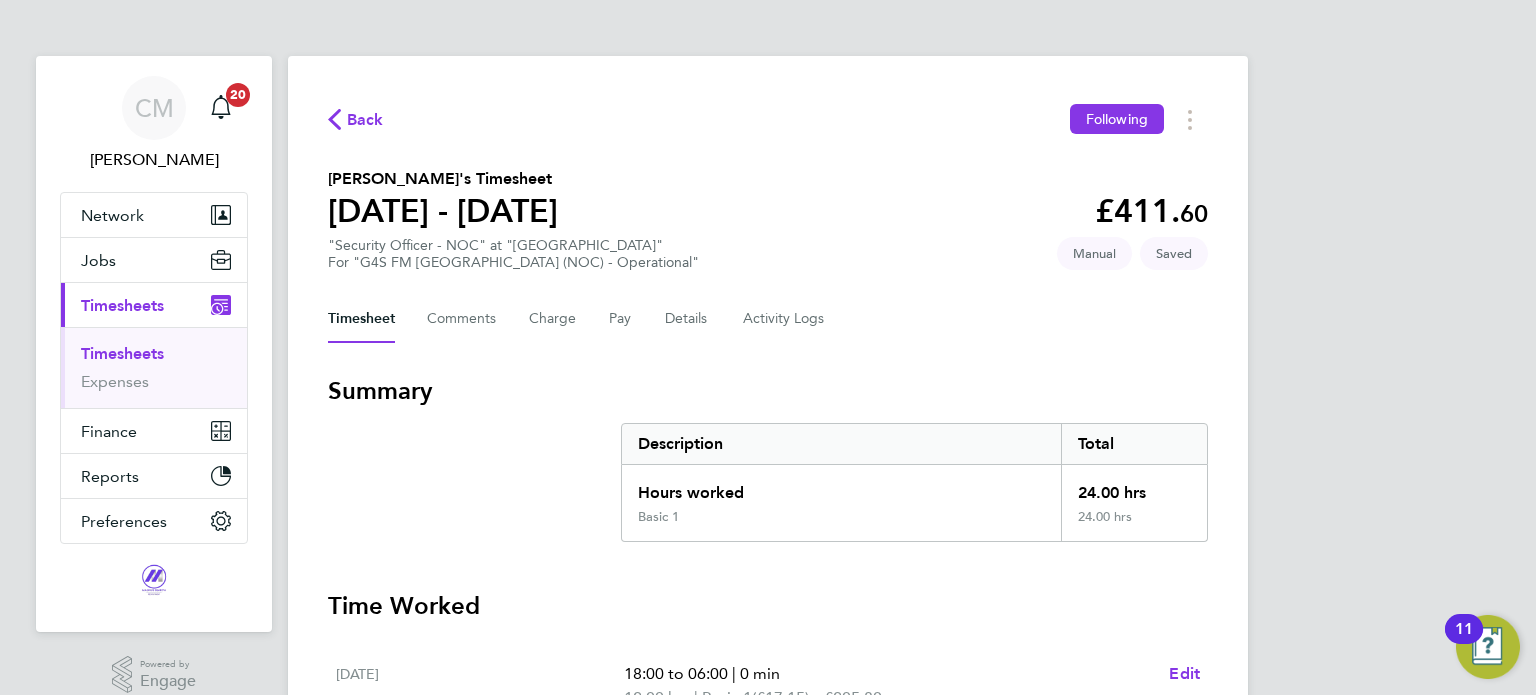 click on "Back" 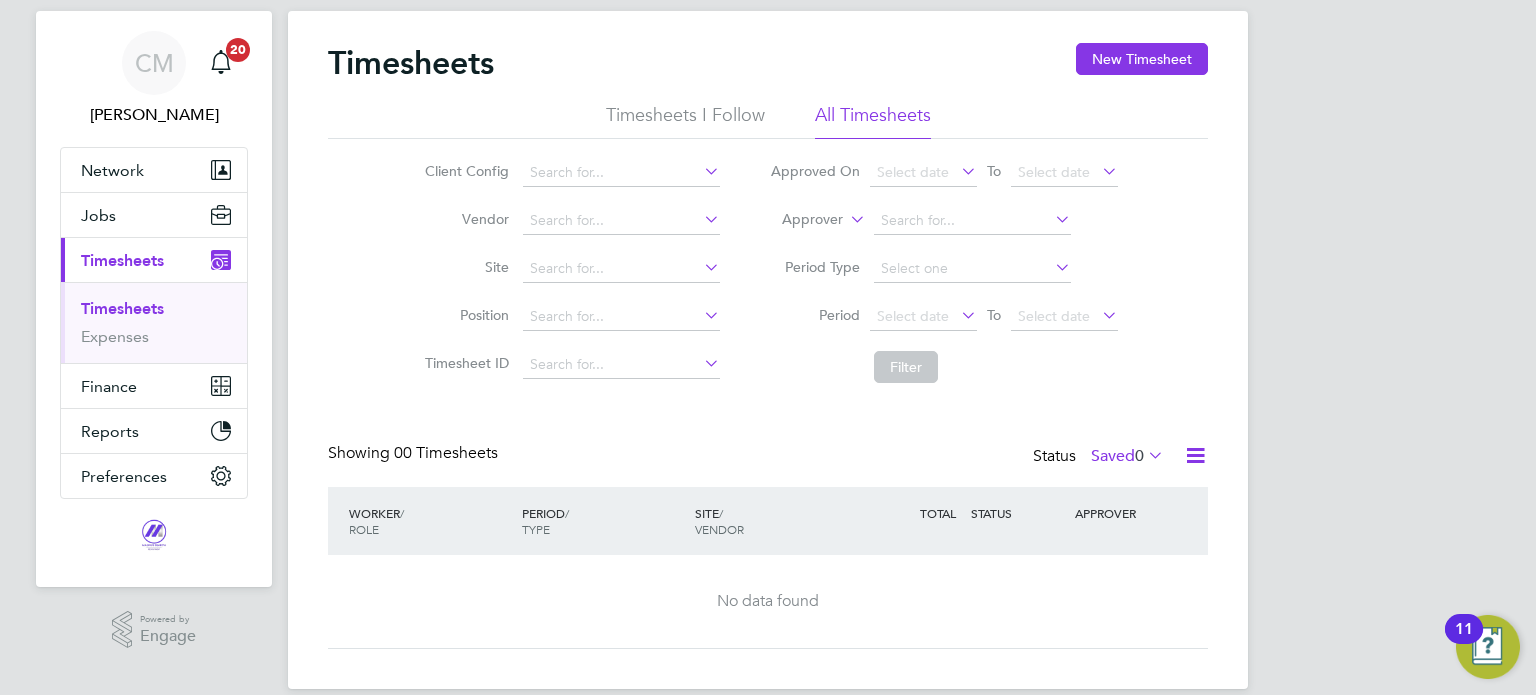 scroll, scrollTop: 70, scrollLeft: 0, axis: vertical 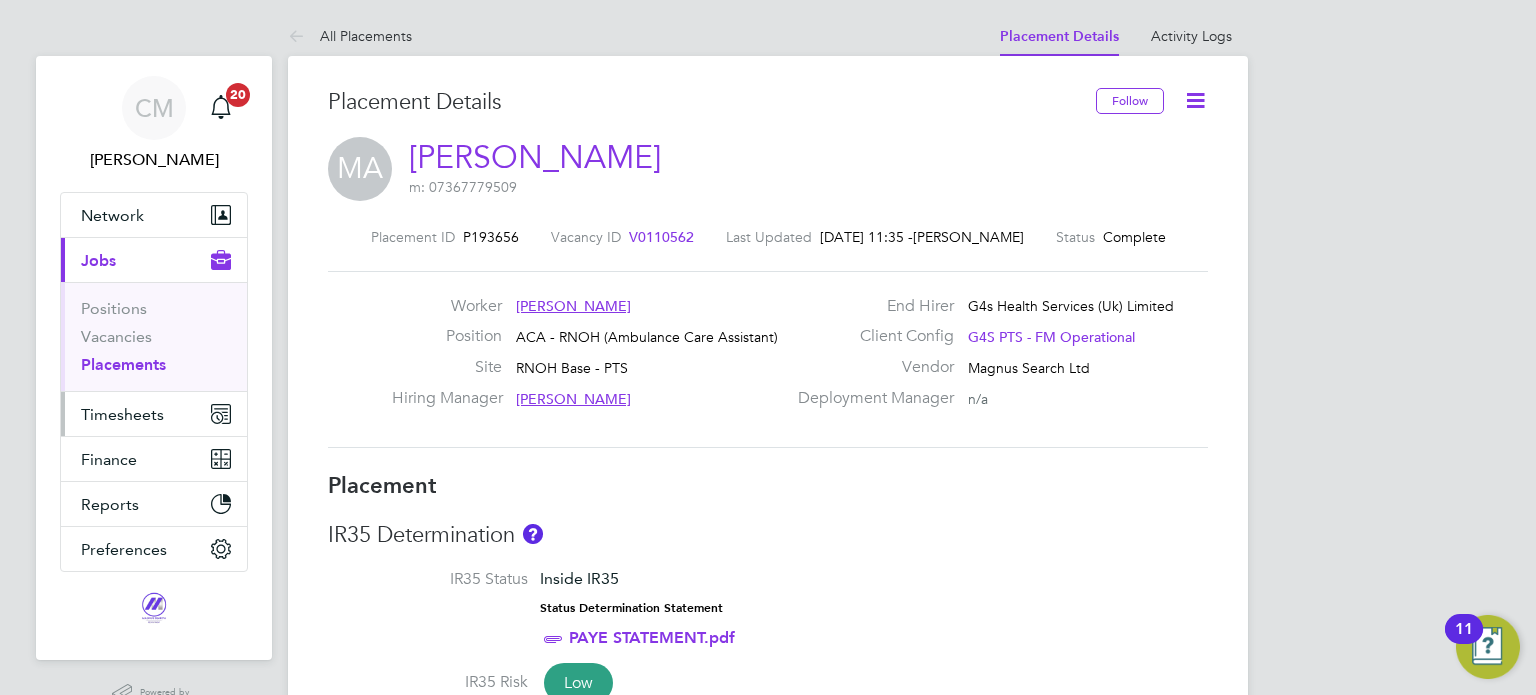click on "Timesheets" at bounding box center (122, 414) 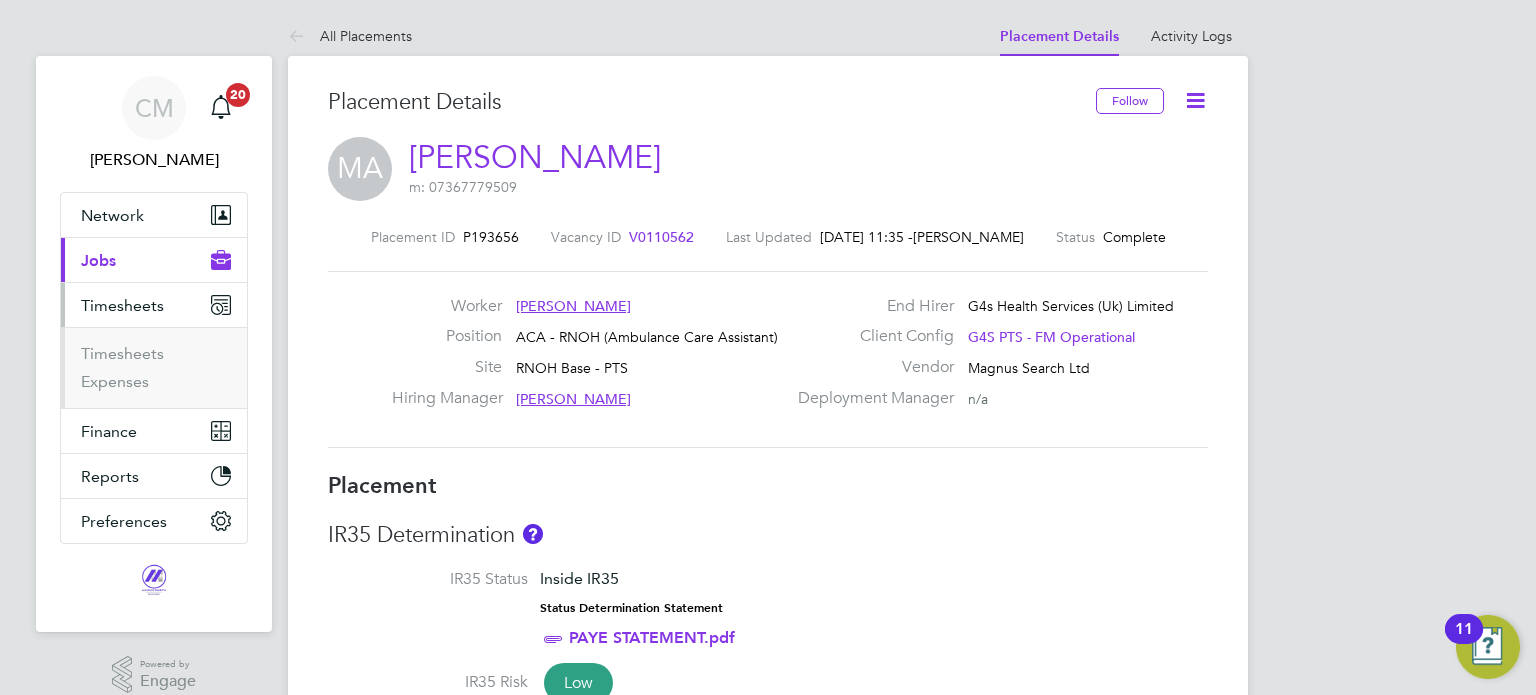 click on "Timesheets   Expenses" at bounding box center [154, 367] 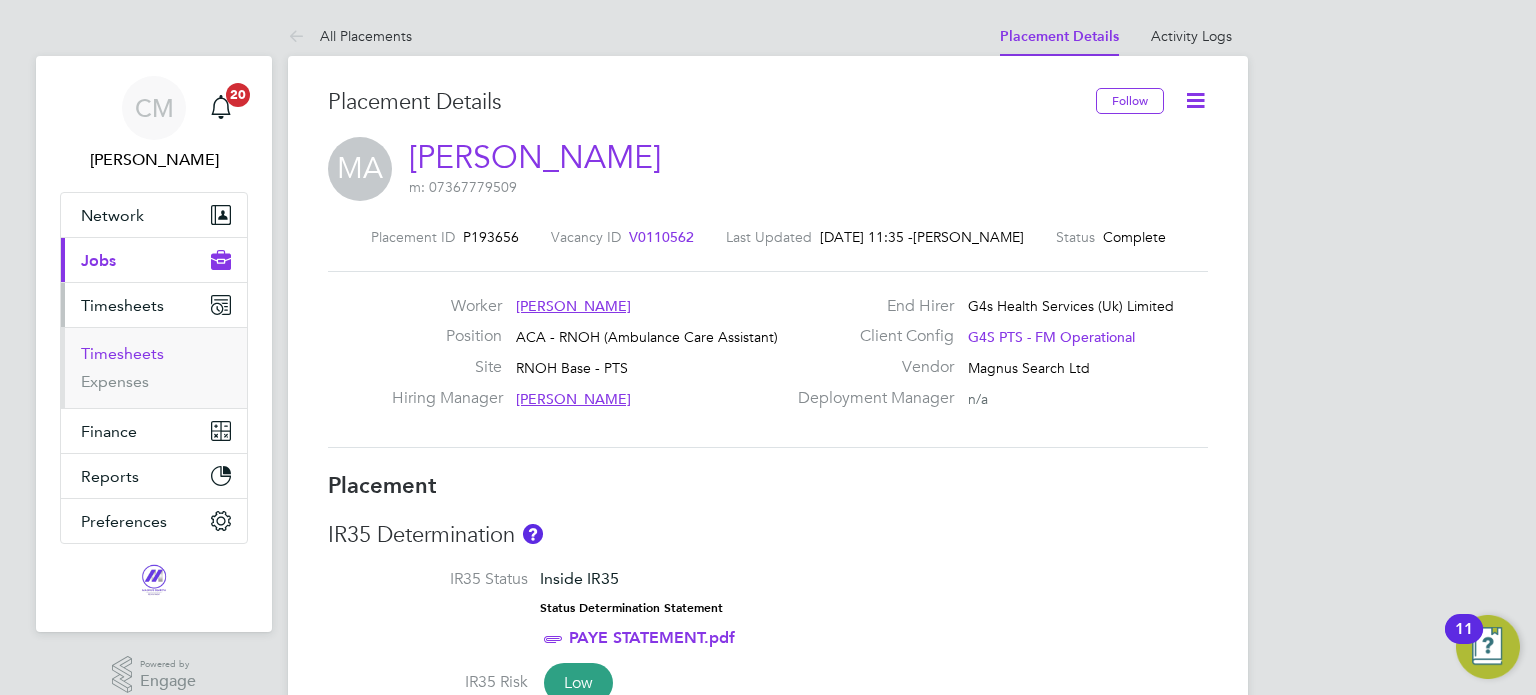 click on "Timesheets" at bounding box center (122, 353) 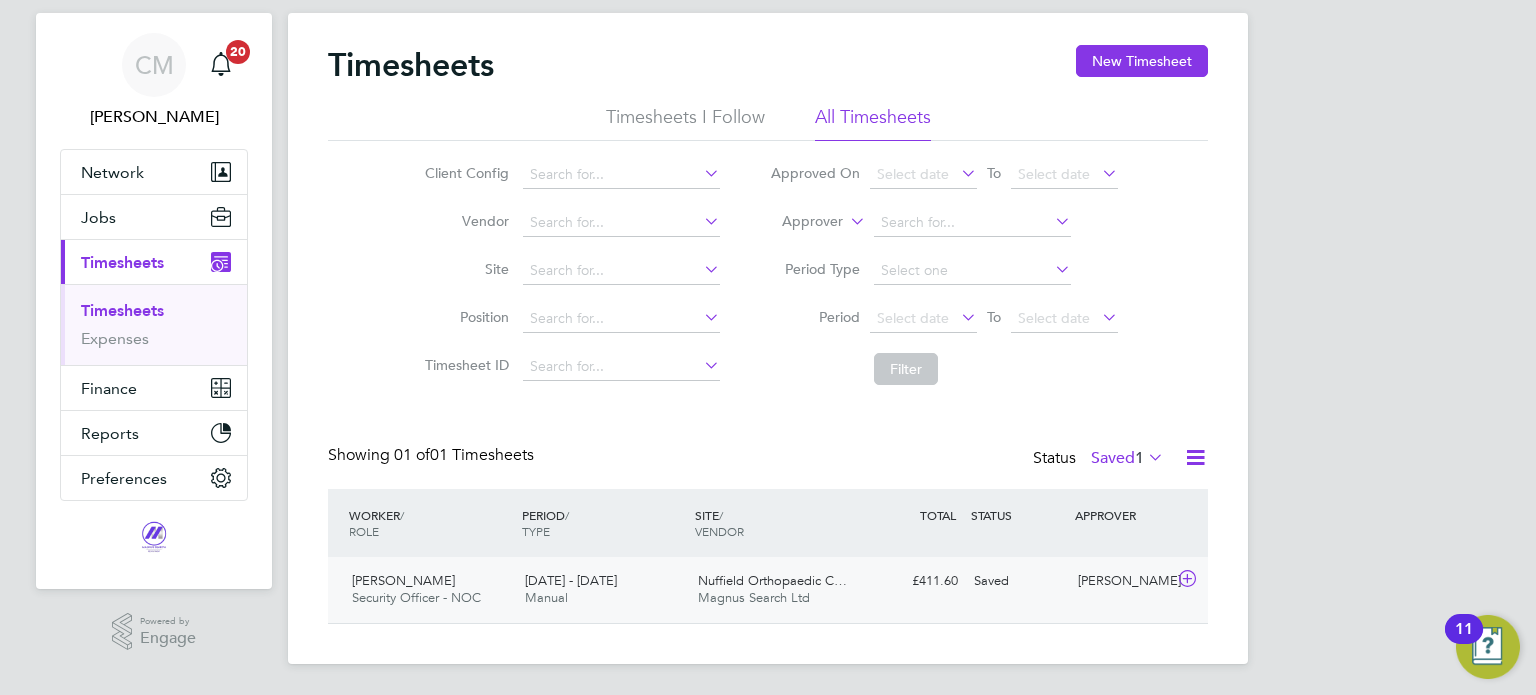 click on "[PERSON_NAME]" 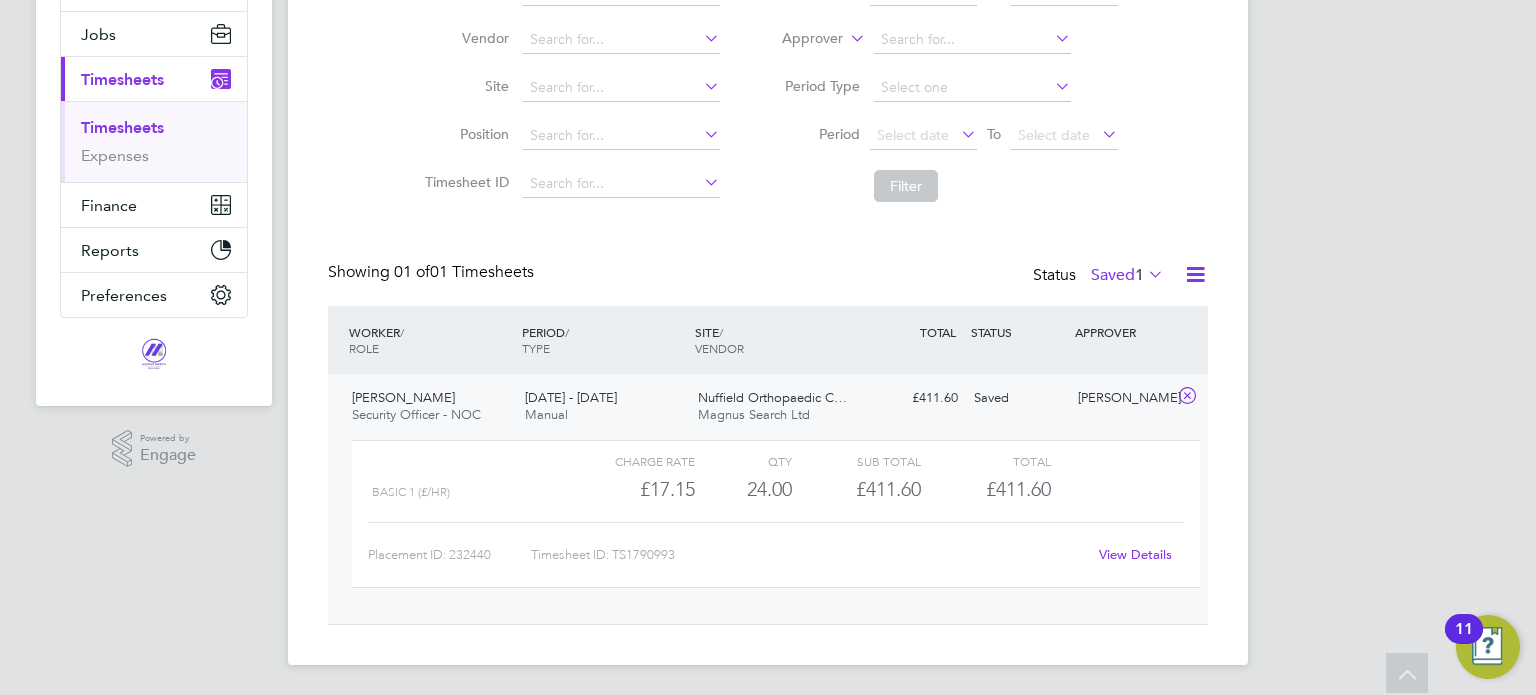 click on "View Details" 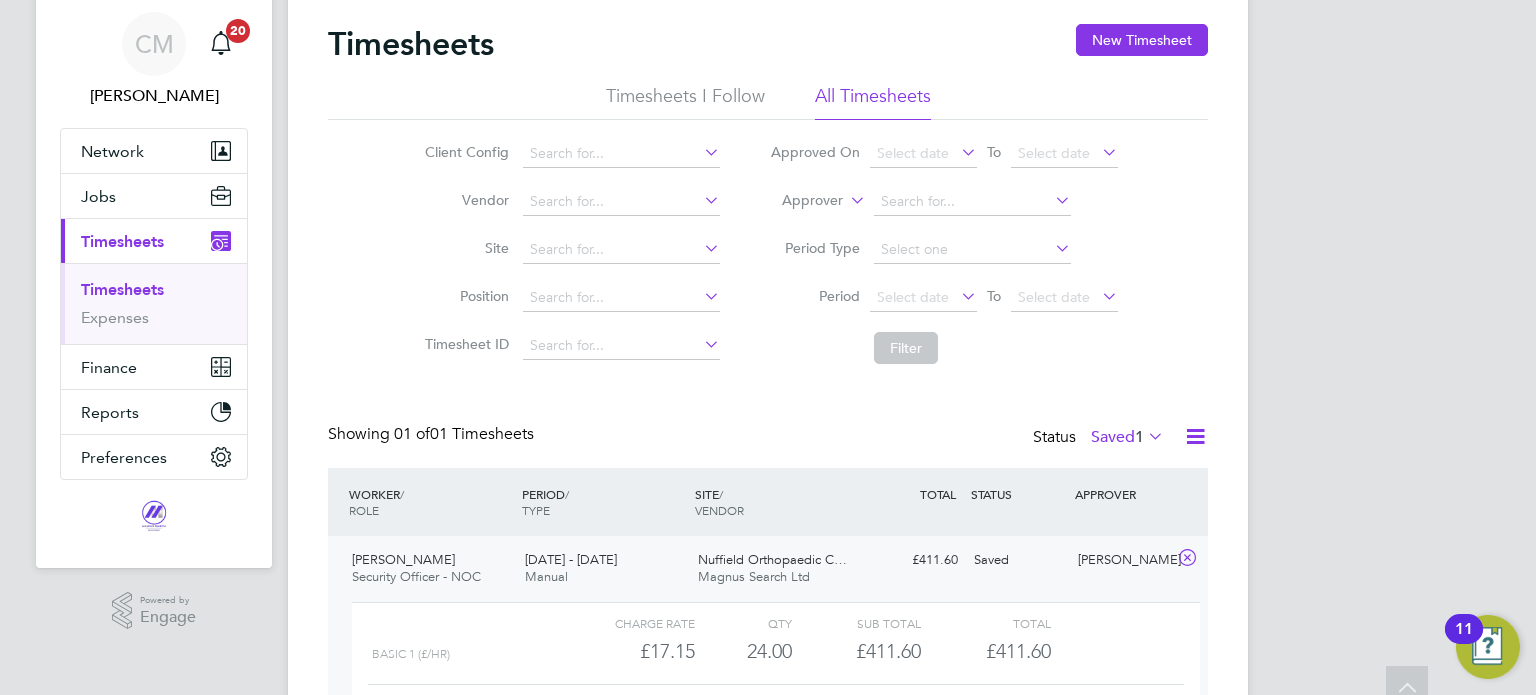 scroll, scrollTop: 0, scrollLeft: 0, axis: both 